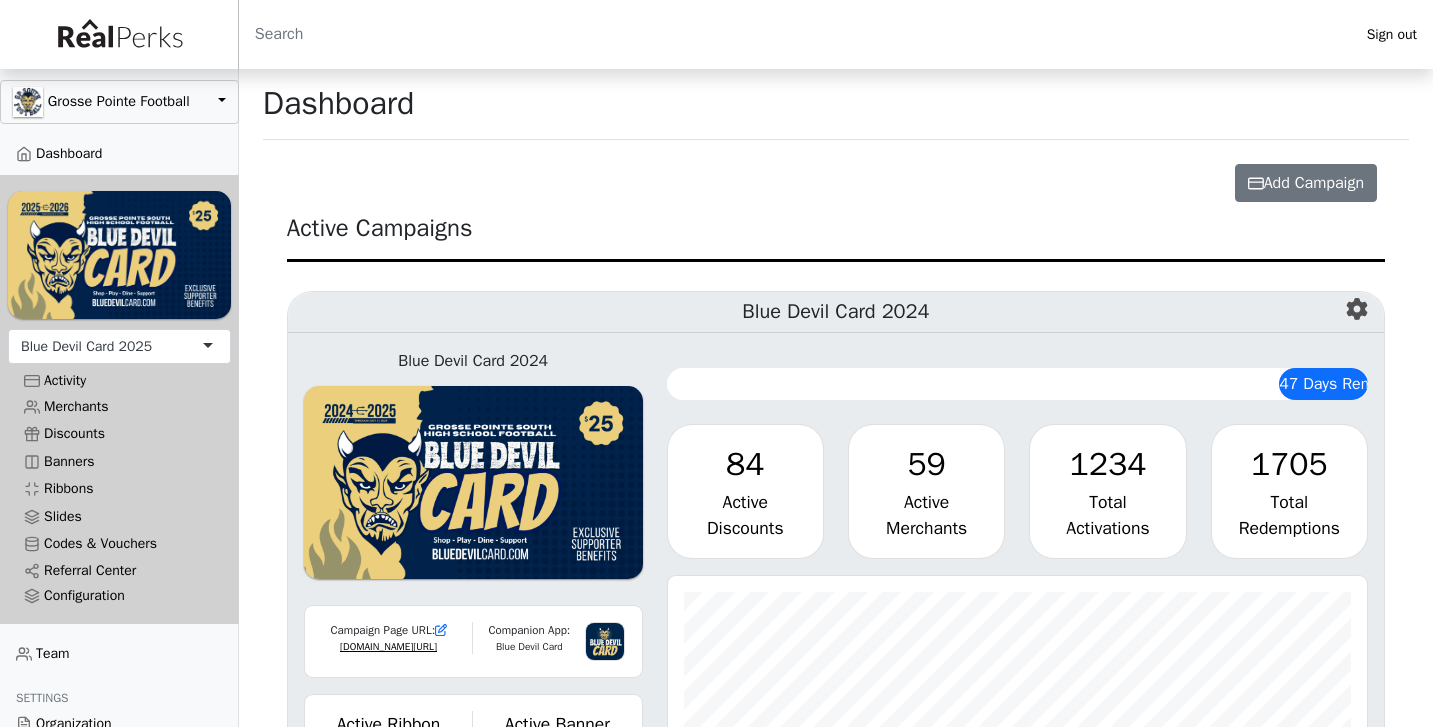 scroll, scrollTop: 0, scrollLeft: 0, axis: both 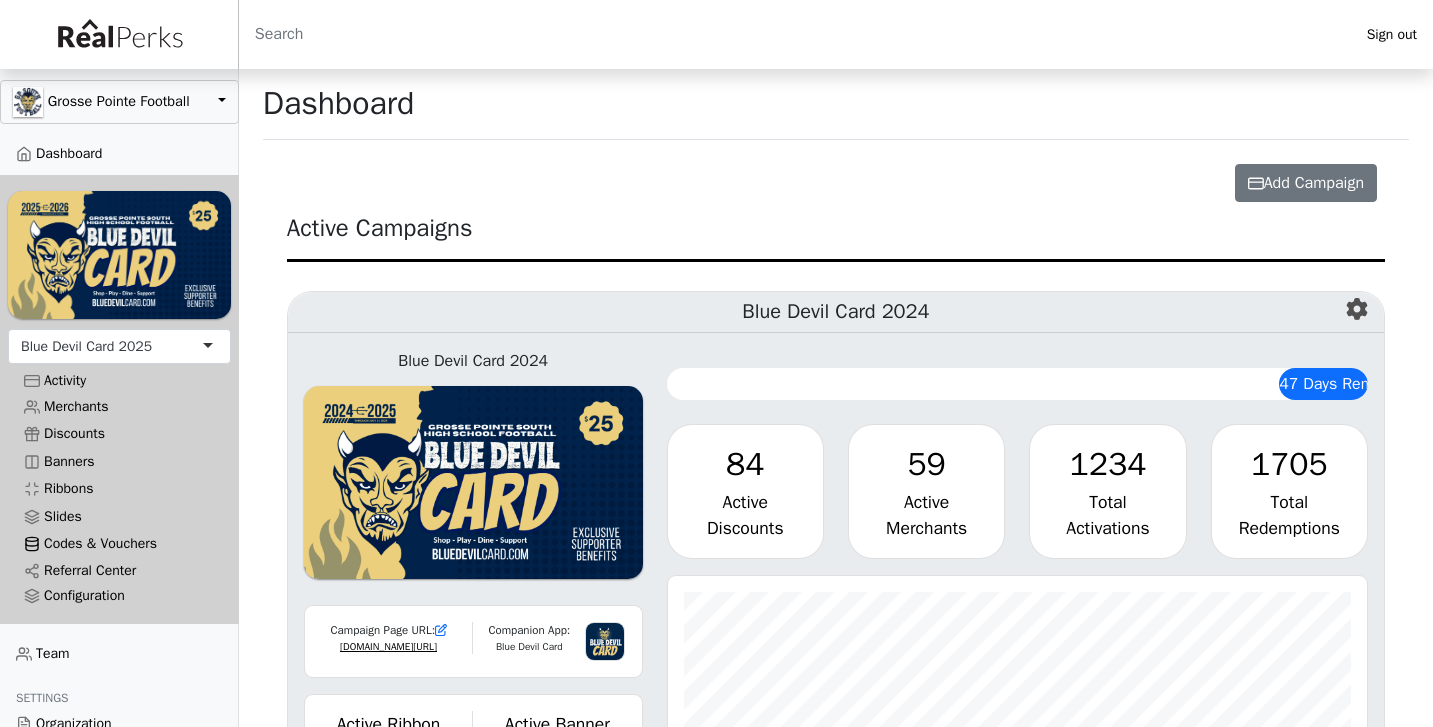 click on "Codes & Vouchers" at bounding box center [119, 543] 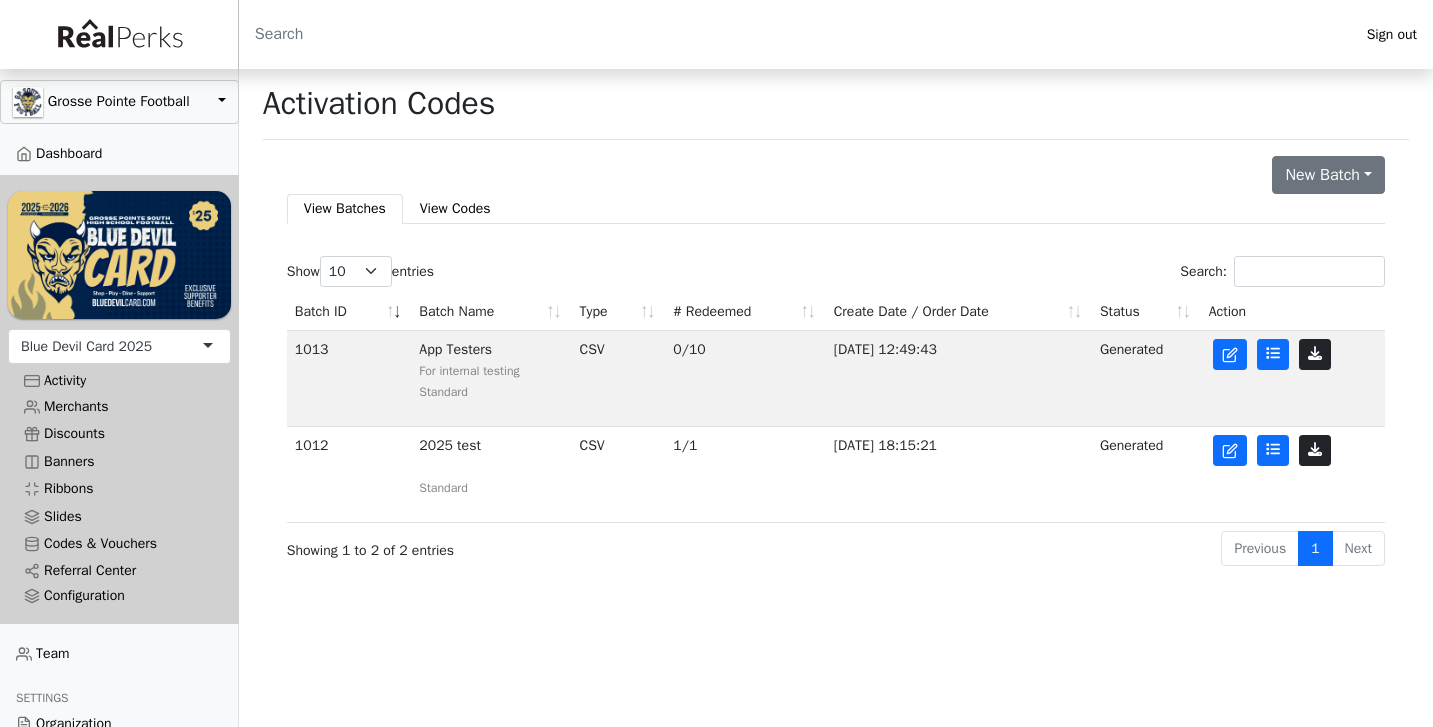scroll, scrollTop: 0, scrollLeft: 0, axis: both 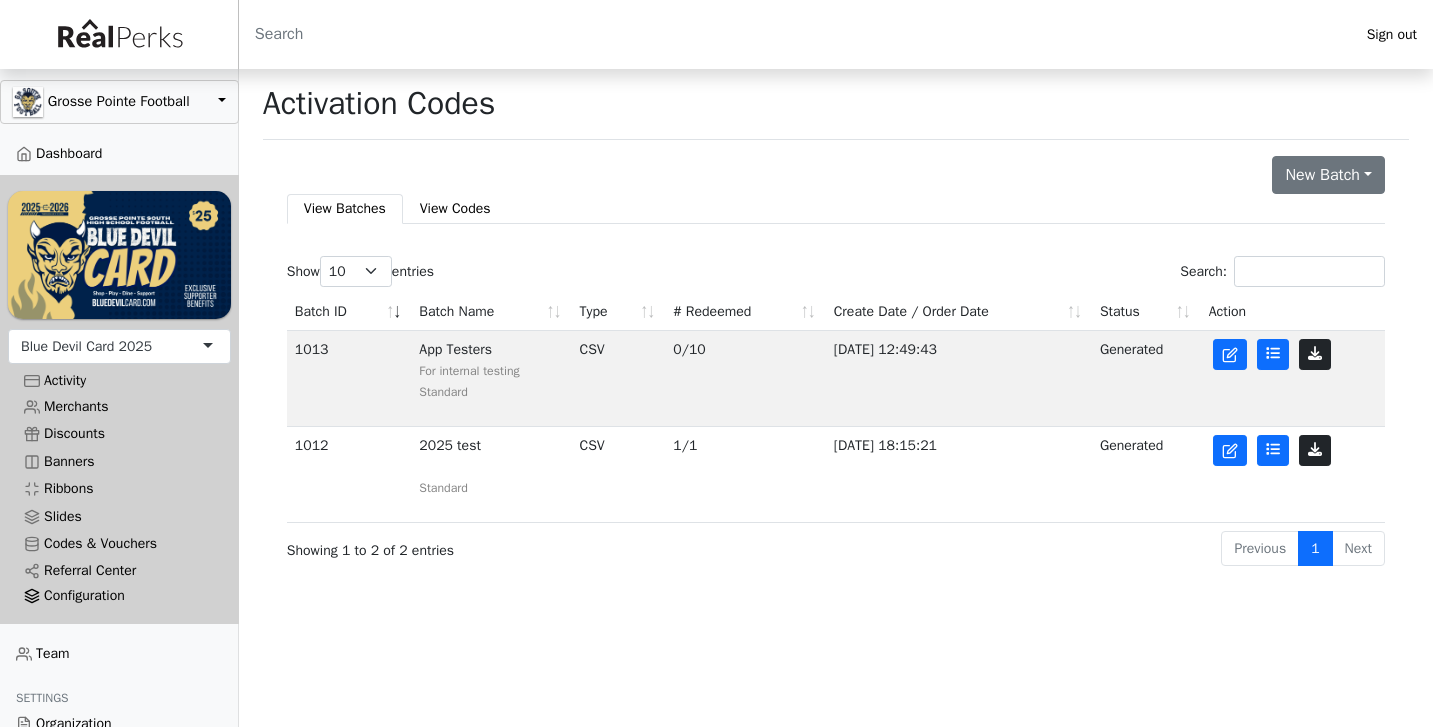 click on "Configuration" at bounding box center (119, 596) 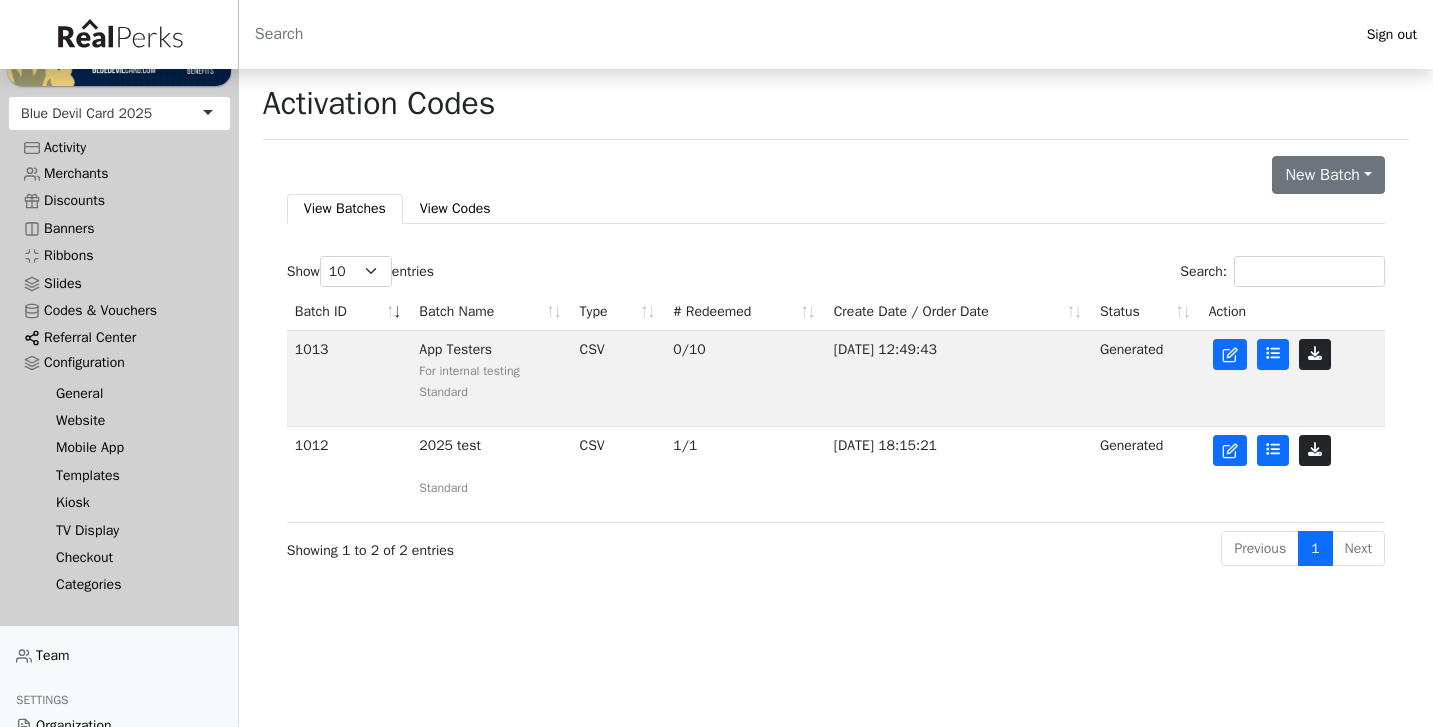 scroll, scrollTop: 242, scrollLeft: 0, axis: vertical 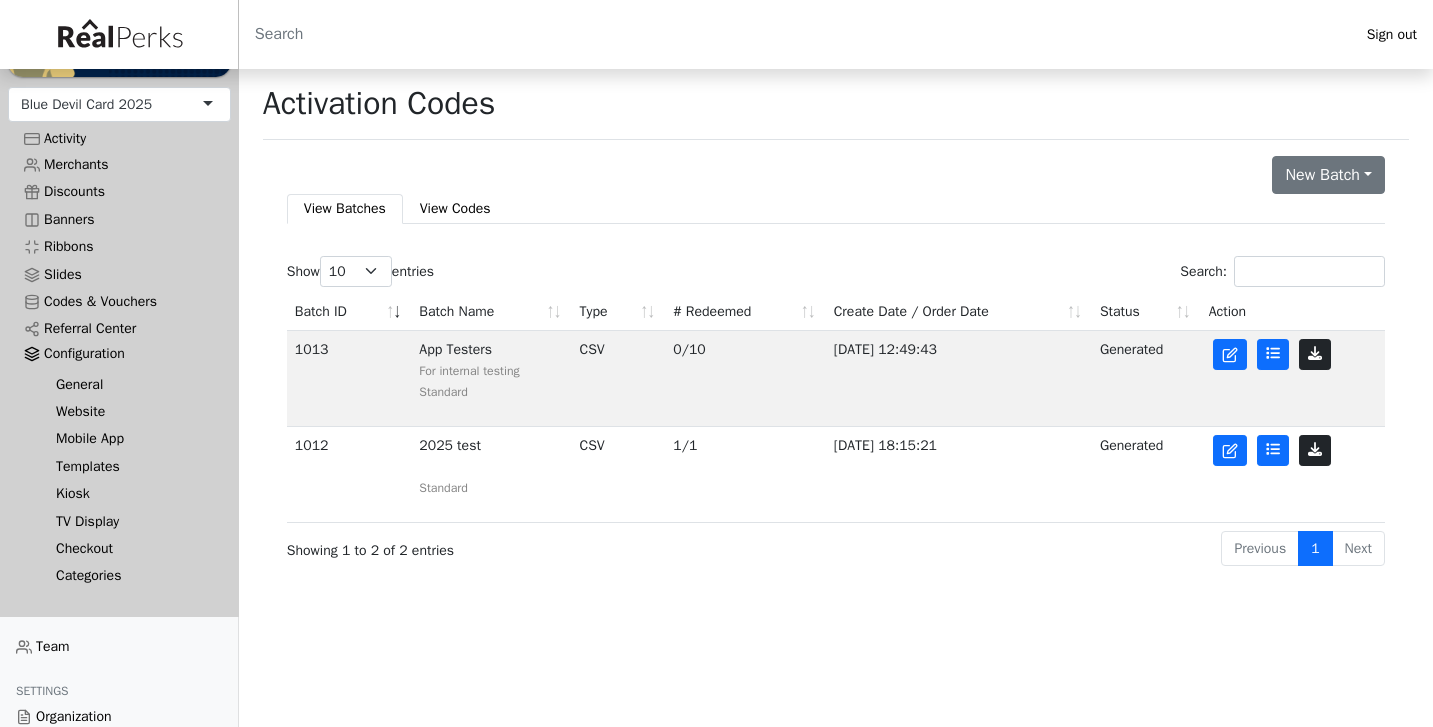 click on "Templates" at bounding box center [127, 466] 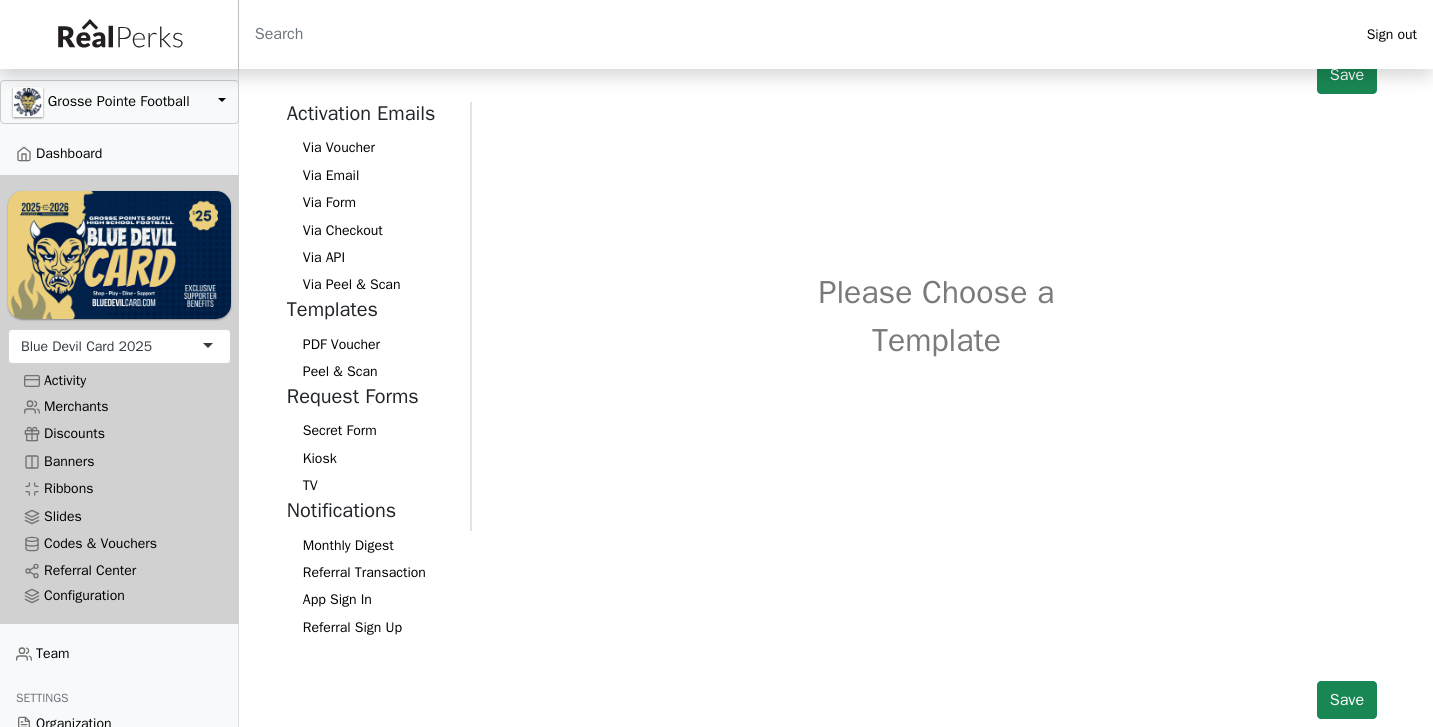 scroll, scrollTop: 107, scrollLeft: 0, axis: vertical 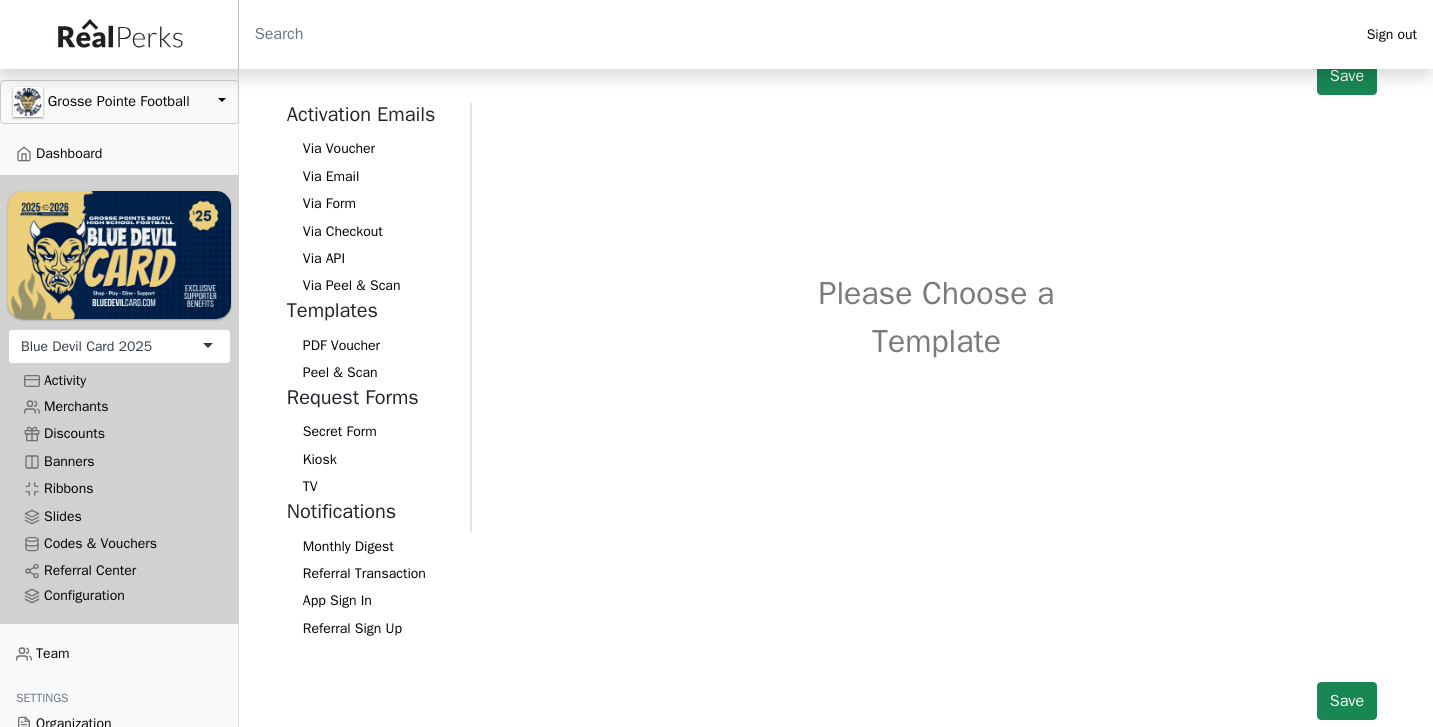 click on "PDF Voucher" at bounding box center [370, 344] 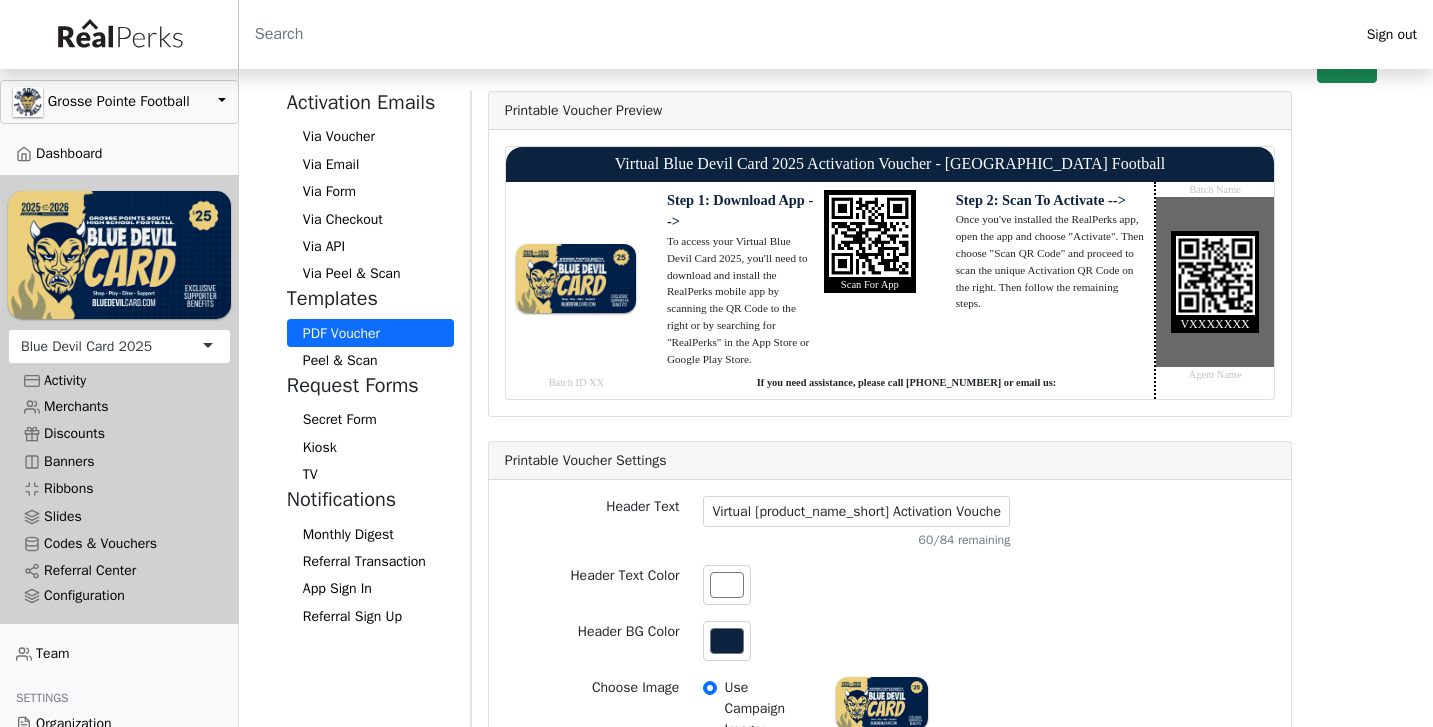 scroll, scrollTop: 130, scrollLeft: 0, axis: vertical 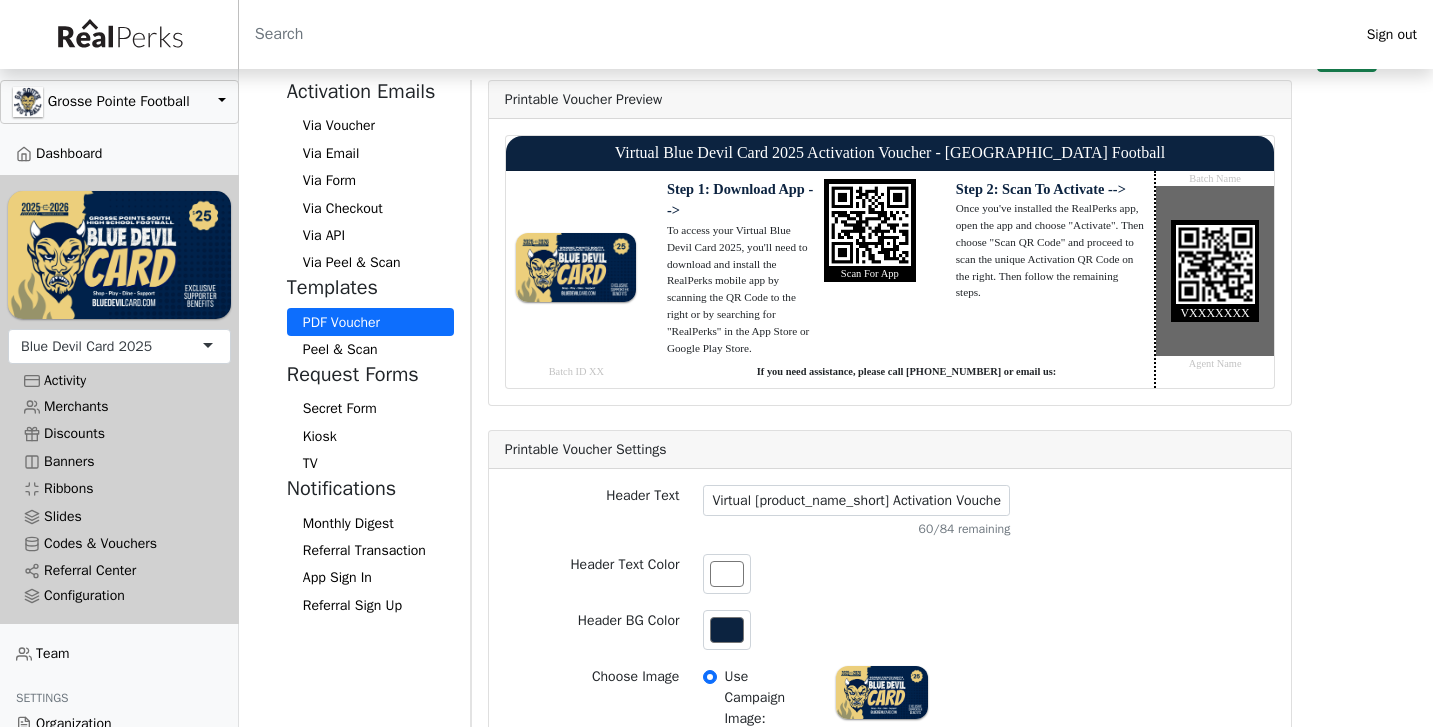 click on "To access your Virtual Blue Devil Card 2025, you'll need to download and install the RealPerks mobile app by scanning the QR Code to the right or by searching for "RealPerks" in the App Store or Google Play Store." at bounding box center (741, 289) 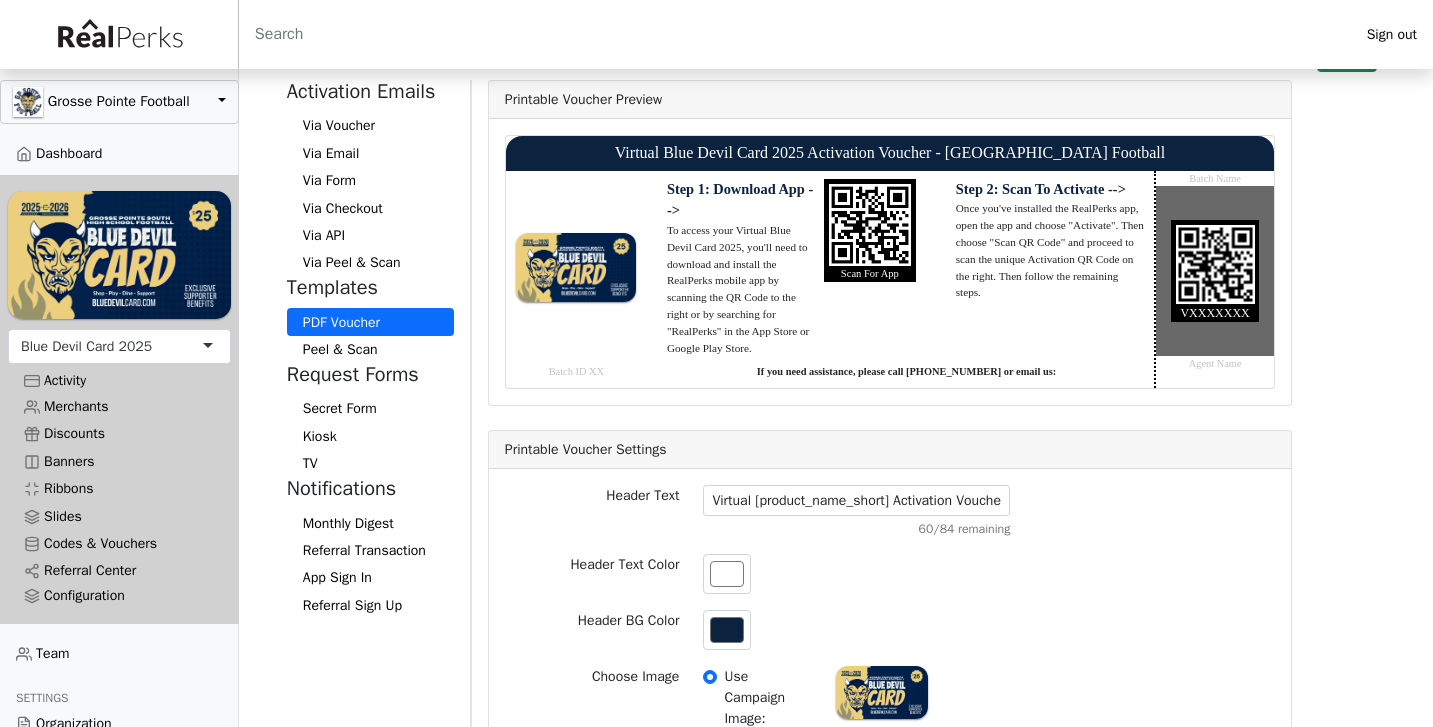 click on "To access your Virtual Blue Devil Card 2025, you'll need to download and install the RealPerks mobile app by scanning the QR Code to the right or by searching for "RealPerks" in the App Store or Google Play Store." at bounding box center (741, 289) 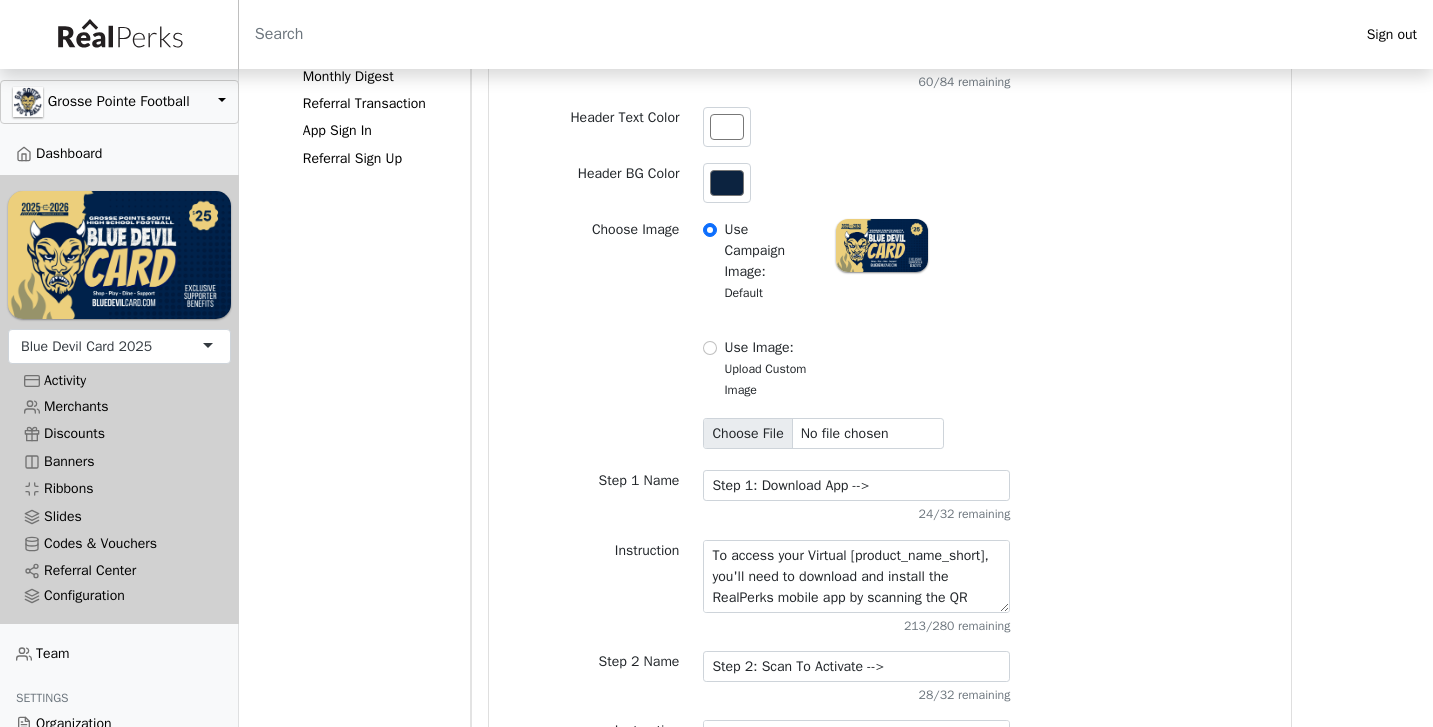 scroll, scrollTop: 596, scrollLeft: 0, axis: vertical 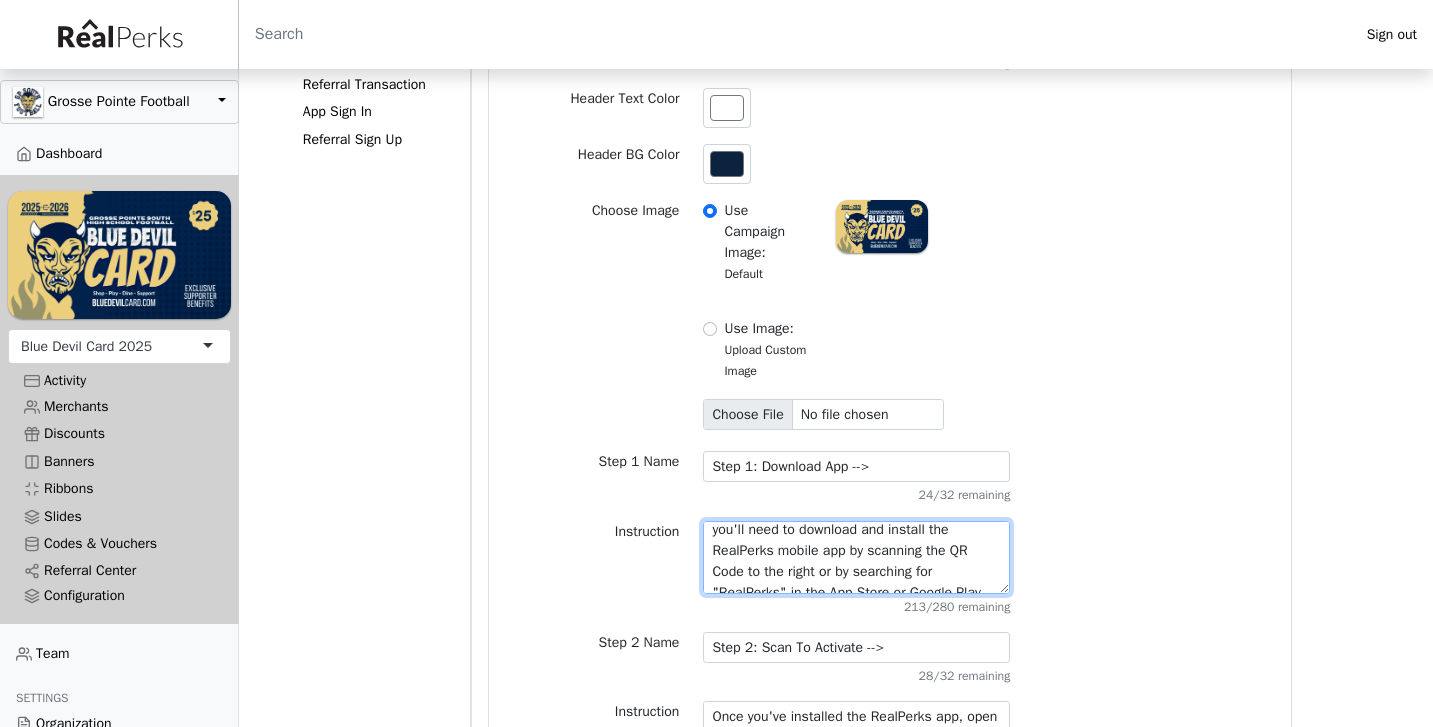 click on "To access your Virtual [product_name_short], you'll need to download and install the RealPerks mobile app by scanning the QR Code to the right or by searching for "RealPerks" in the App Store or Google Play Store." at bounding box center (856, 557) 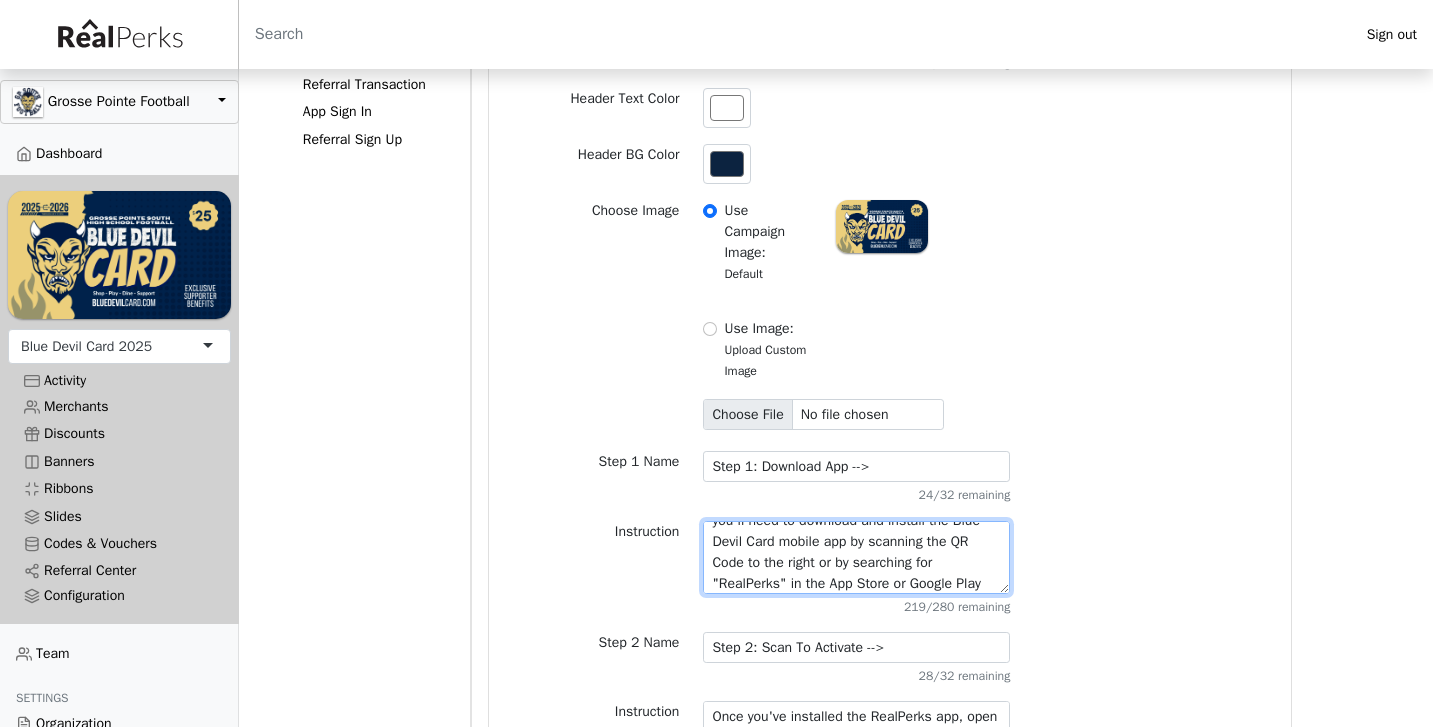 scroll, scrollTop: 58, scrollLeft: 0, axis: vertical 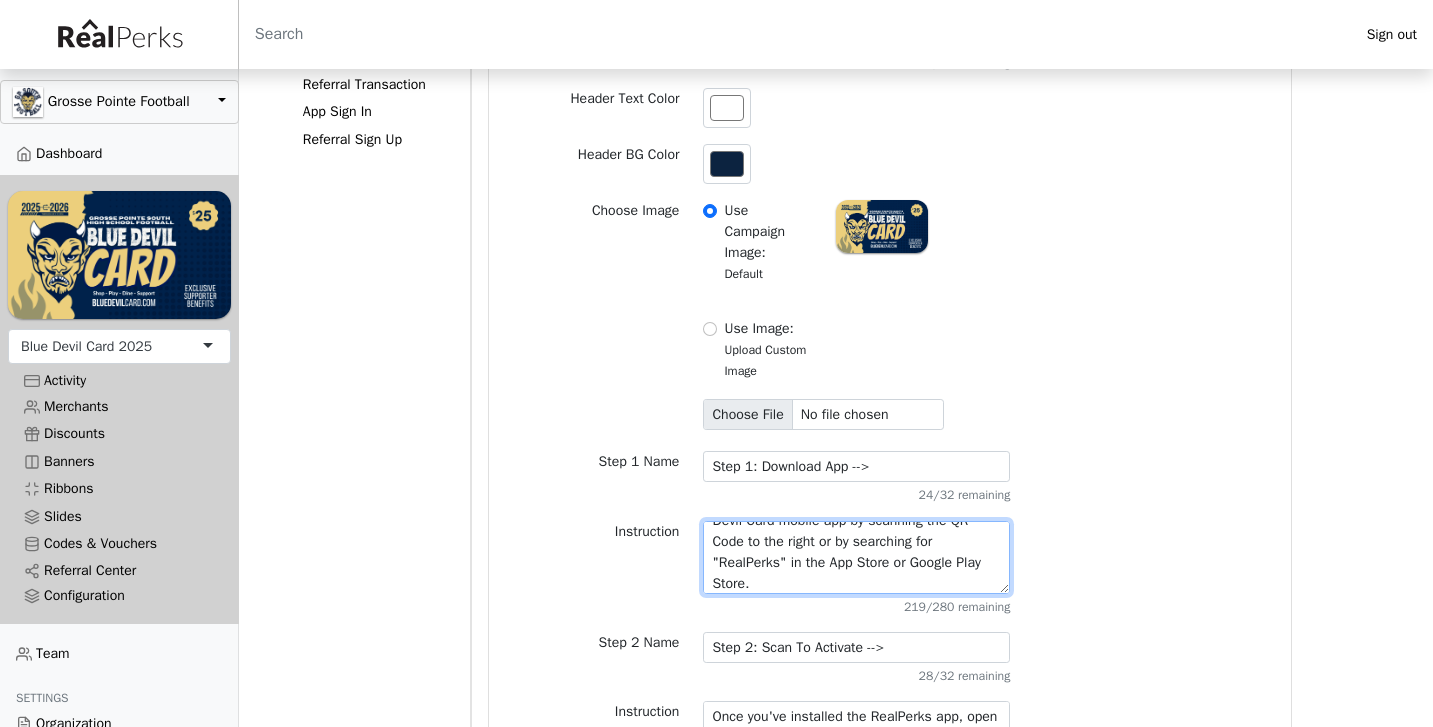 click on "To access your Virtual [product_name_short], you'll need to download and install the RealPerks mobile app by scanning the QR Code to the right or by searching for "RealPerks" in the App Store or Google Play Store." at bounding box center [856, 557] 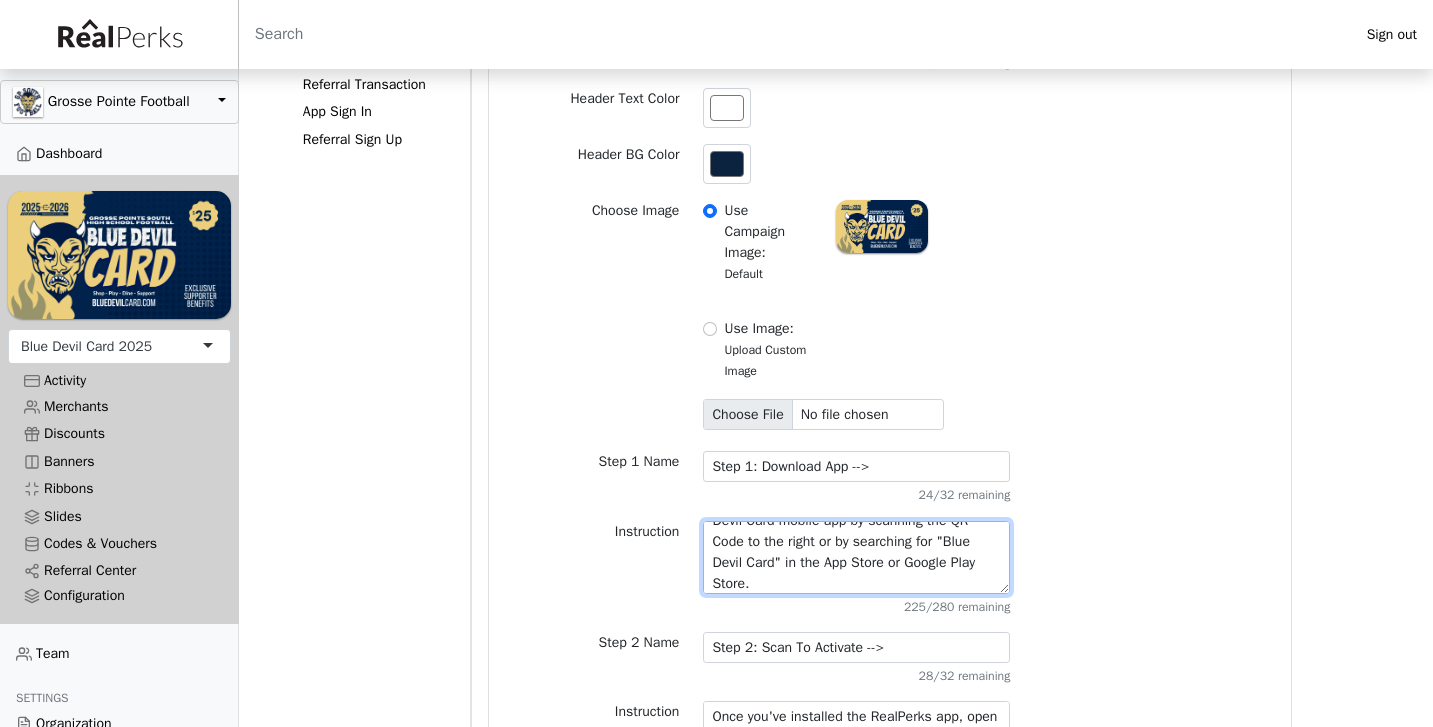 click on "To access your Virtual [product_name_short], you'll need to download and install the RealPerks mobile app by scanning the QR Code to the right or by searching for "RealPerks" in the App Store or Google Play Store." at bounding box center (856, 557) 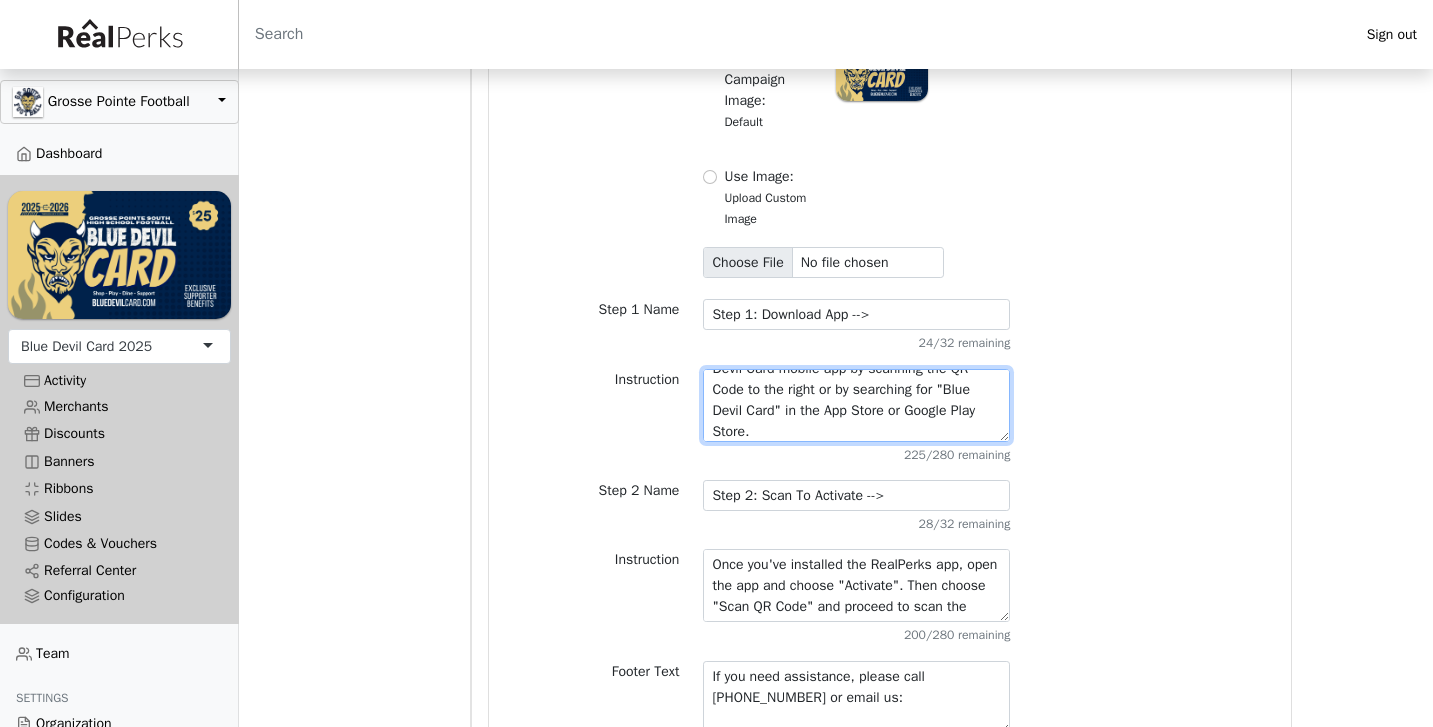 scroll, scrollTop: 750, scrollLeft: 0, axis: vertical 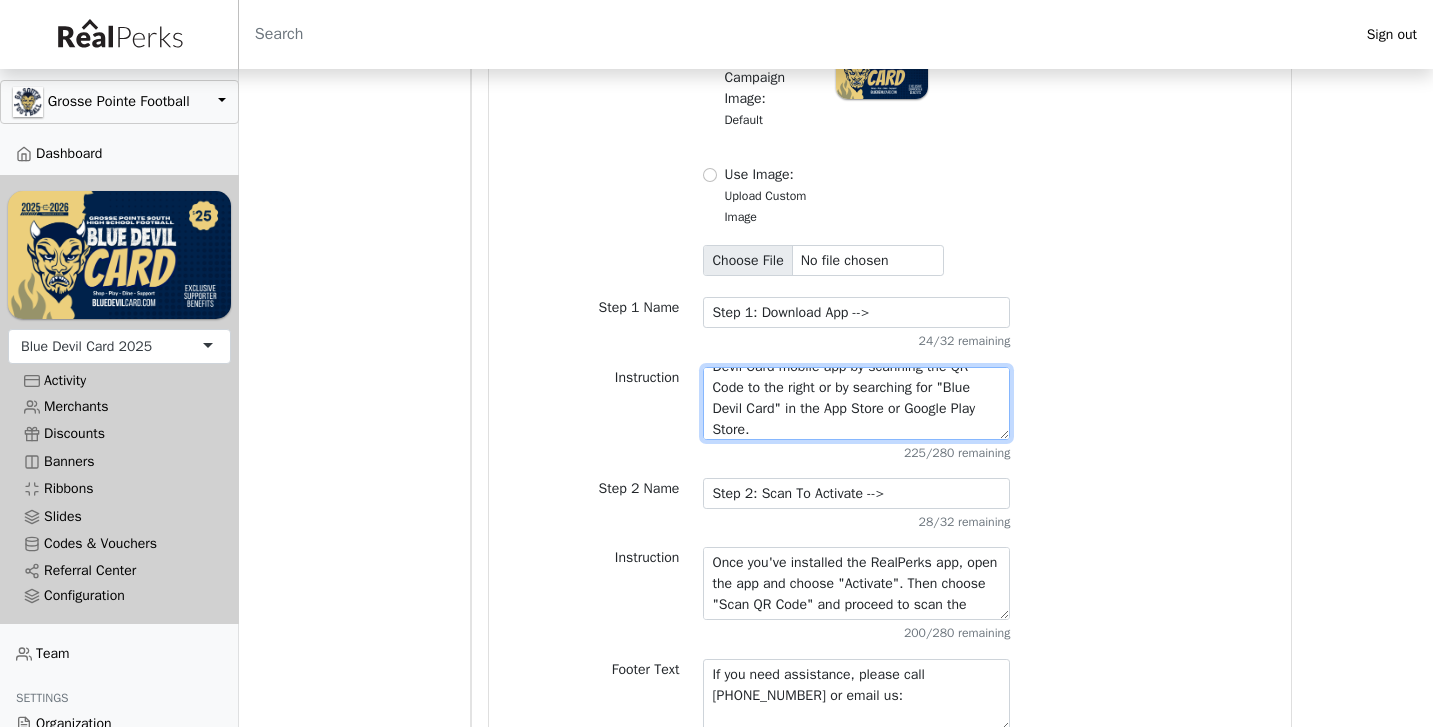 click on "To access your Virtual [product_name_short], you'll need to download and install the RealPerks mobile app by scanning the QR Code to the right or by searching for "RealPerks" in the App Store or Google Play Store." at bounding box center [856, 403] 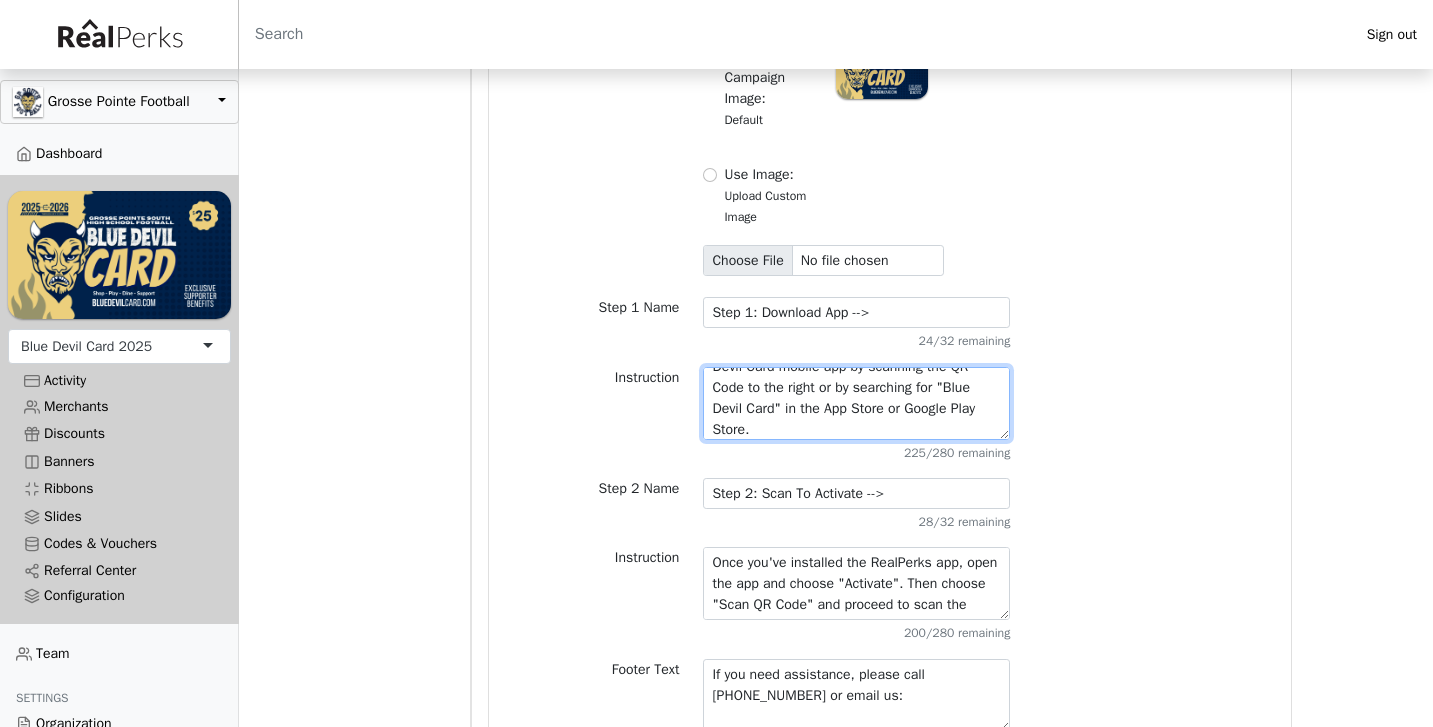 type on "To access your Virtual [product_name_short], you'll need to download and install the Blue Devil Card mobile app by scanning the QR Code to the right or by searching for "Blue Devil Card" in the App Store or Google Play Store." 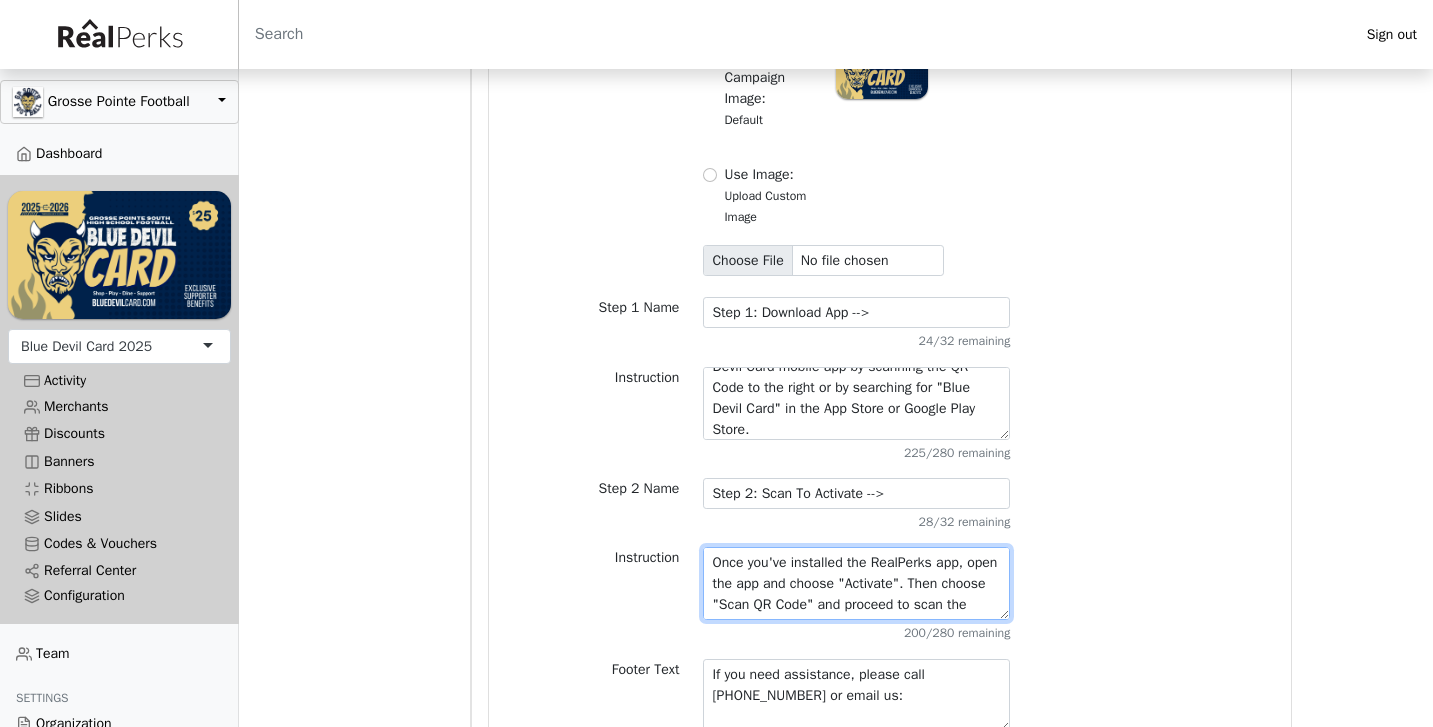 click on "Once you've installed the RealPerks app, open the app and choose "Activate". Then choose "Scan QR Code" and proceed to scan the unique Activation QR Code on the right. Then follow the remaining steps." at bounding box center [856, 583] 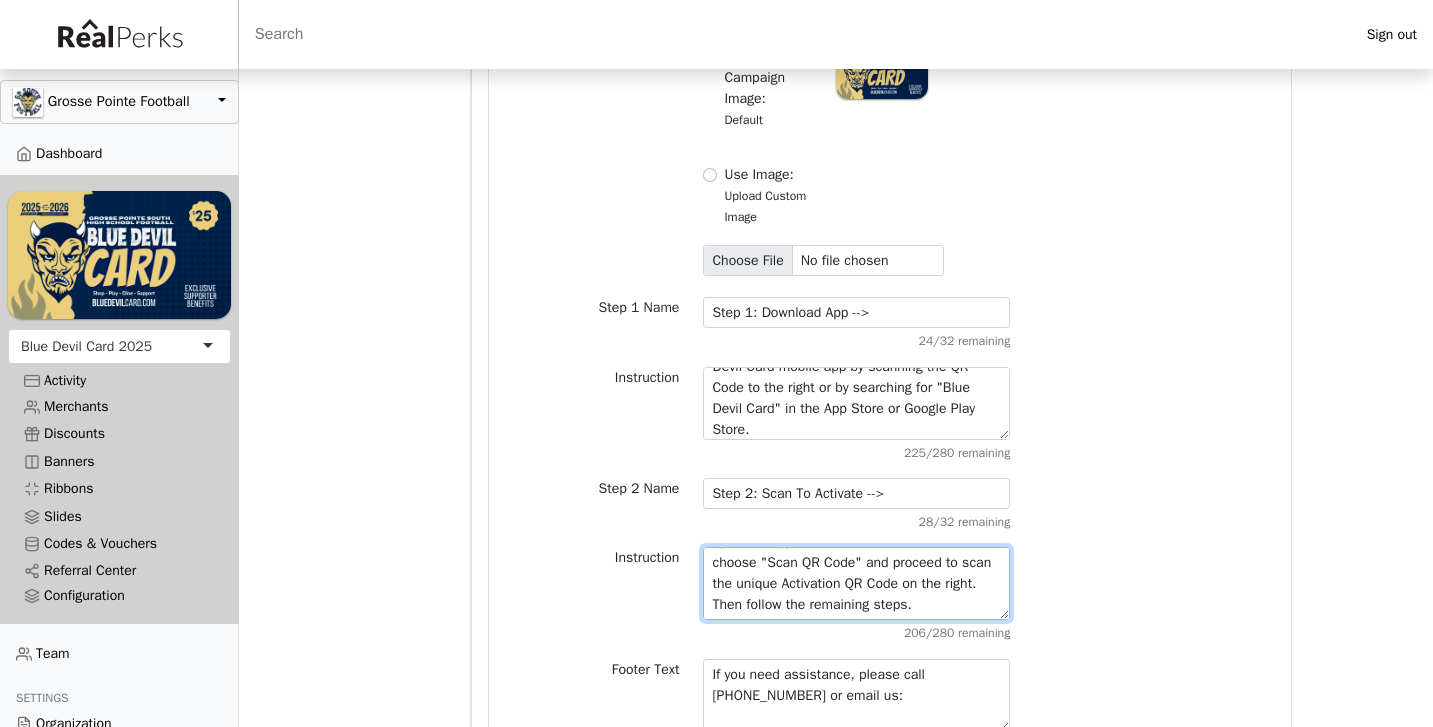 scroll, scrollTop: 42, scrollLeft: 0, axis: vertical 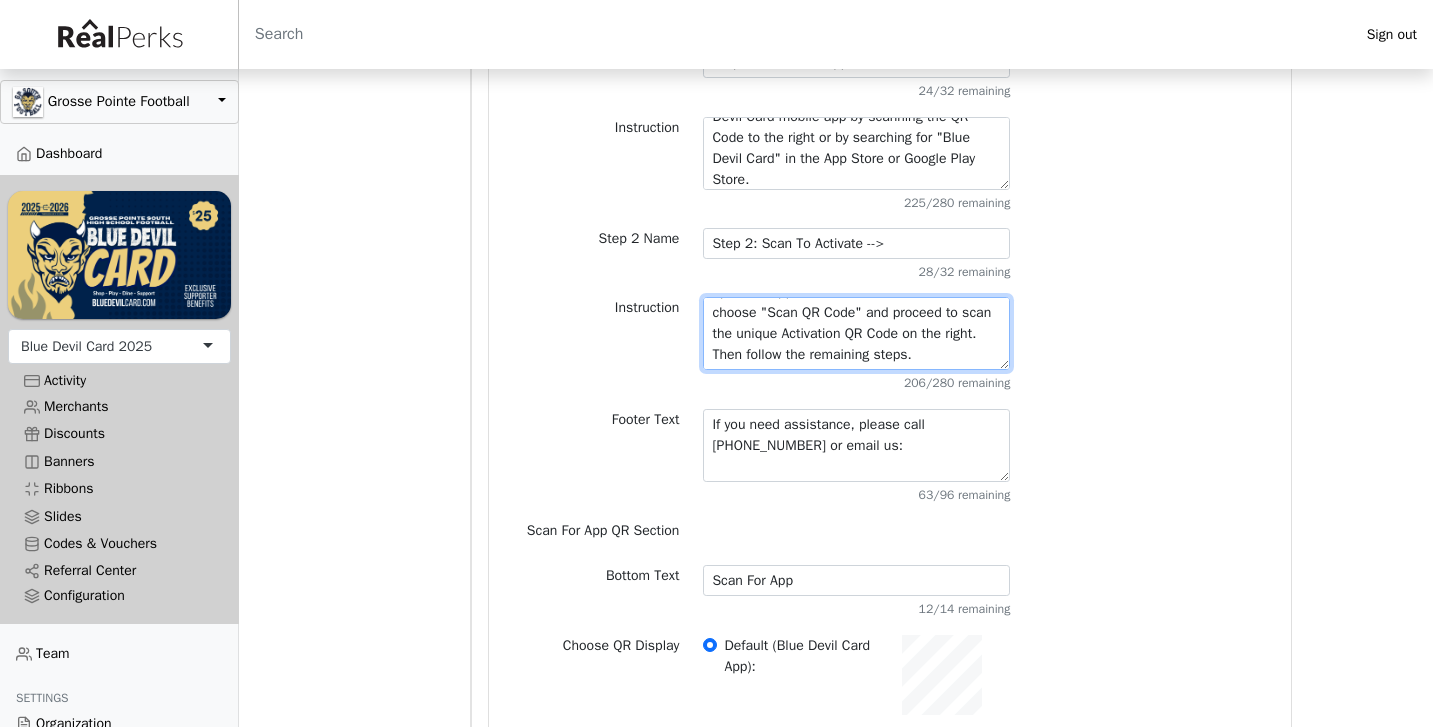 type on "Once you've installed the Blue Devil Card app, open the app and choose "Activate". Then choose "Scan QR Code" and proceed to scan the unique Activation QR Code on the right. Then follow the remaining steps." 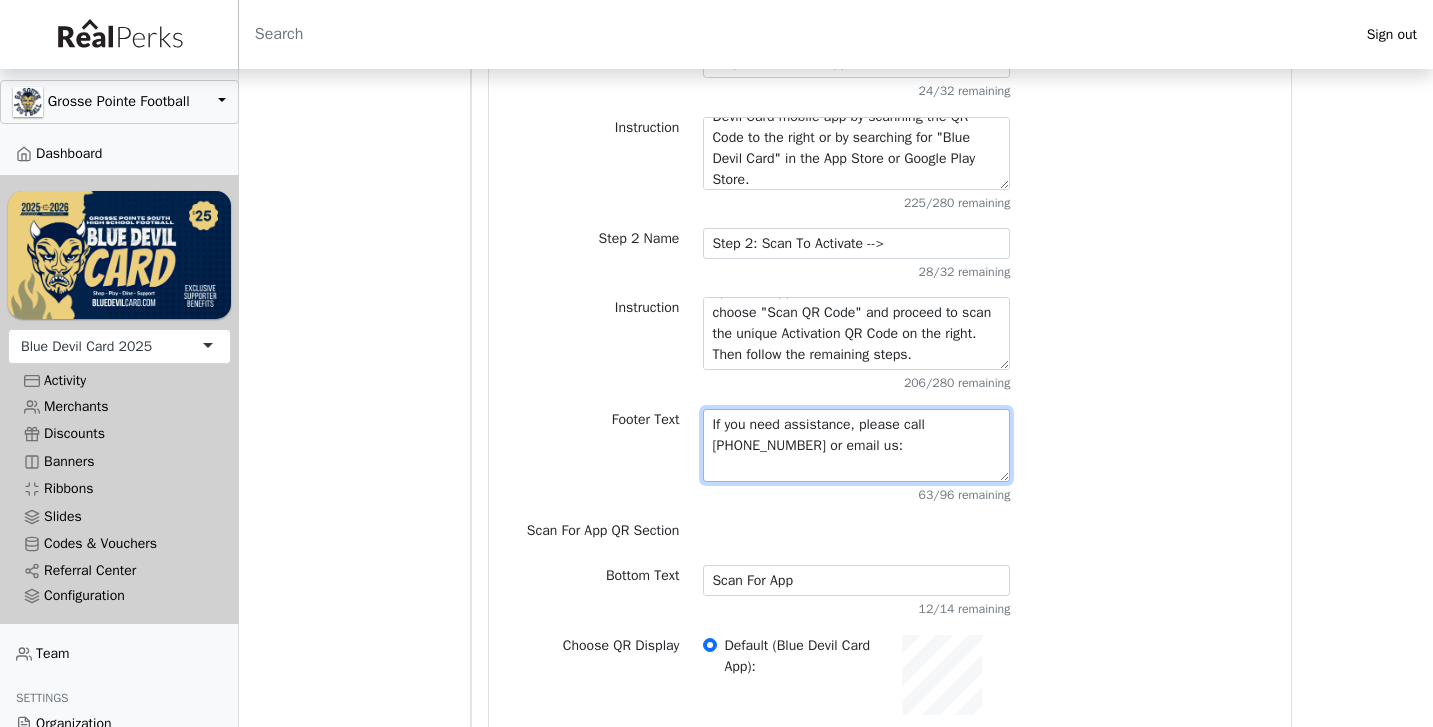 click on "If you need assistance, please call 1-888-456-8410 or email us:" at bounding box center (856, 445) 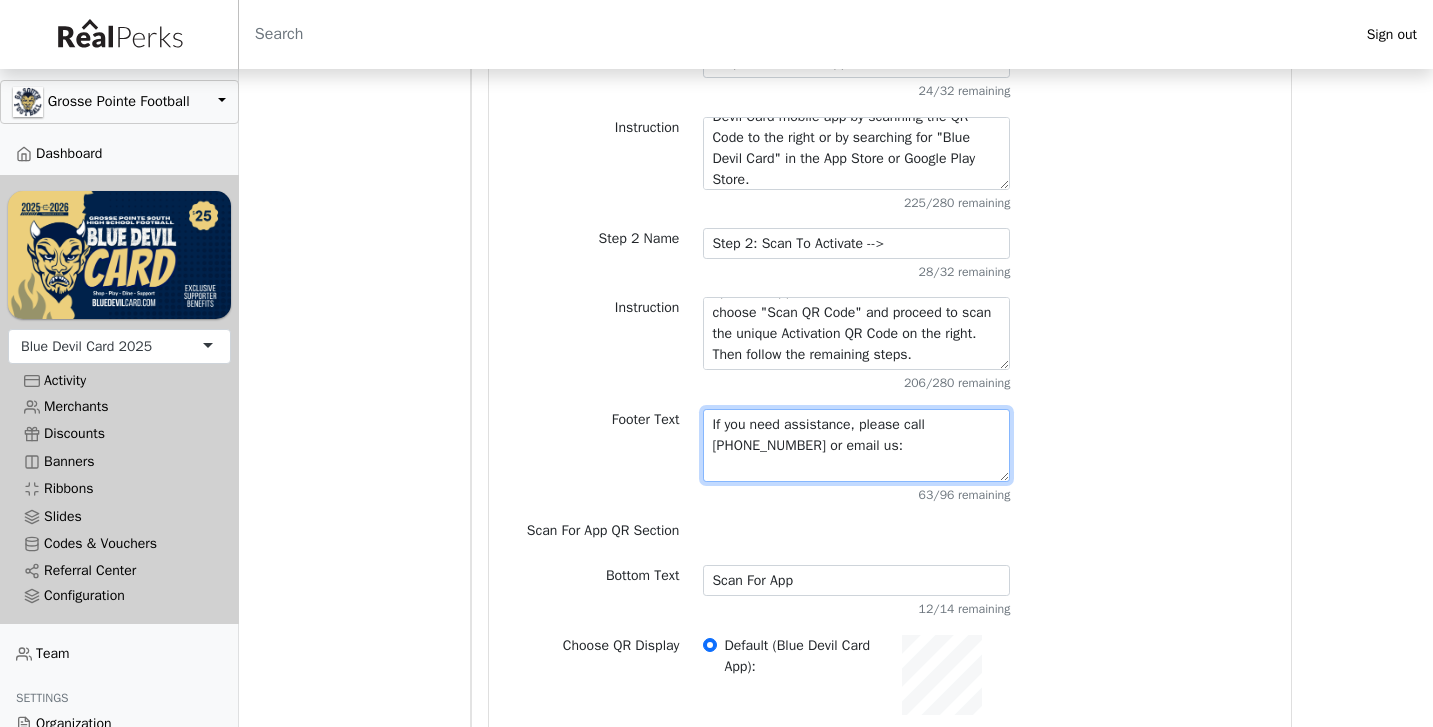 drag, startPoint x: 937, startPoint y: 408, endPoint x: 932, endPoint y: 420, distance: 13 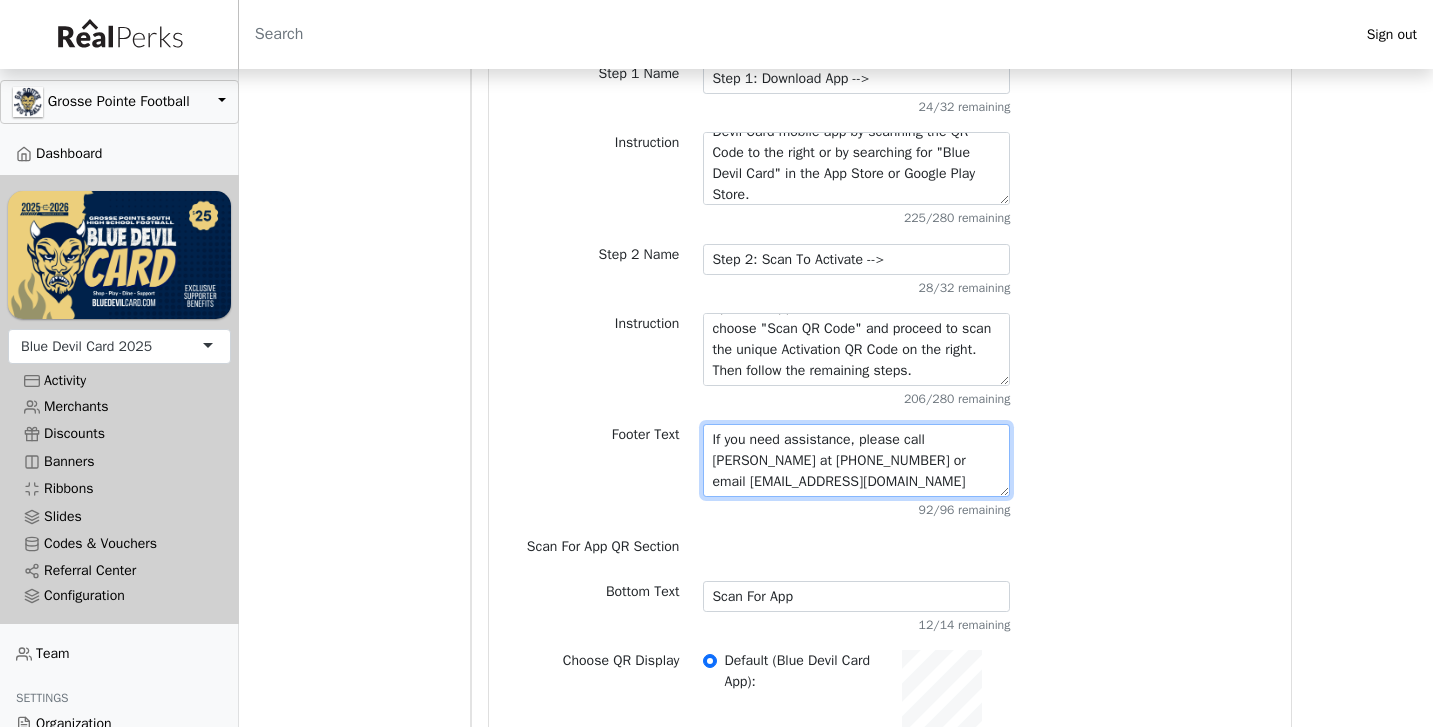 type on "If you need assistance, please call David Runk at 313-682-9493 or email runkdavi@hotmail.com" 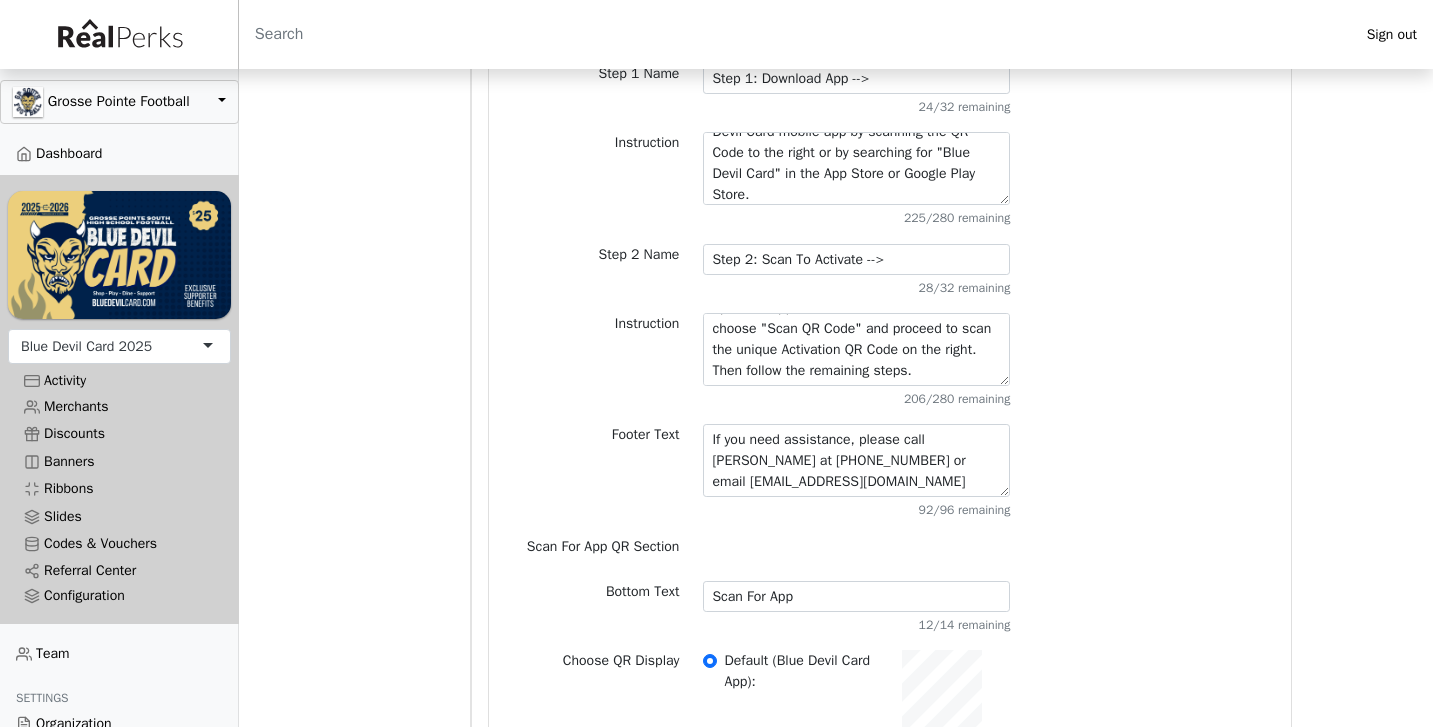 click on "Instruction
Once you've installed the RealPerks app, open the app and choose "Activate". Then choose "Scan QR Code" and proceed to scan the unique Activation QR Code on the right. Then follow the remaining steps.
206/280 remaining" at bounding box center (890, 360) 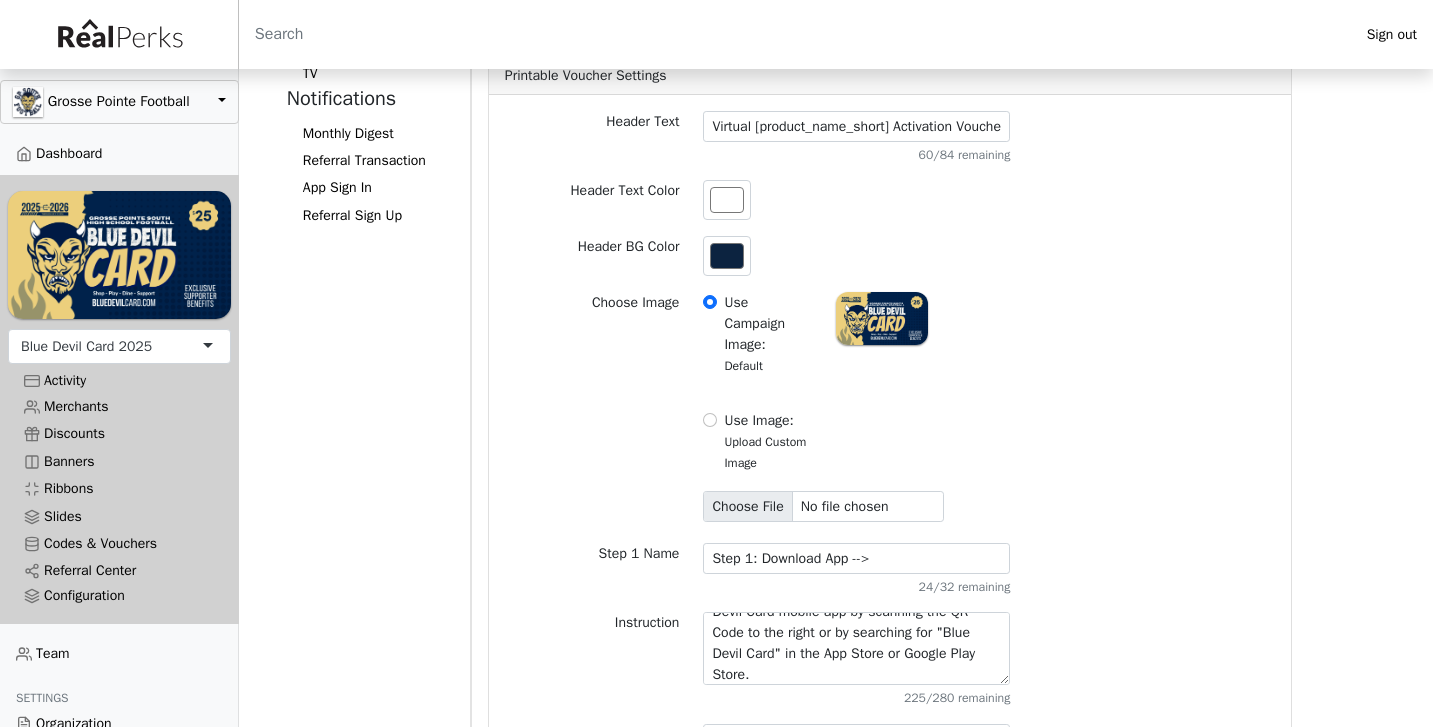 scroll, scrollTop: 527, scrollLeft: 0, axis: vertical 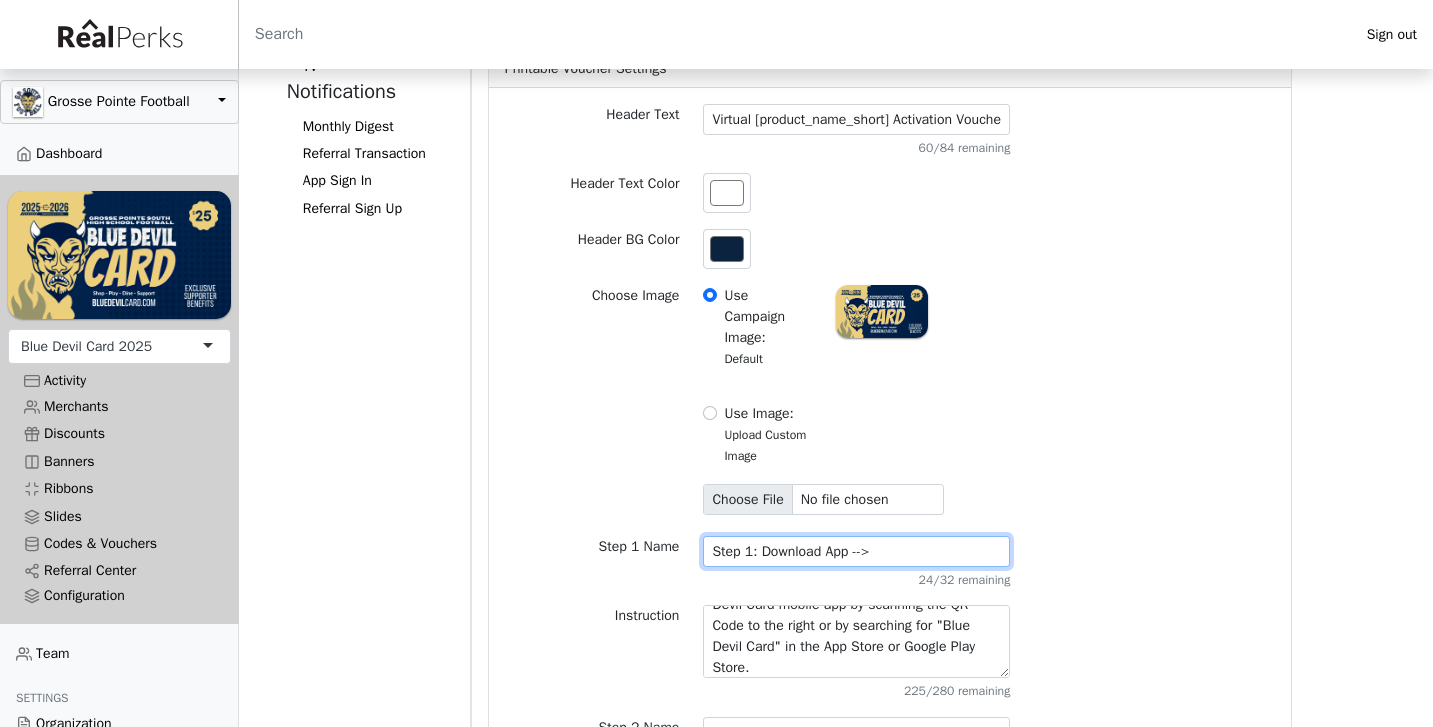 click on "Step 1: Download App -->" at bounding box center [856, 551] 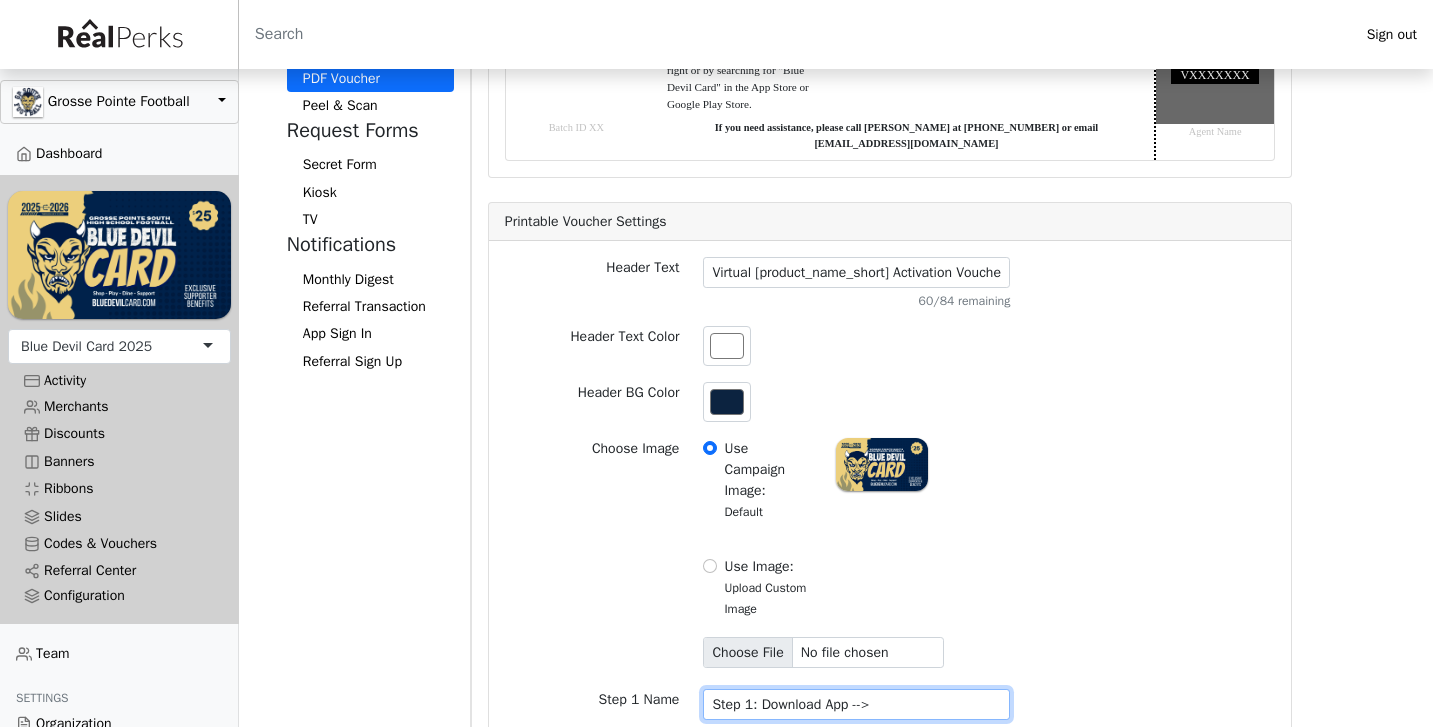 scroll, scrollTop: 375, scrollLeft: 0, axis: vertical 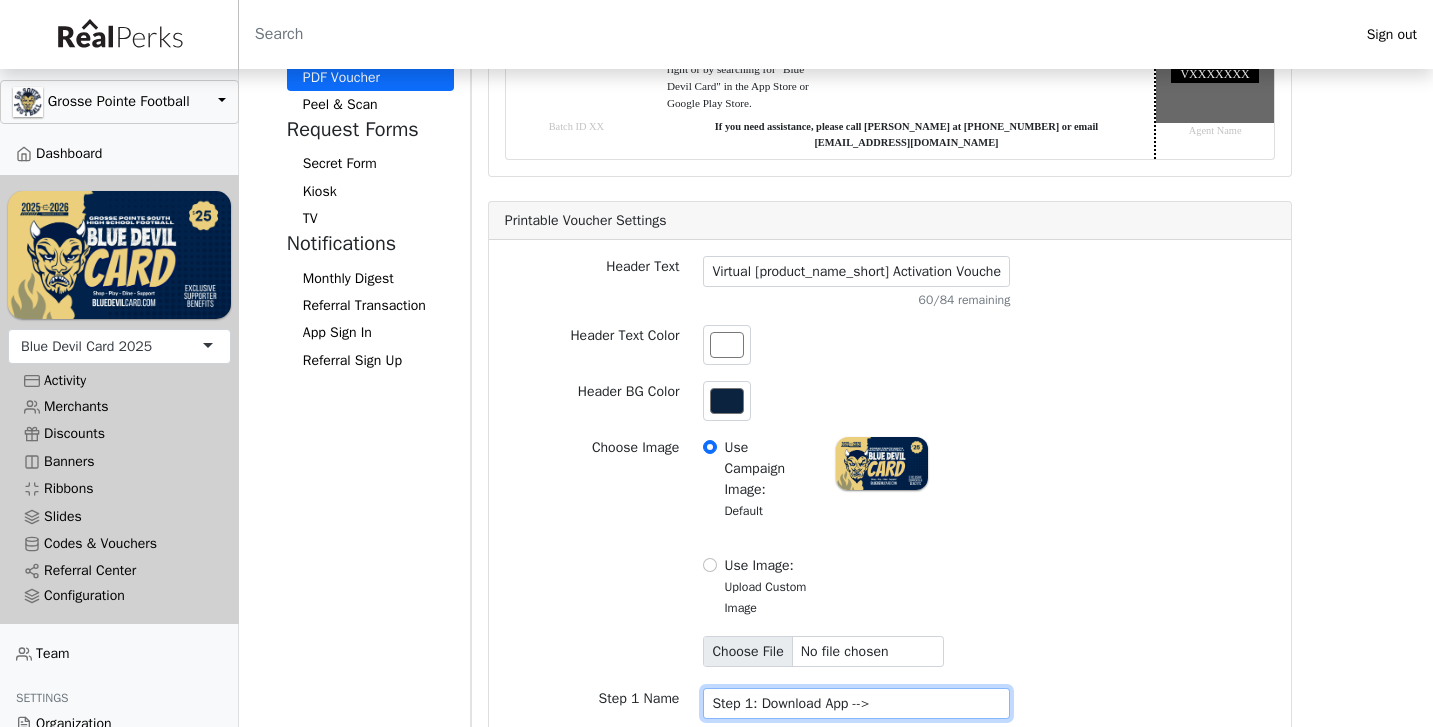 click on "Step 1: Download App -->" at bounding box center [856, 703] 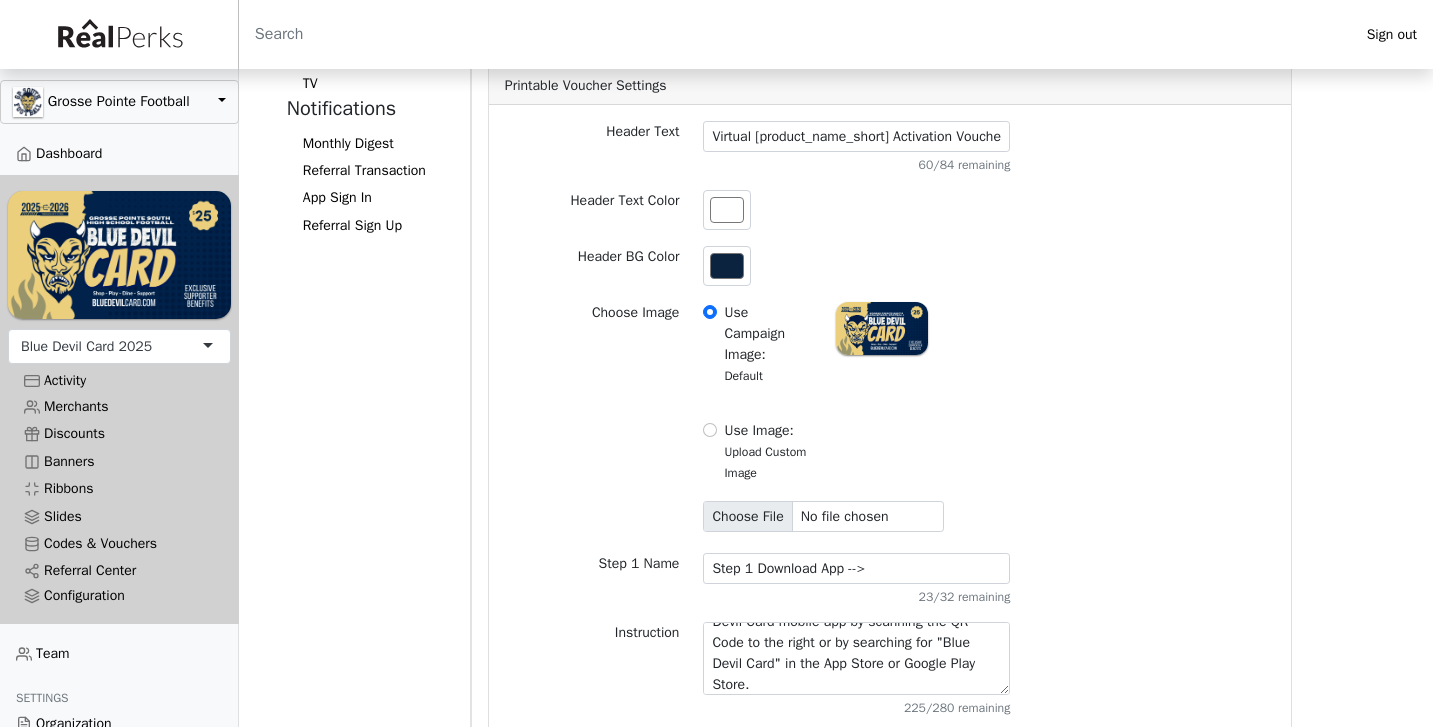 scroll, scrollTop: 601, scrollLeft: 0, axis: vertical 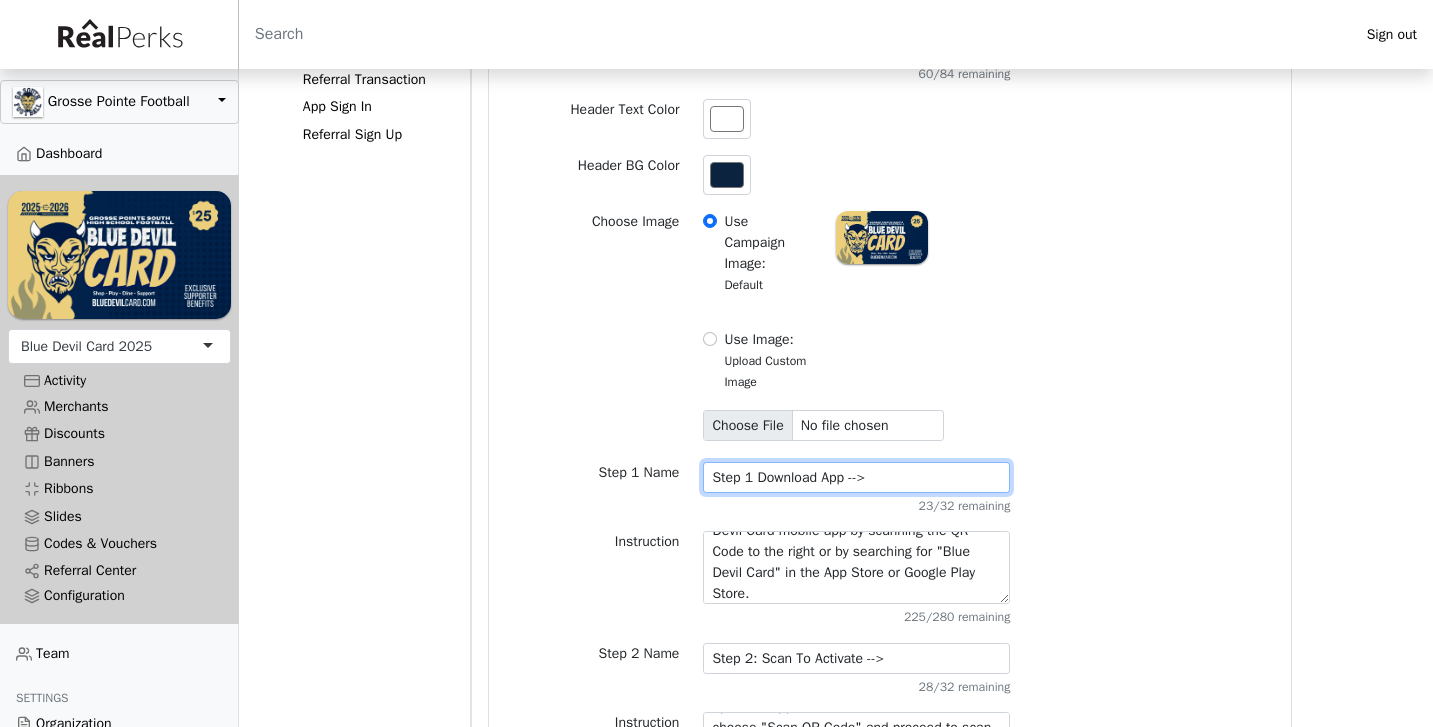 click on "Step 1 Download App -->" at bounding box center [856, 477] 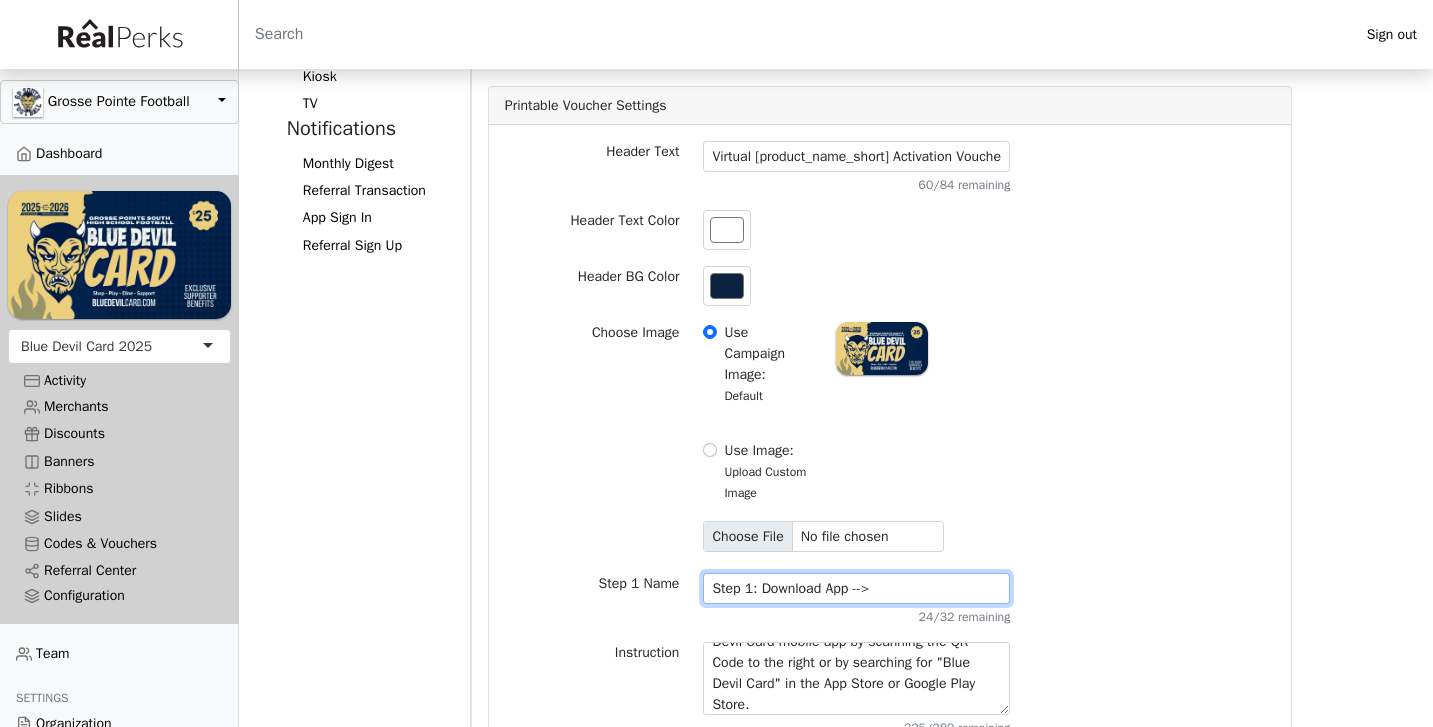 scroll, scrollTop: 502, scrollLeft: 0, axis: vertical 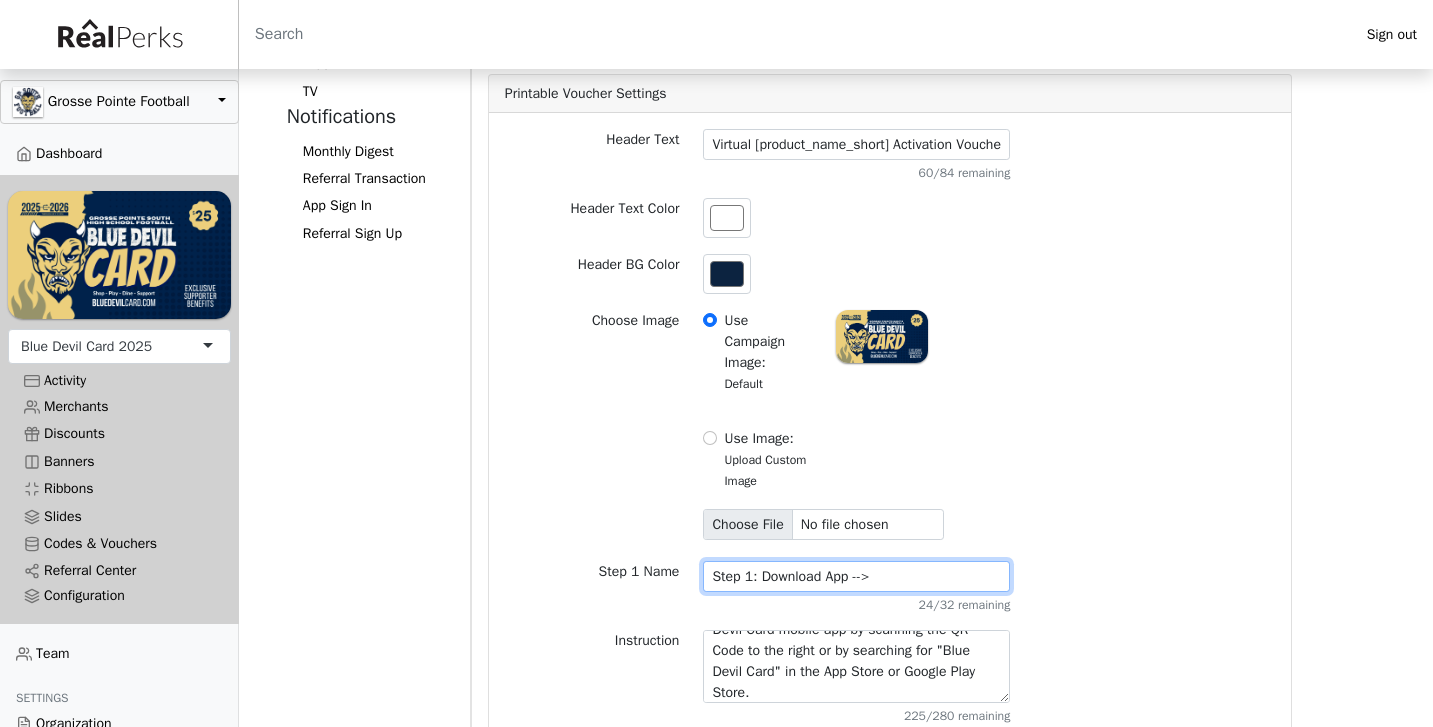 click on "Step 1: Download App -->" at bounding box center (856, 576) 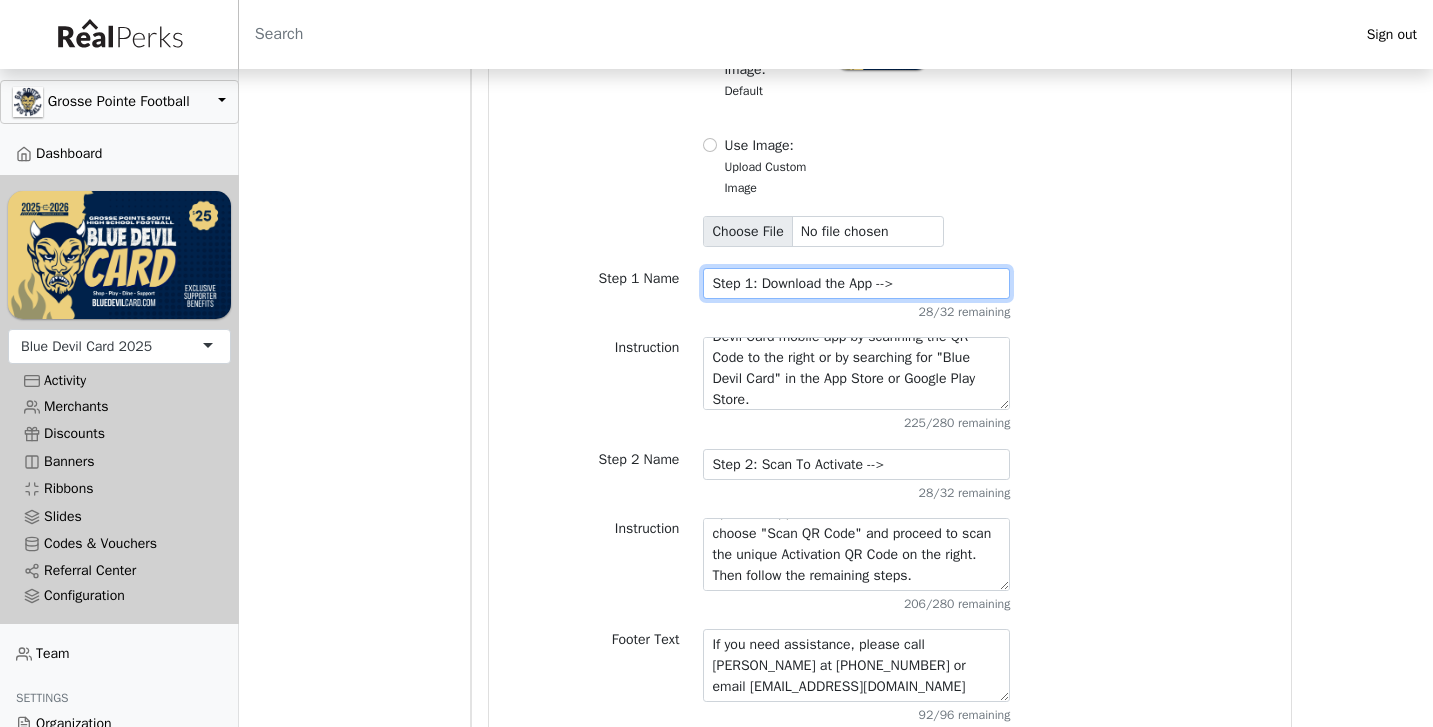 scroll, scrollTop: 812, scrollLeft: 0, axis: vertical 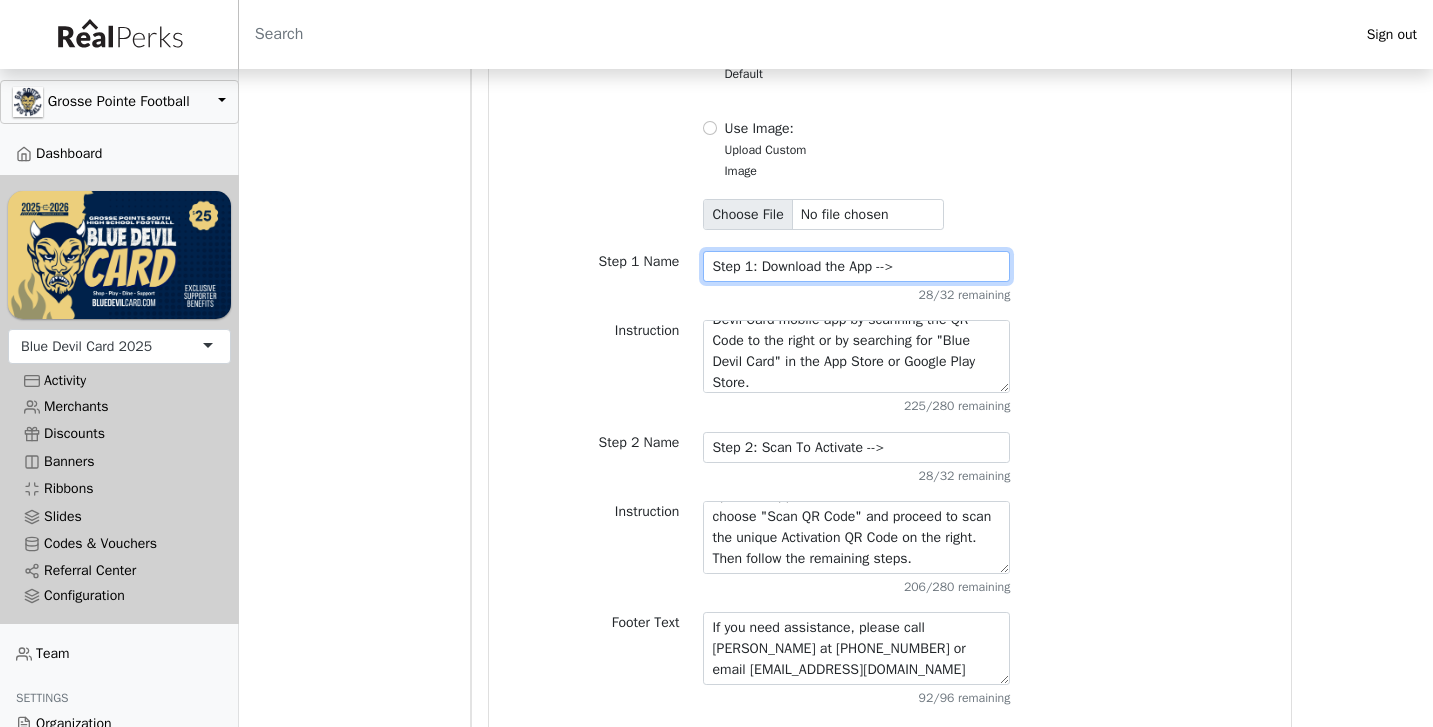 type on "Step 1: Download the App -->" 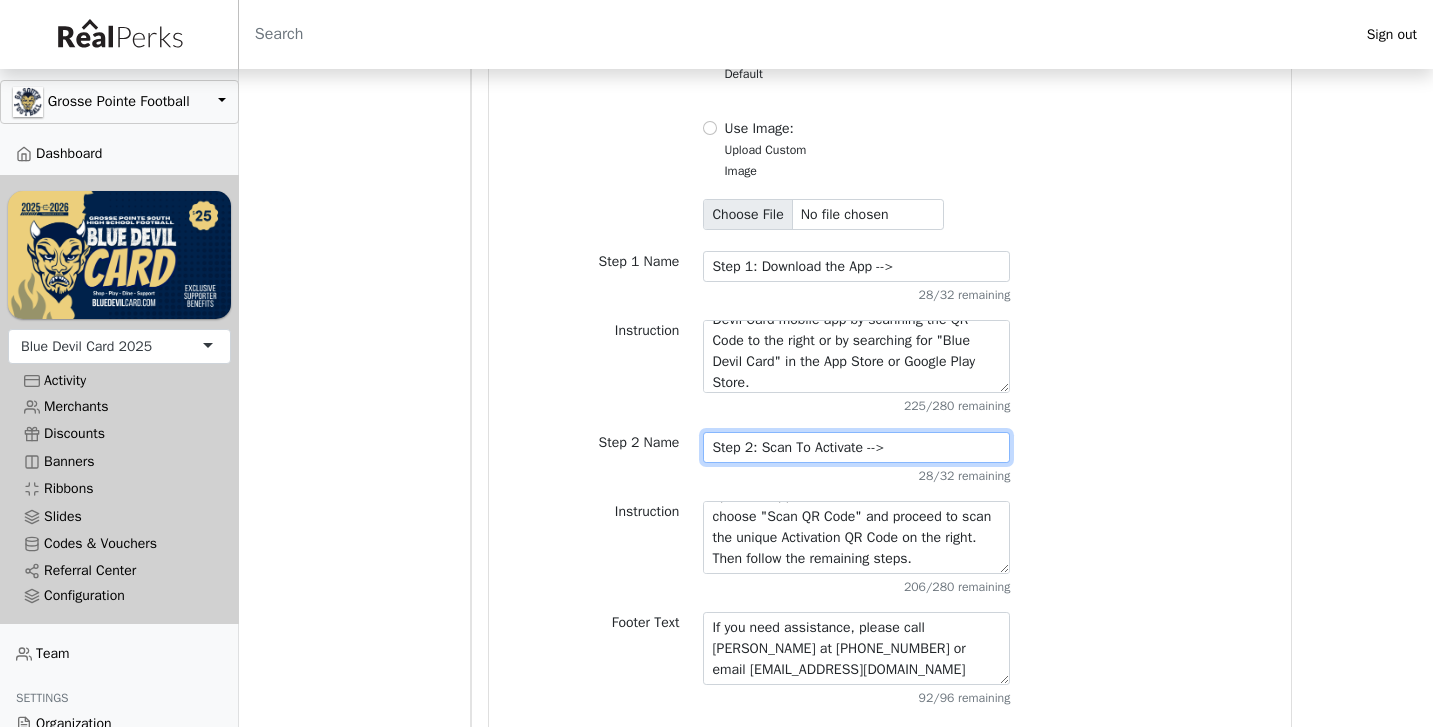 click on "Step 2: Scan To Activate -->" at bounding box center [856, 447] 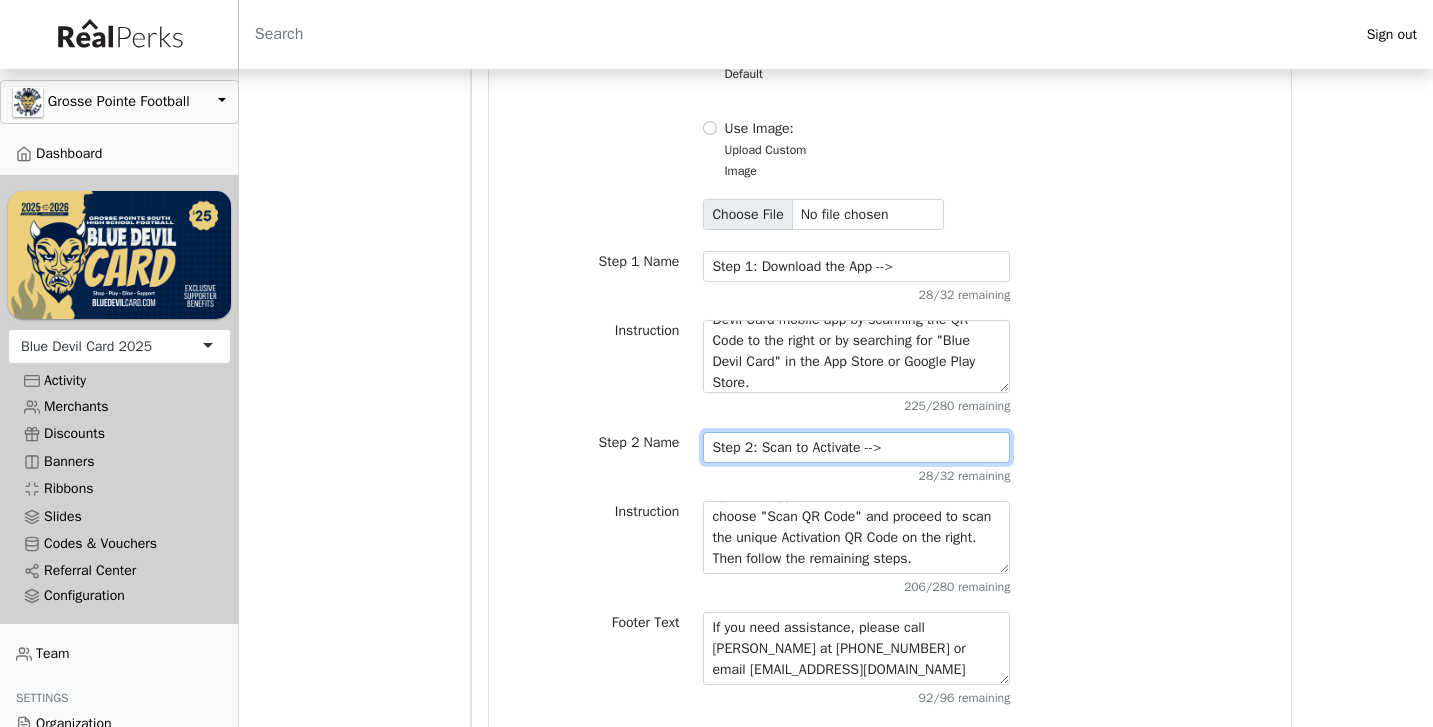 click on "Step 2: Scan to Activate -->" at bounding box center (856, 447) 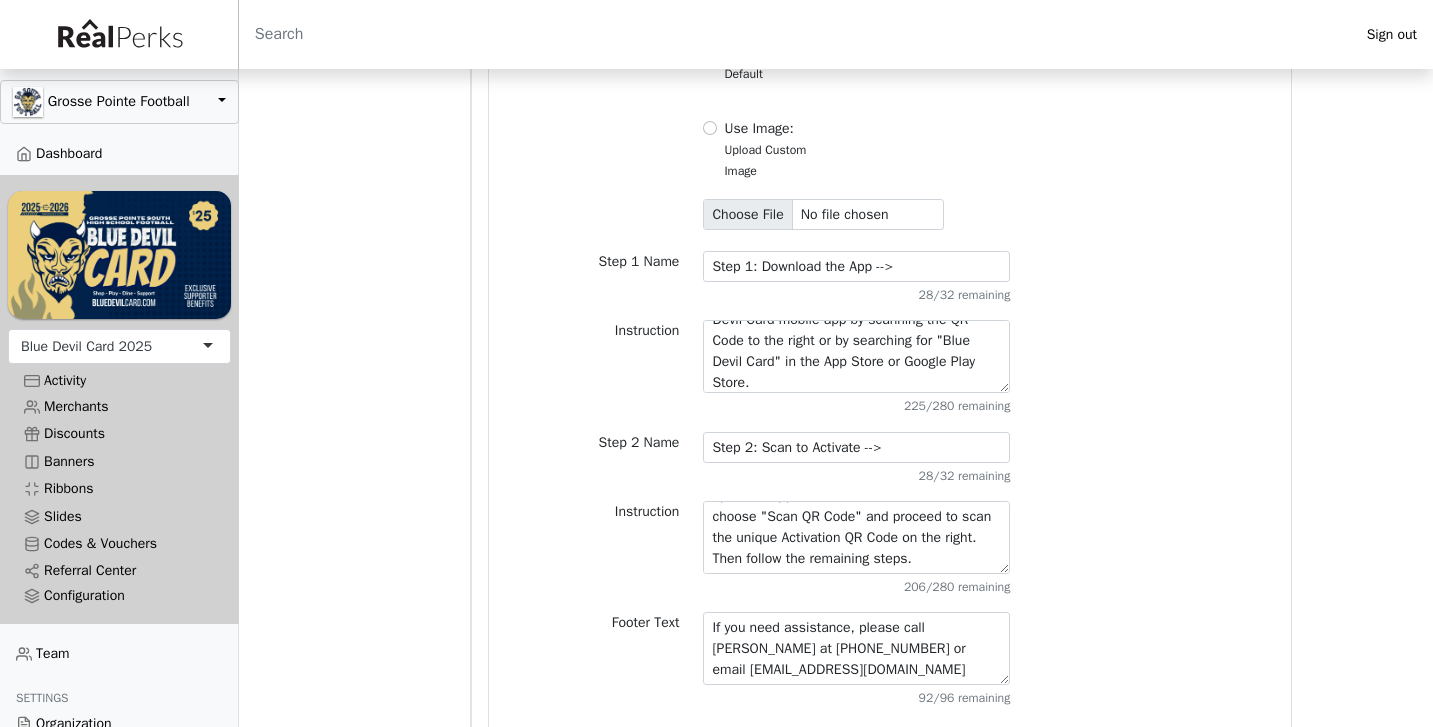 click on "Choose Image
Use Campaign Image:
Default
Use Image:
Upload Custom Image" at bounding box center [890, 117] 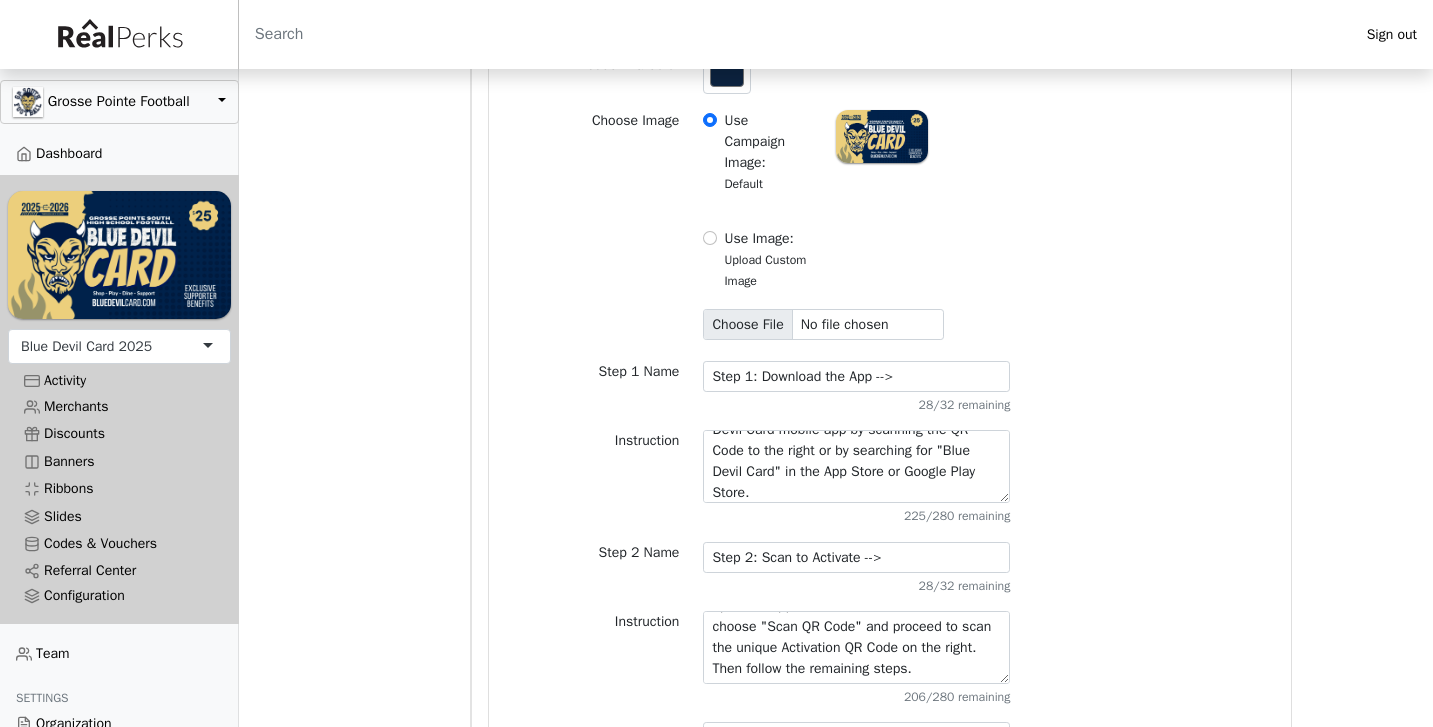 scroll, scrollTop: 703, scrollLeft: 0, axis: vertical 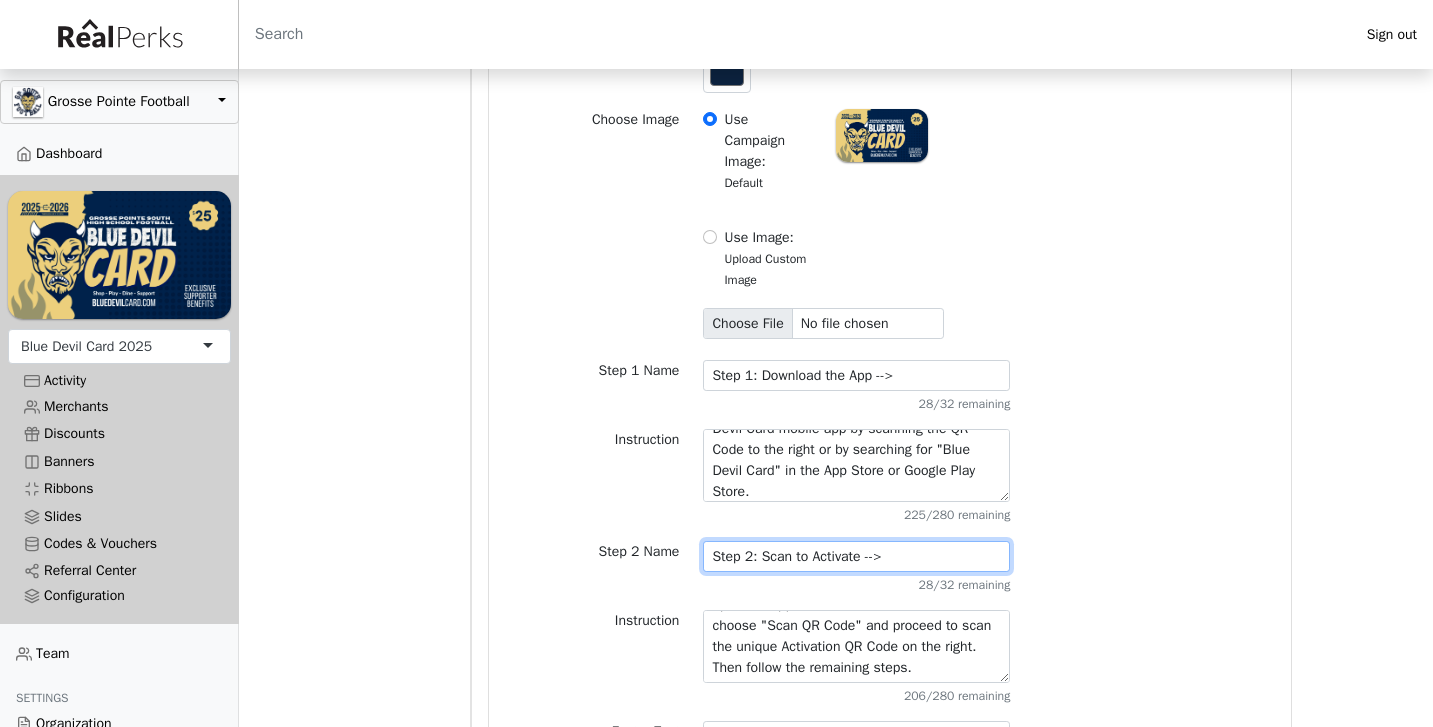 click on "Step 2: Scan to Activate -->" at bounding box center (856, 556) 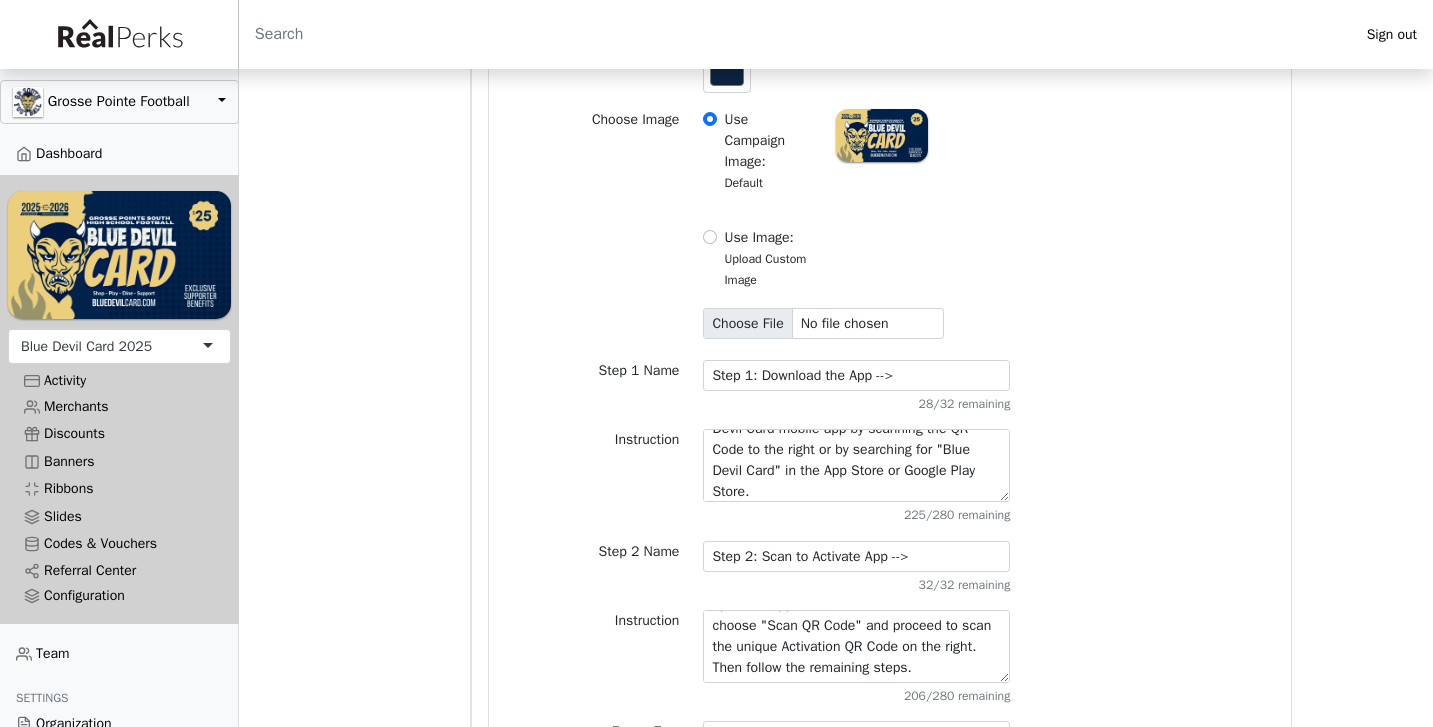 click on "Instruction
To access your Virtual [product_name_short], you'll need to download and install the RealPerks mobile app by scanning the QR Code to the right or by searching for "RealPerks" in the App Store or Google Play Store.
225/280 remaining" at bounding box center [890, 476] 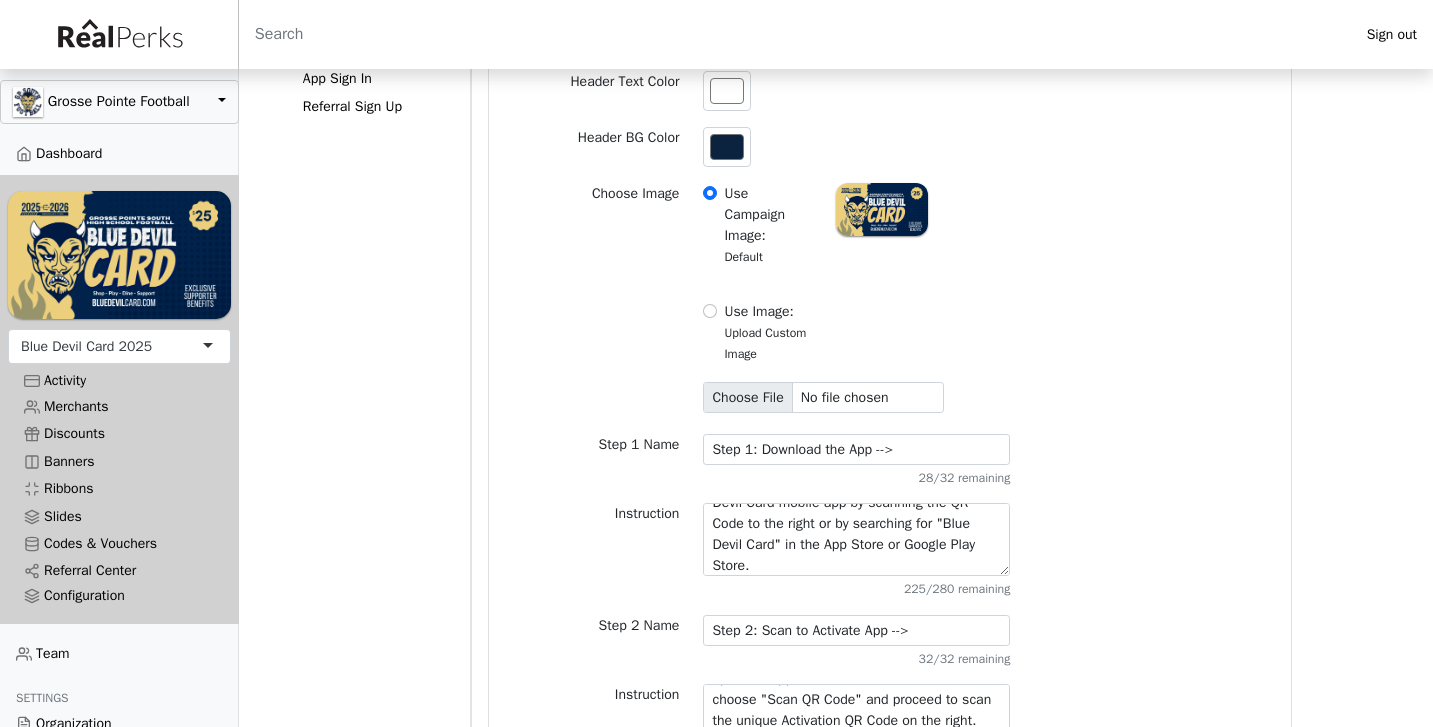 scroll, scrollTop: 637, scrollLeft: 0, axis: vertical 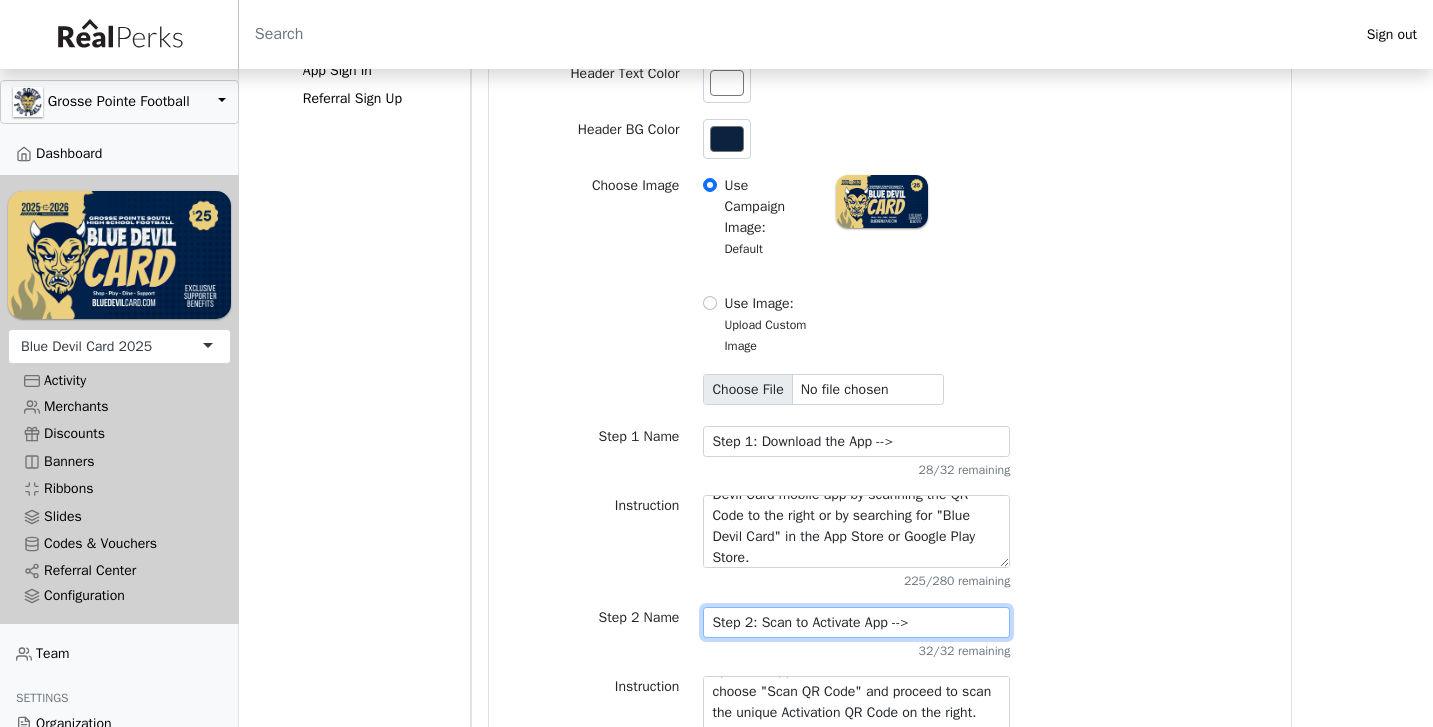 click on "Step 2: Scan to Activate App -->" at bounding box center (856, 622) 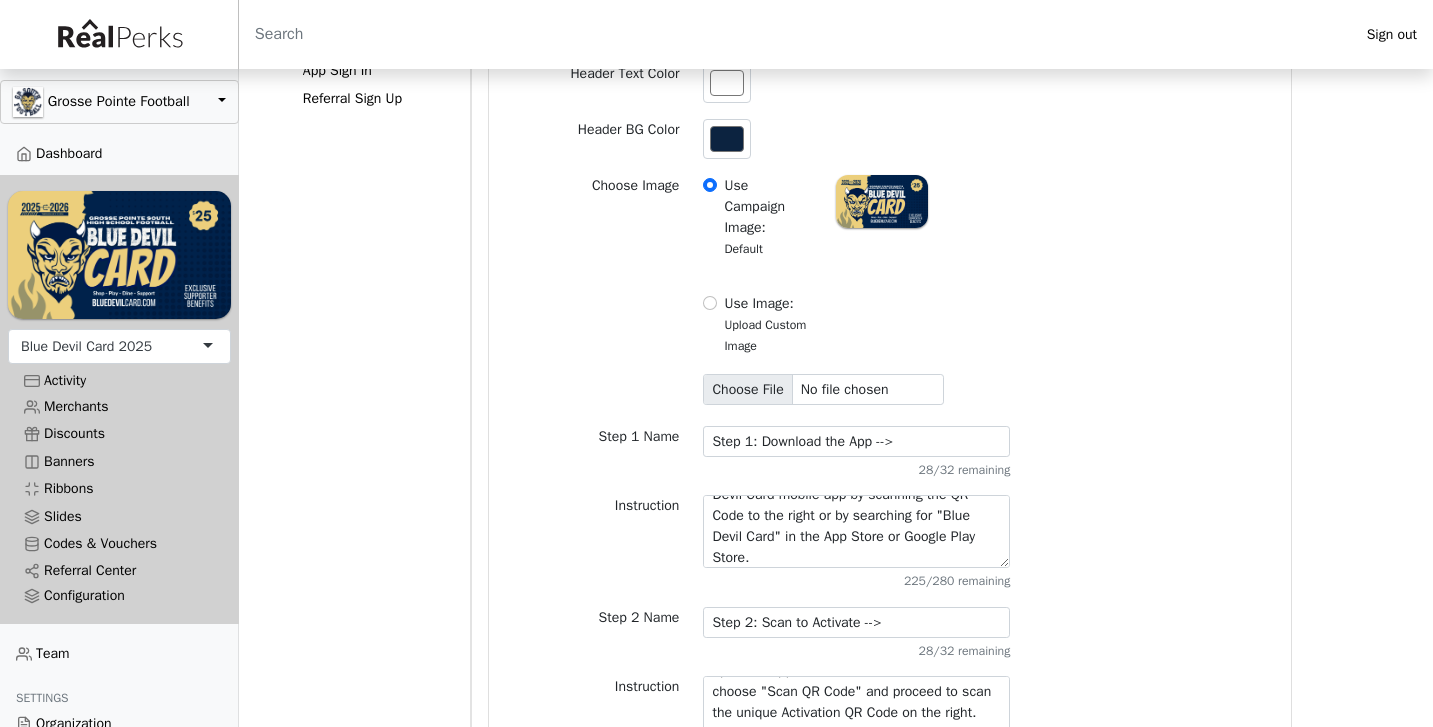 click on "Header Text
Virtual [product_name_short] Activation Voucher - [org_name]
60/84 remaining
Header Text Color
#ffffff
Header BG Color
#0c2340
Choose Image
Use Campaign Image:
Default" at bounding box center [890, 646] 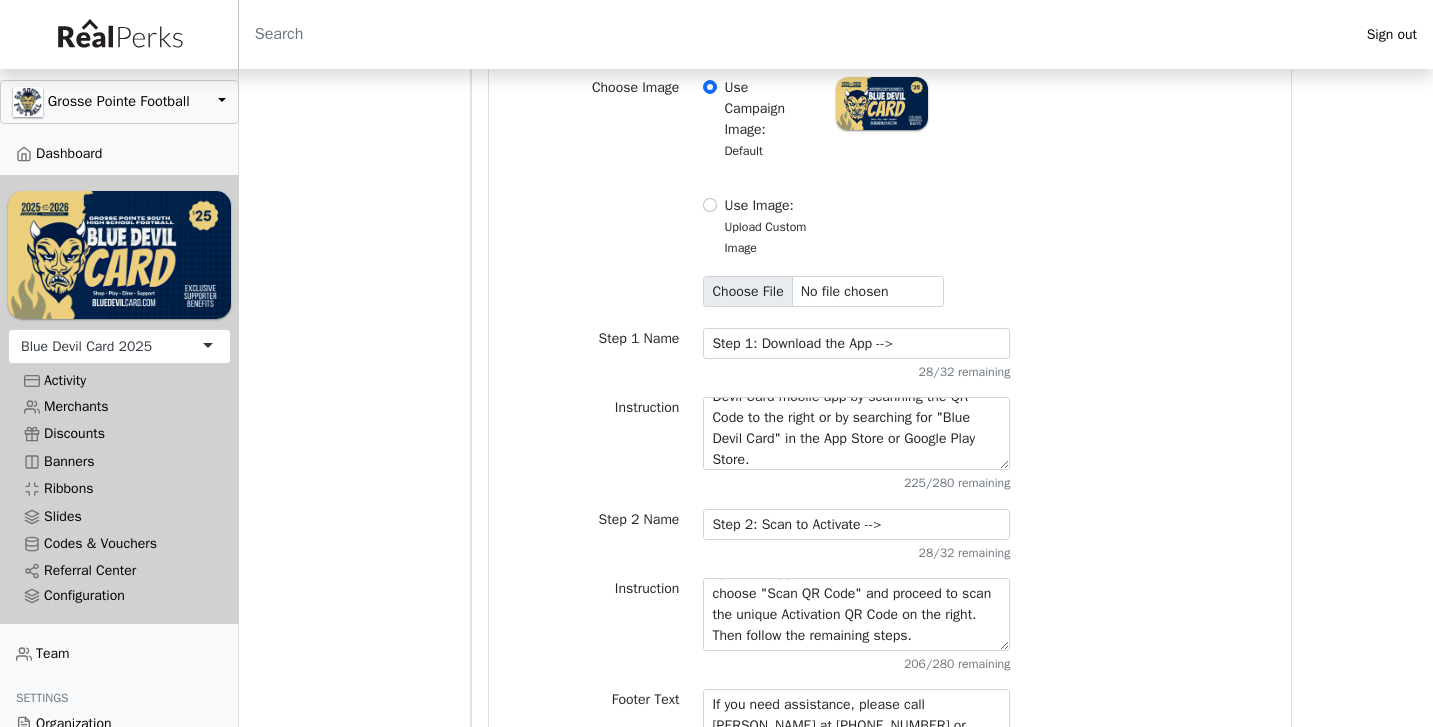 scroll, scrollTop: 749, scrollLeft: 0, axis: vertical 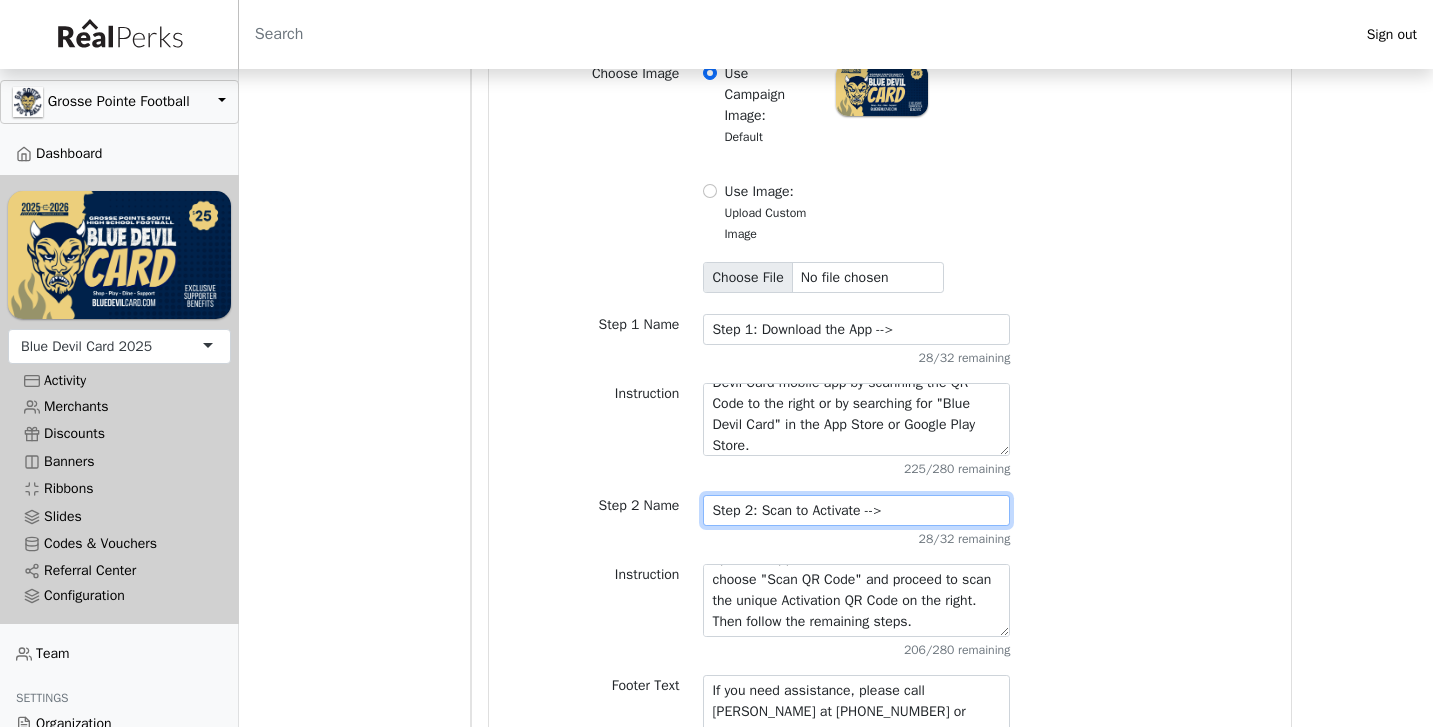 click on "Step 2: Scan to Activate -->" at bounding box center (856, 510) 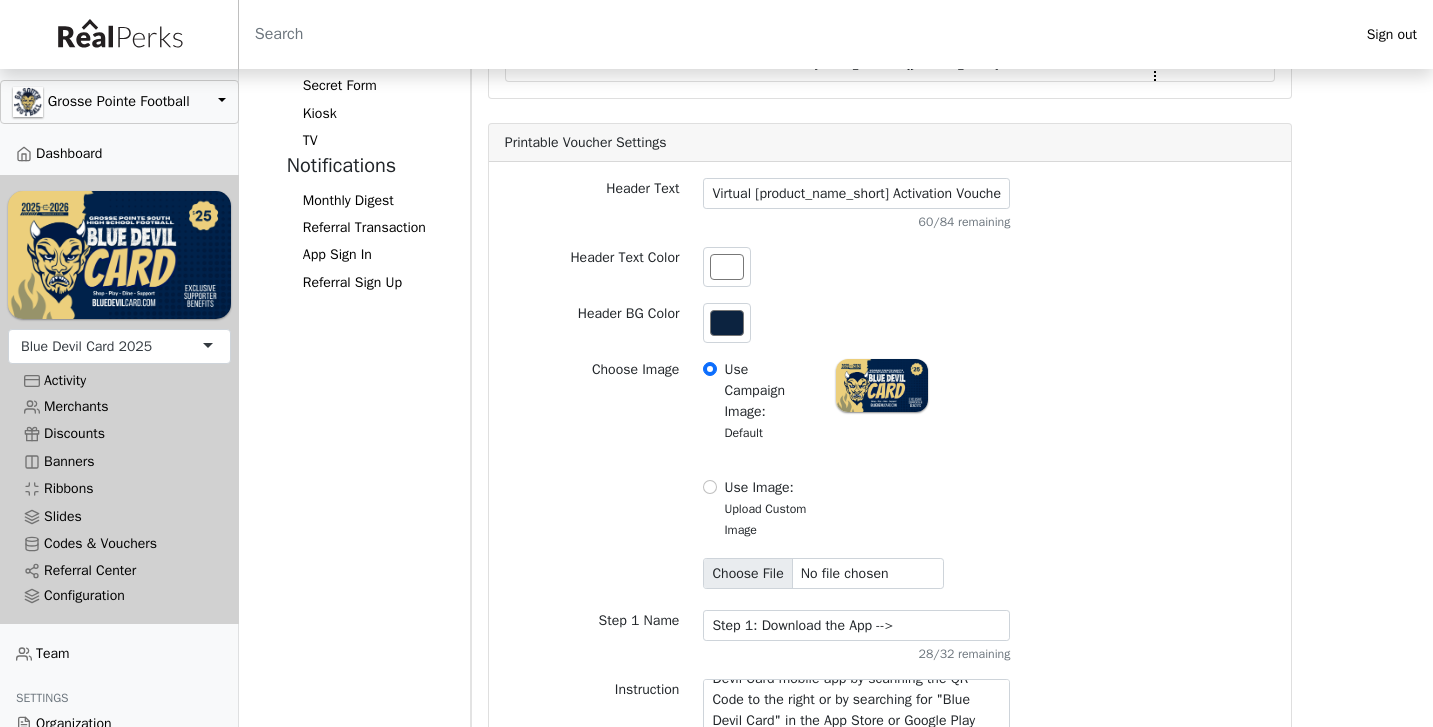 scroll, scrollTop: 457, scrollLeft: 0, axis: vertical 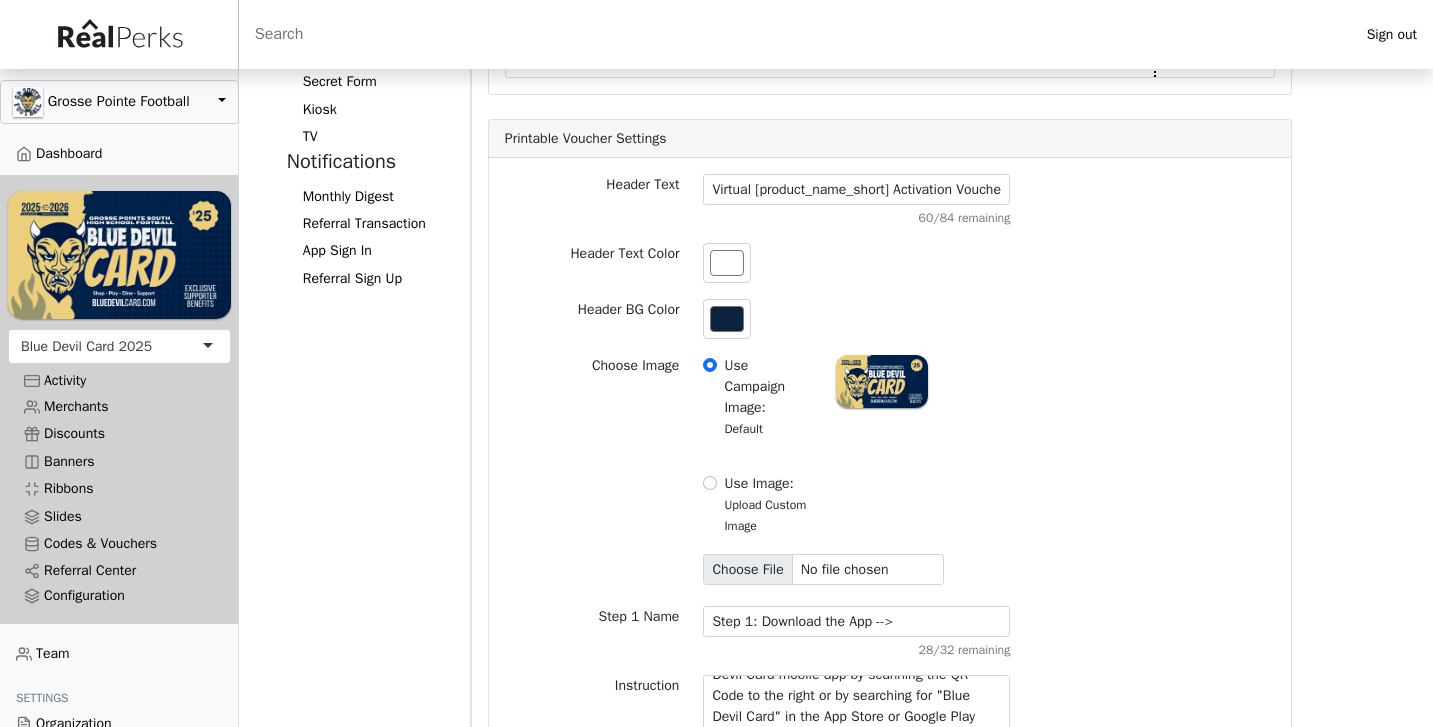 type on "Step 2: Scan to Activate -->>" 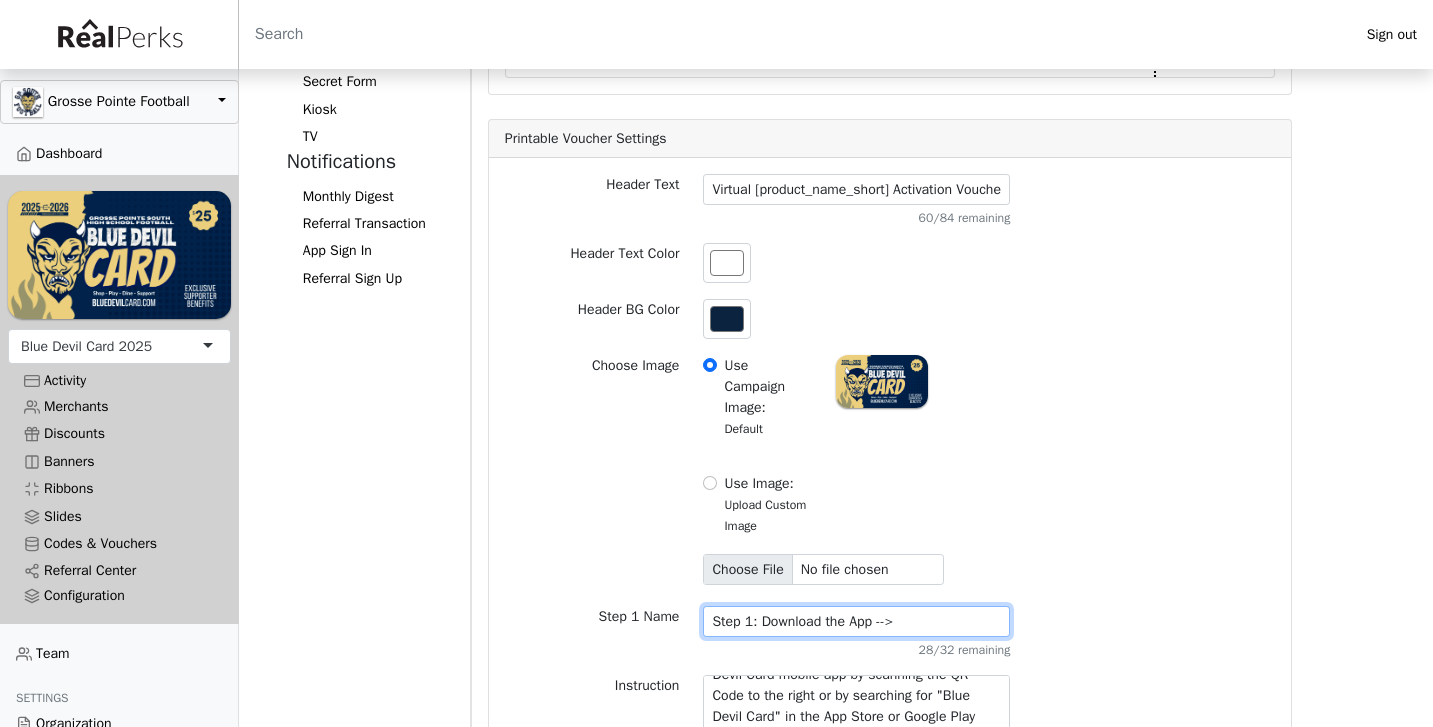 click on "Step 1: Download the App -->" at bounding box center [856, 621] 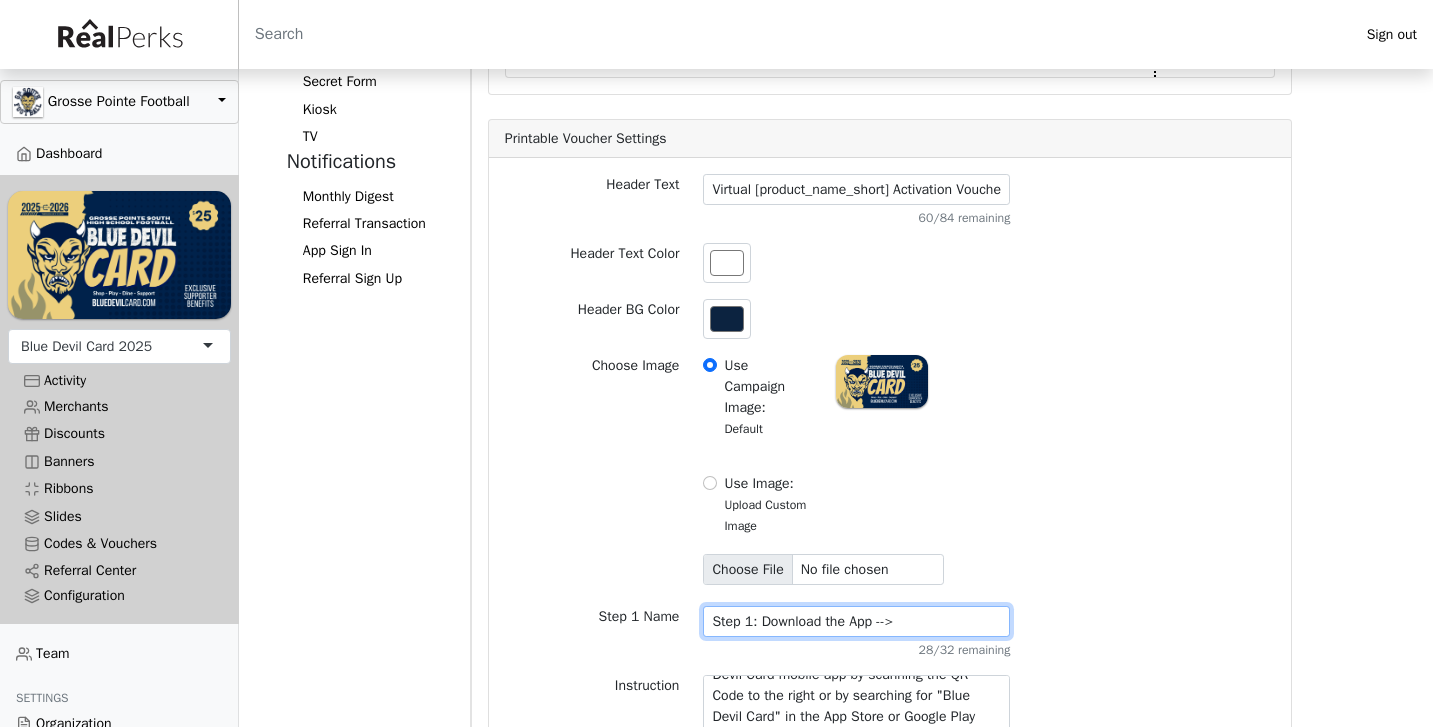 click on "Step 1: Download the App -->" at bounding box center [856, 621] 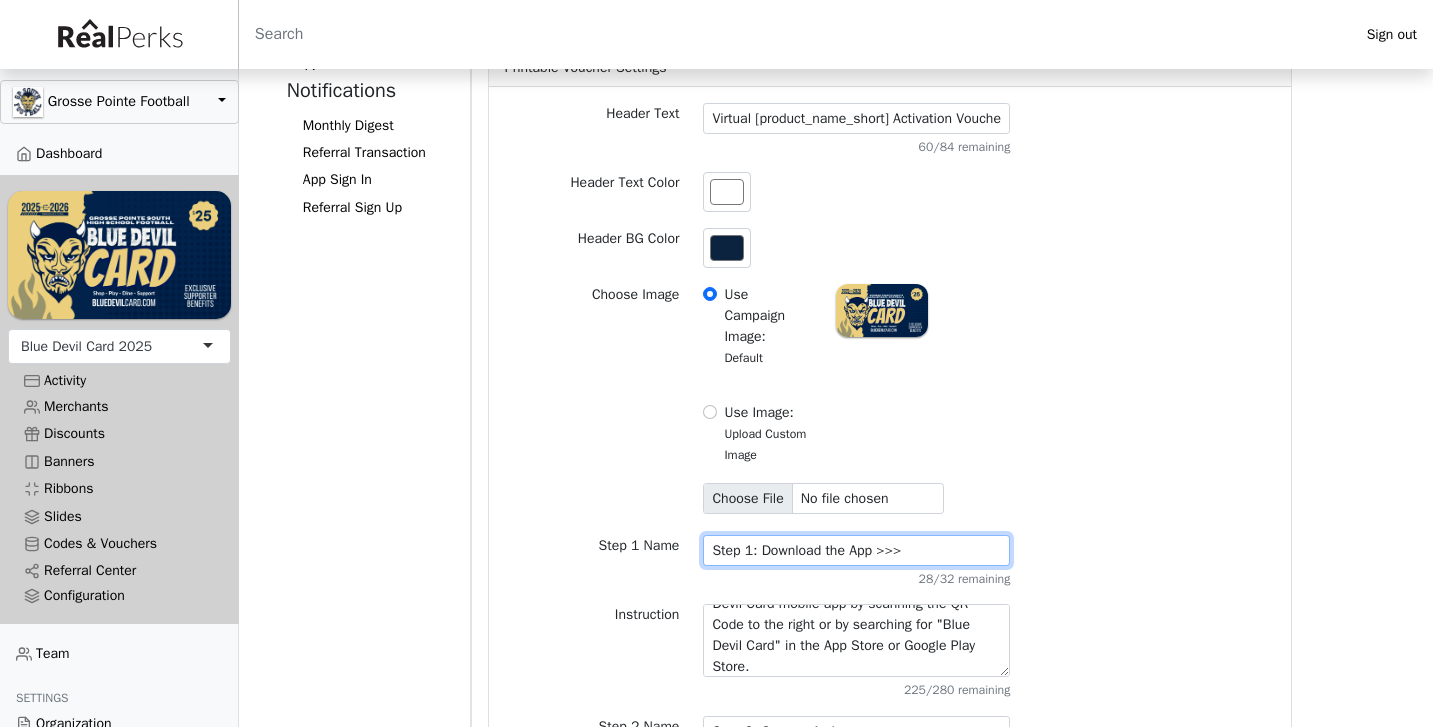 scroll, scrollTop: 532, scrollLeft: 0, axis: vertical 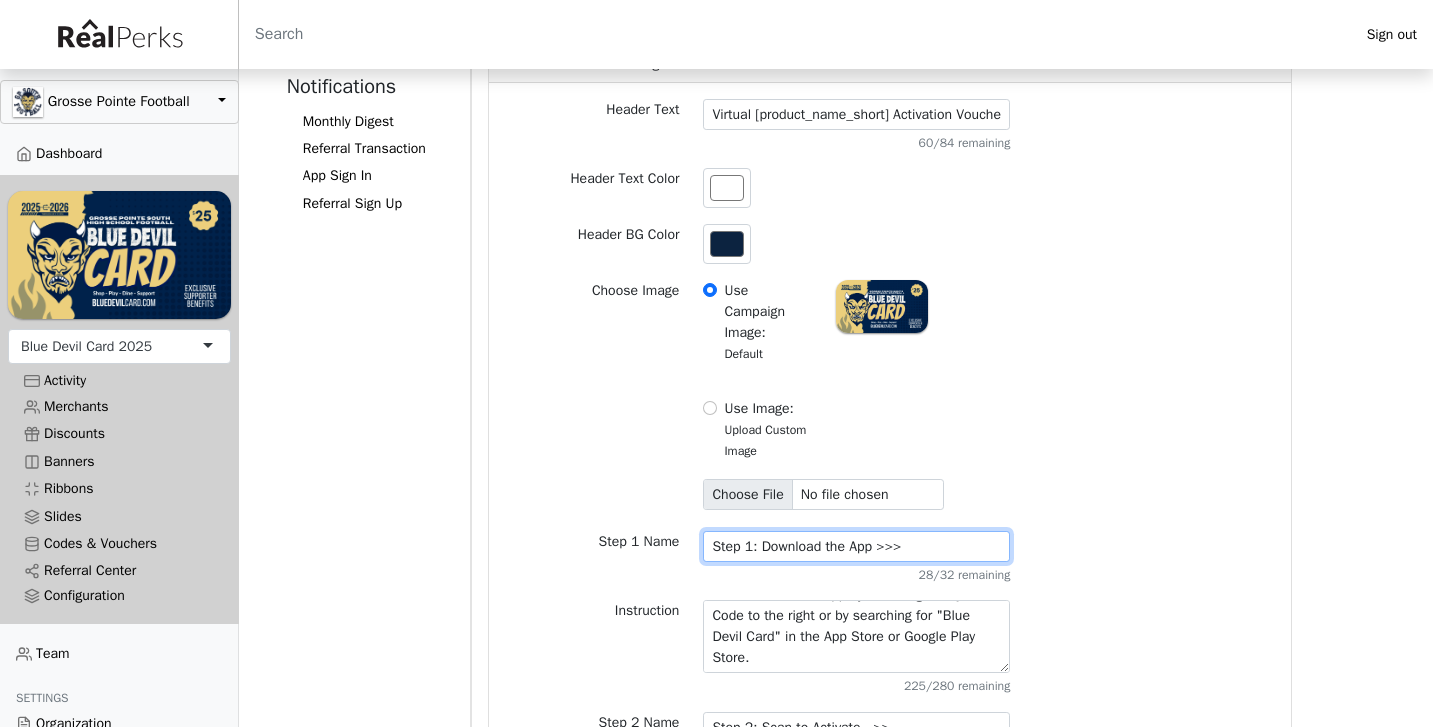 type on "Step 1: Download the App >>>" 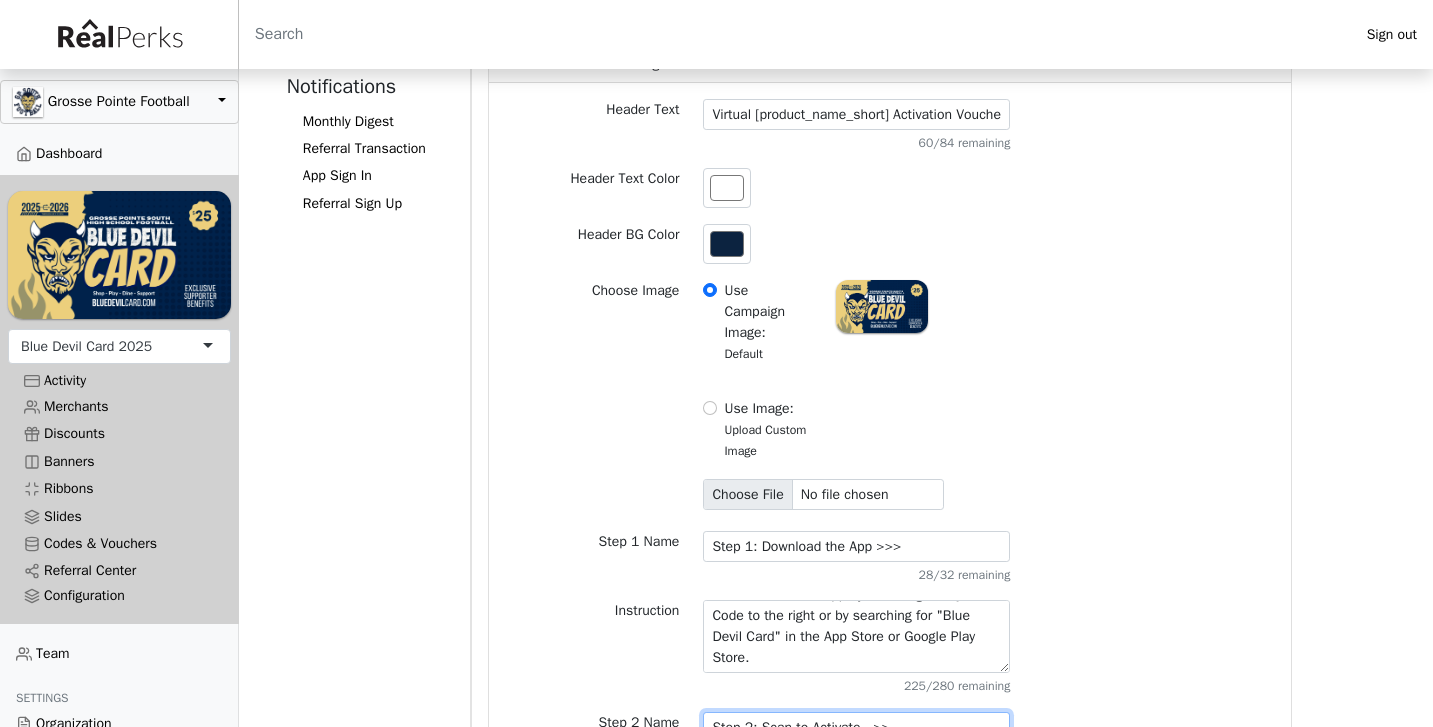 click on "Step 2: Scan to Activate -->>" at bounding box center (856, 727) 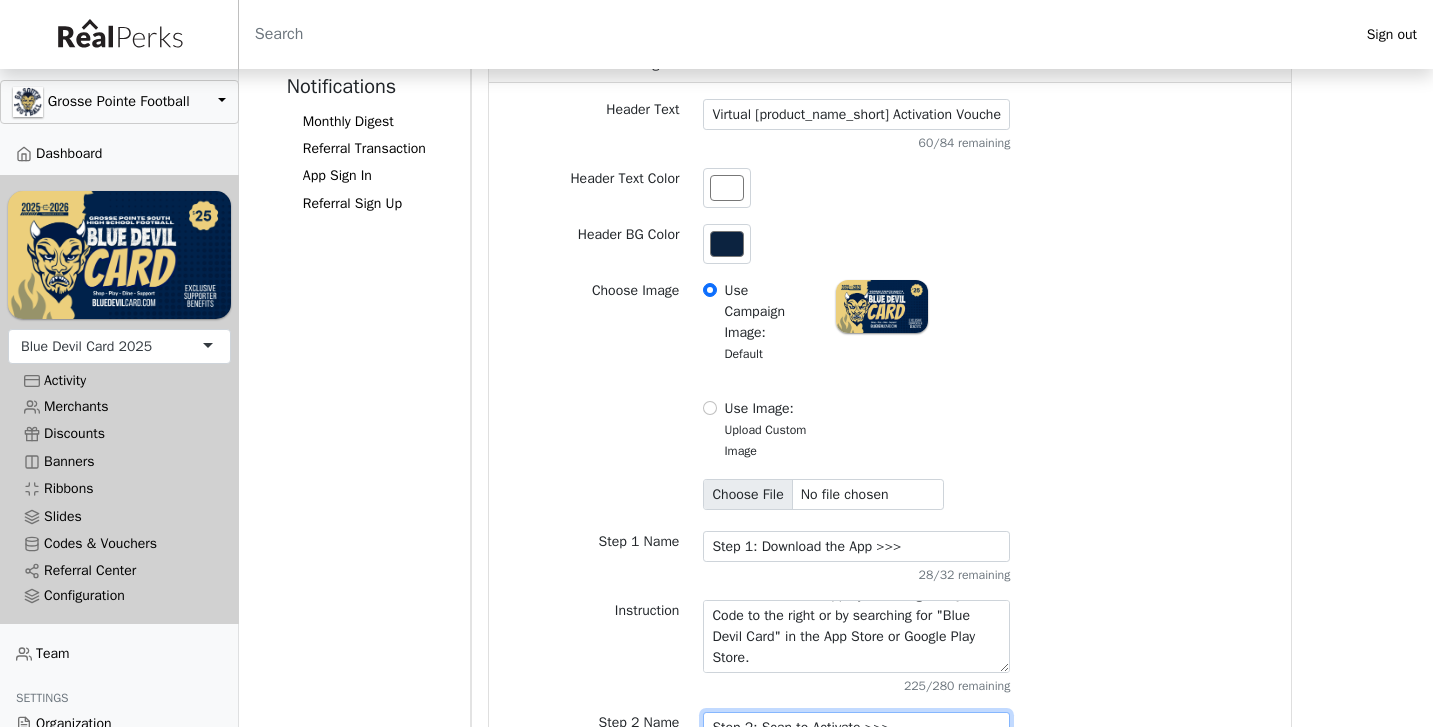 type on "Step 2: Scan to Activate >>>" 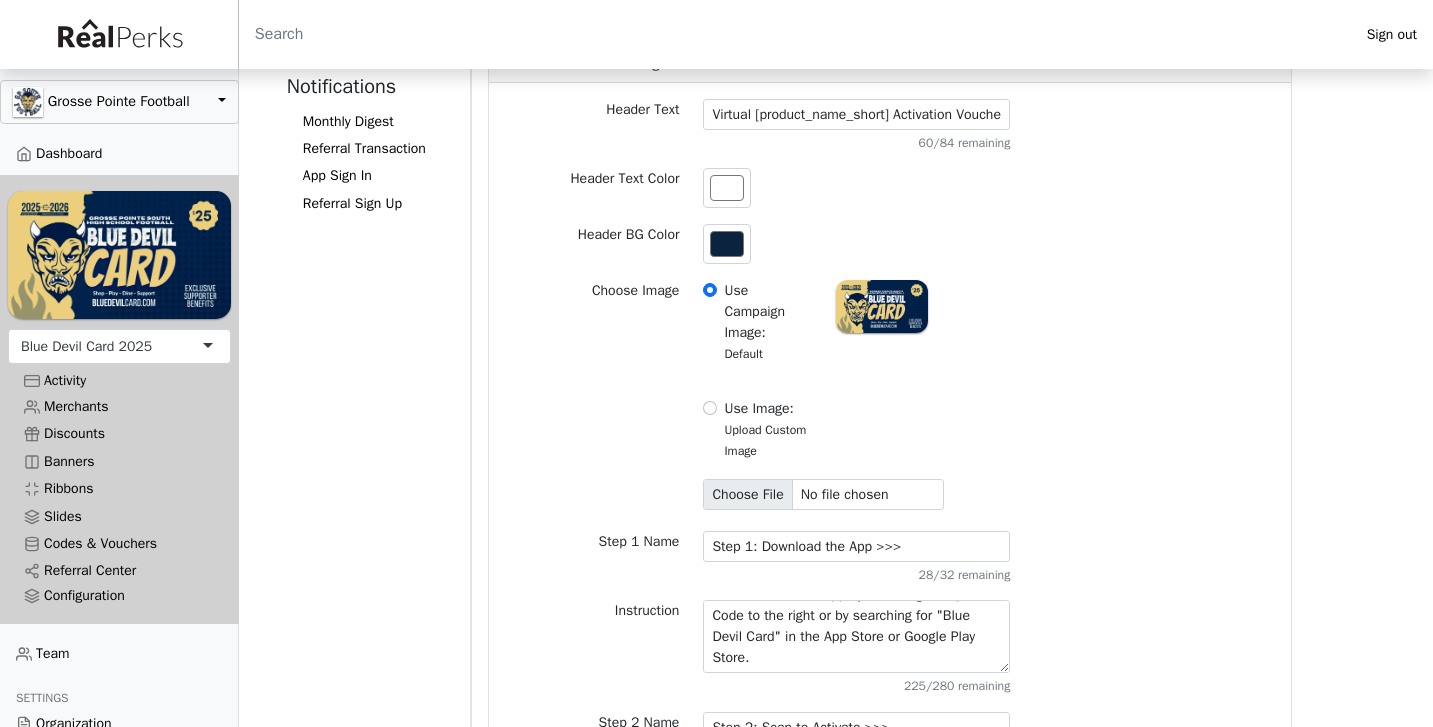 click on "Instruction
To access your Virtual [product_name_short], you'll need to download and install the RealPerks mobile app by scanning the QR Code to the right or by searching for "RealPerks" in the App Store or Google Play Store.
225/280 remaining" at bounding box center [890, 647] 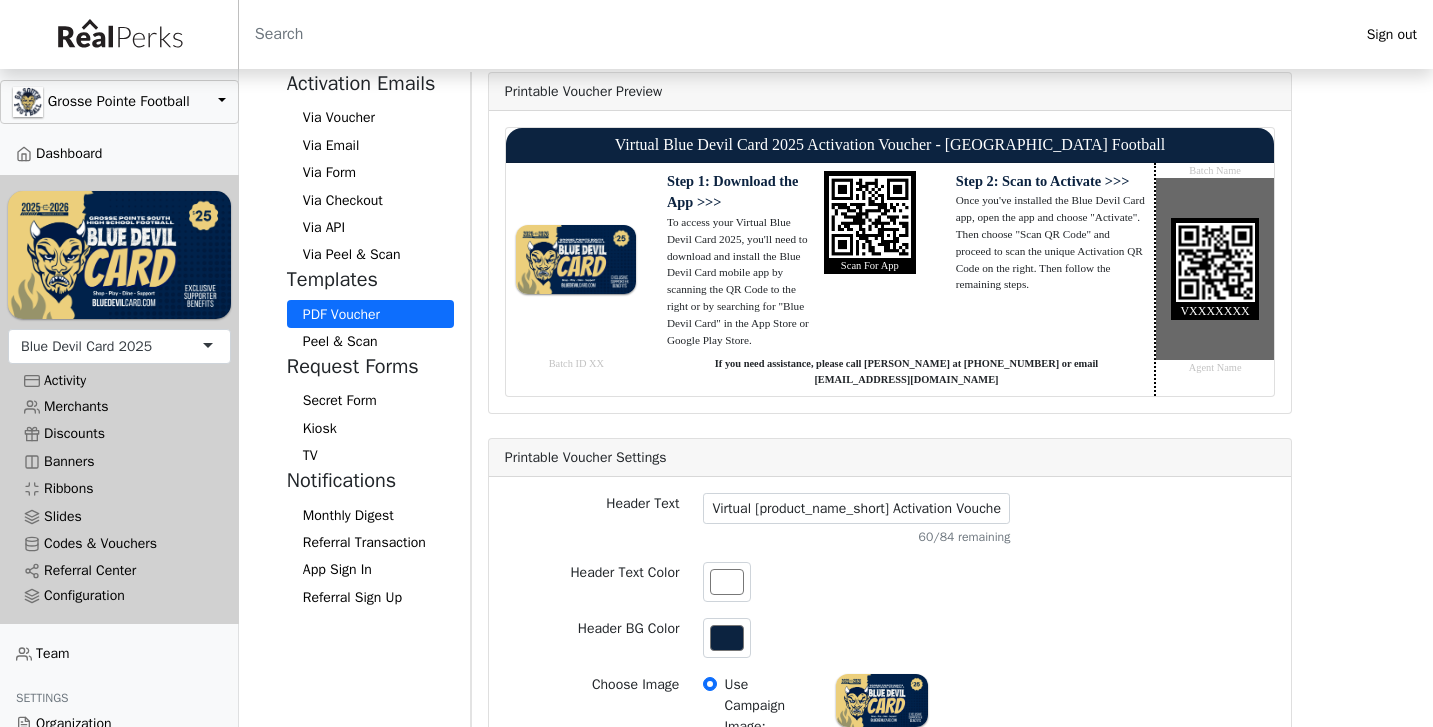scroll, scrollTop: 111, scrollLeft: 0, axis: vertical 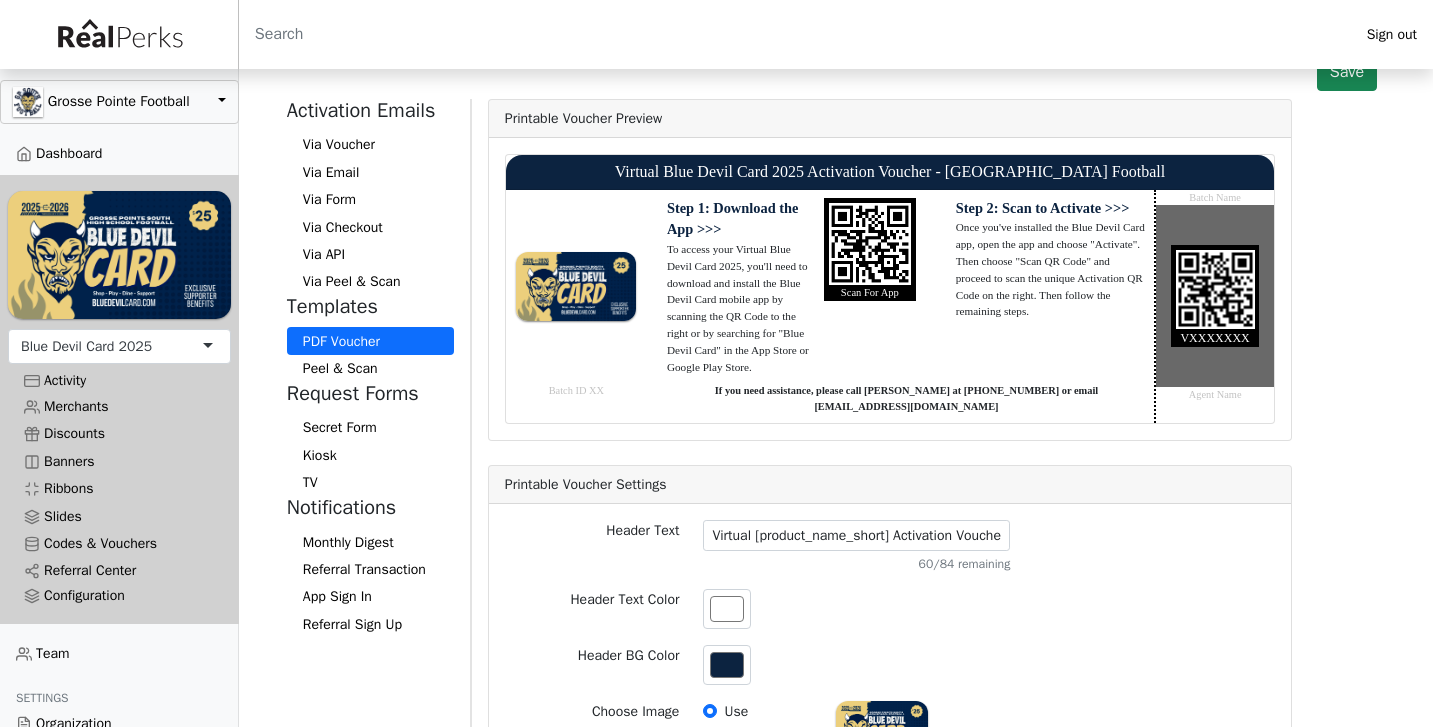 click on "If you need assistance, please call David Runk at 313-682-9493 or email runkdavi@hotmail.com" at bounding box center [906, 402] 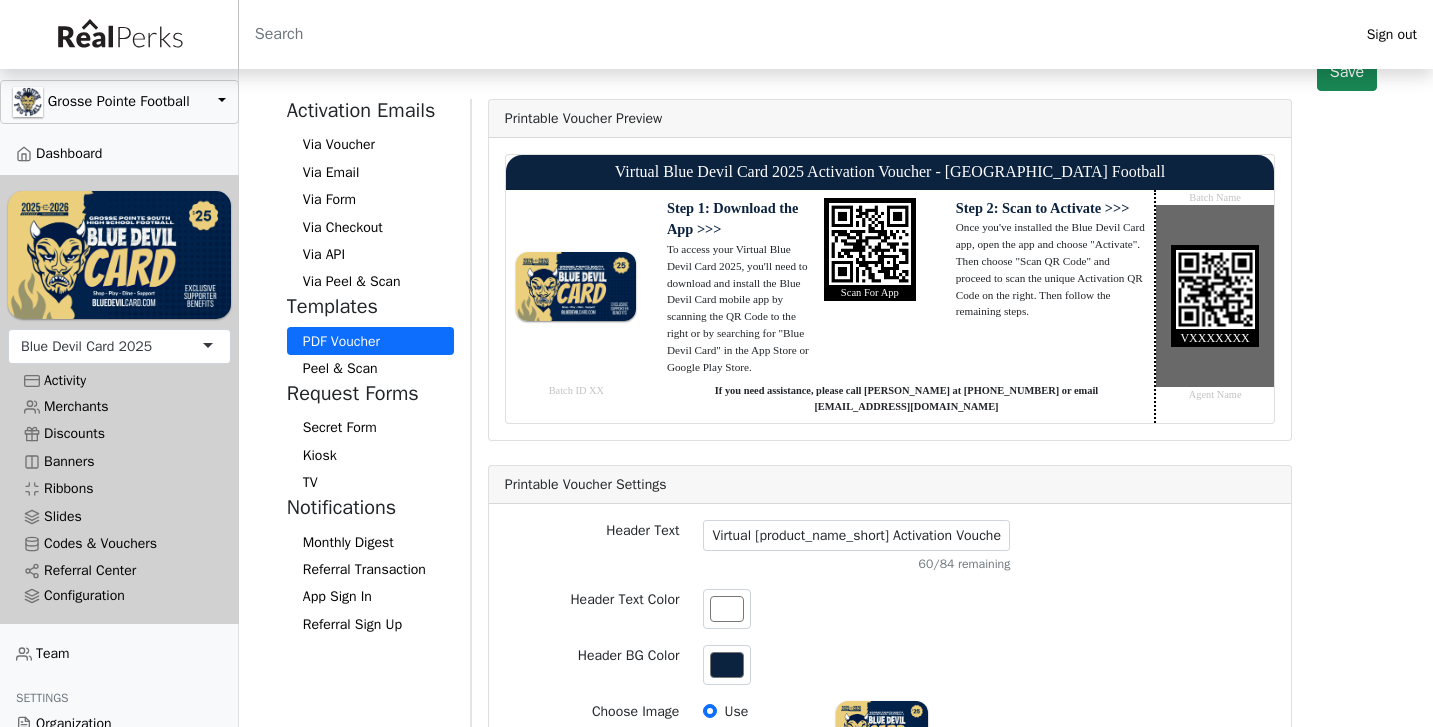 click on "To access your Virtual Blue Devil Card 2025, you'll need to download and install the Blue Devil Card mobile app by scanning the QR Code to the right or by searching for "Blue Devil Card" in the App Store or Google Play Store." at bounding box center (741, 308) 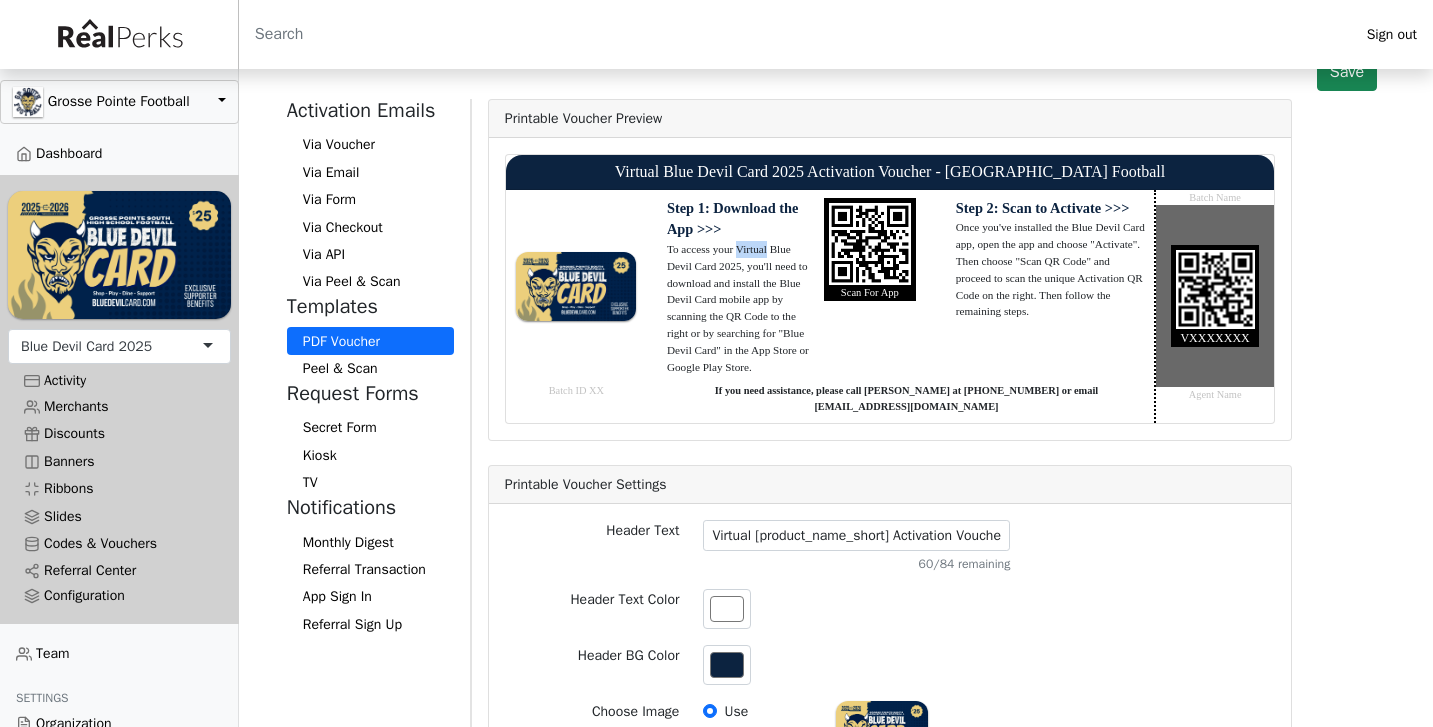 click on "To access your Virtual Blue Devil Card 2025, you'll need to download and install the Blue Devil Card mobile app by scanning the QR Code to the right or by searching for "Blue Devil Card" in the App Store or Google Play Store." at bounding box center (741, 308) 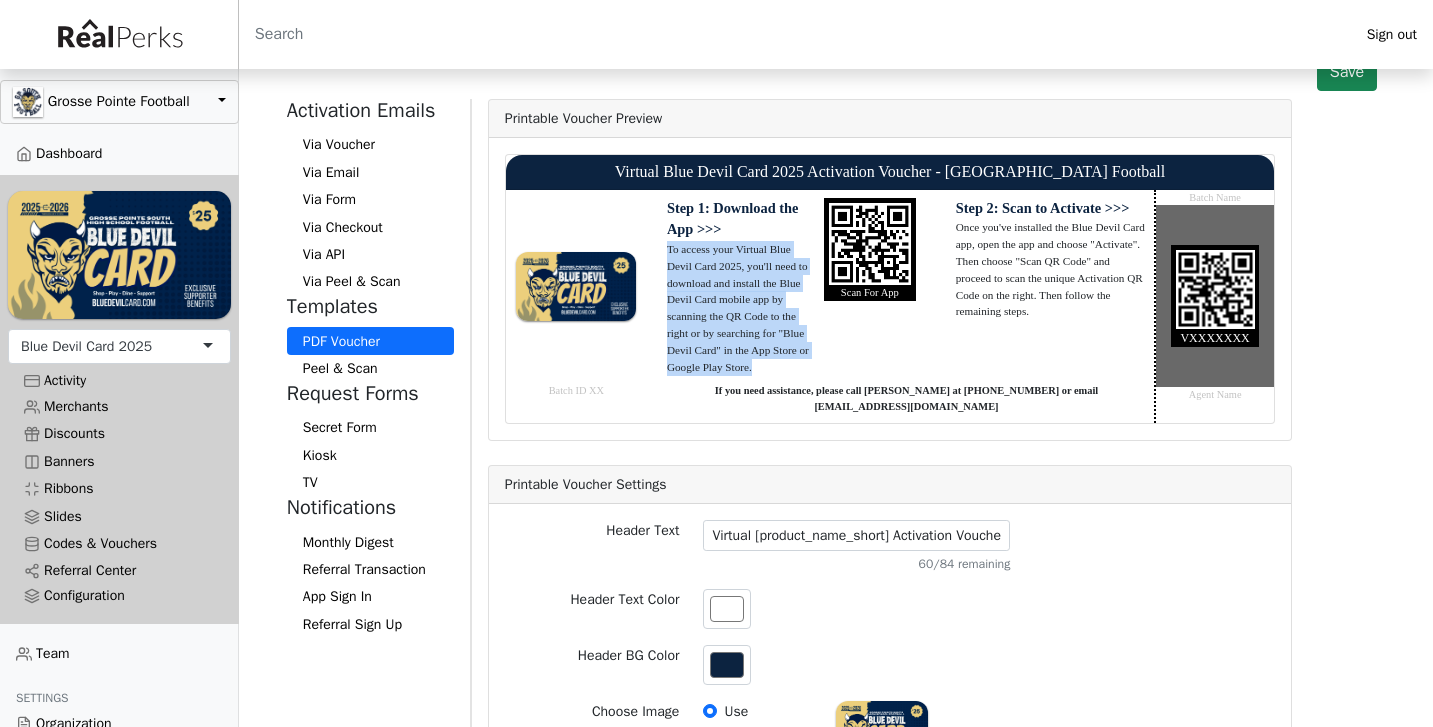 click on "To access your Virtual Blue Devil Card 2025, you'll need to download and install the Blue Devil Card mobile app by scanning the QR Code to the right or by searching for "Blue Devil Card" in the App Store or Google Play Store." at bounding box center [741, 308] 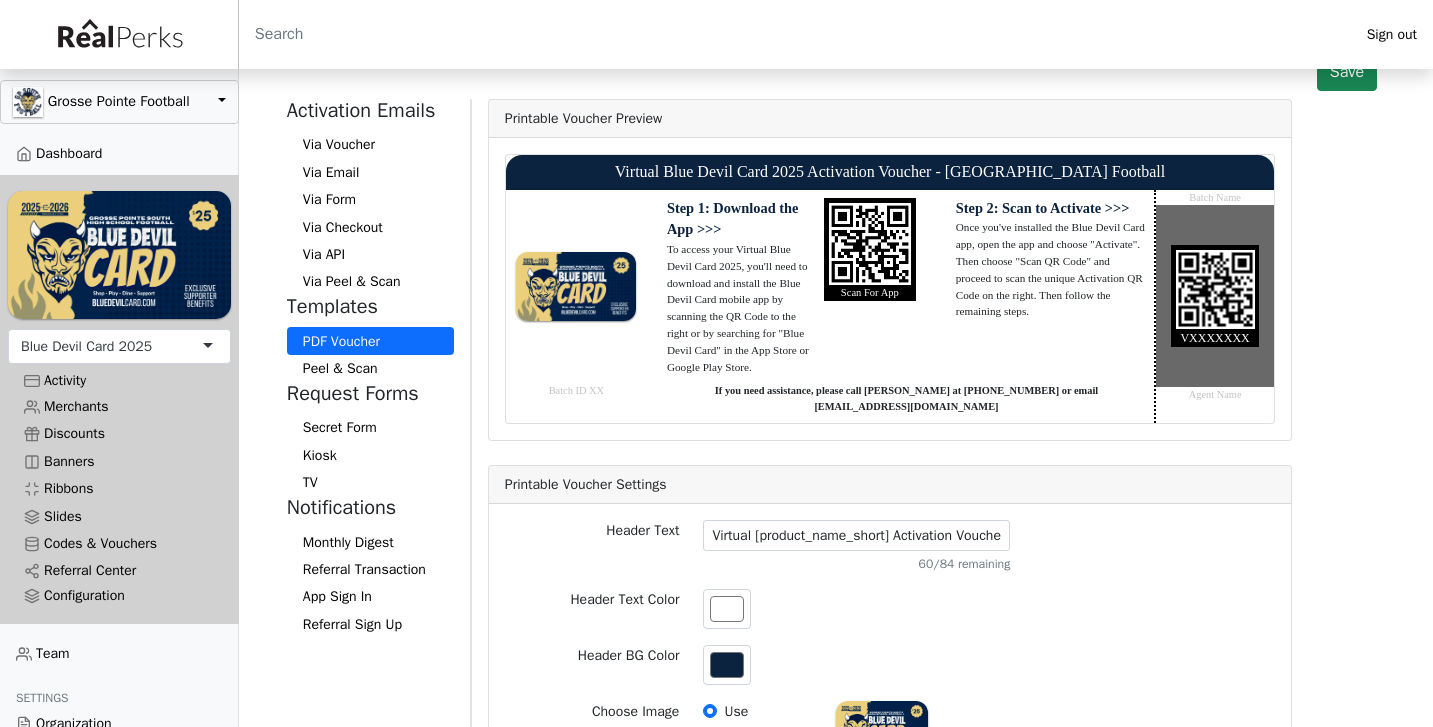 click on "To access your Virtual Blue Devil Card 2025, you'll need to download and install the Blue Devil Card mobile app by scanning the QR Code to the right or by searching for "Blue Devil Card" in the App Store or Google Play Store." at bounding box center [741, 308] 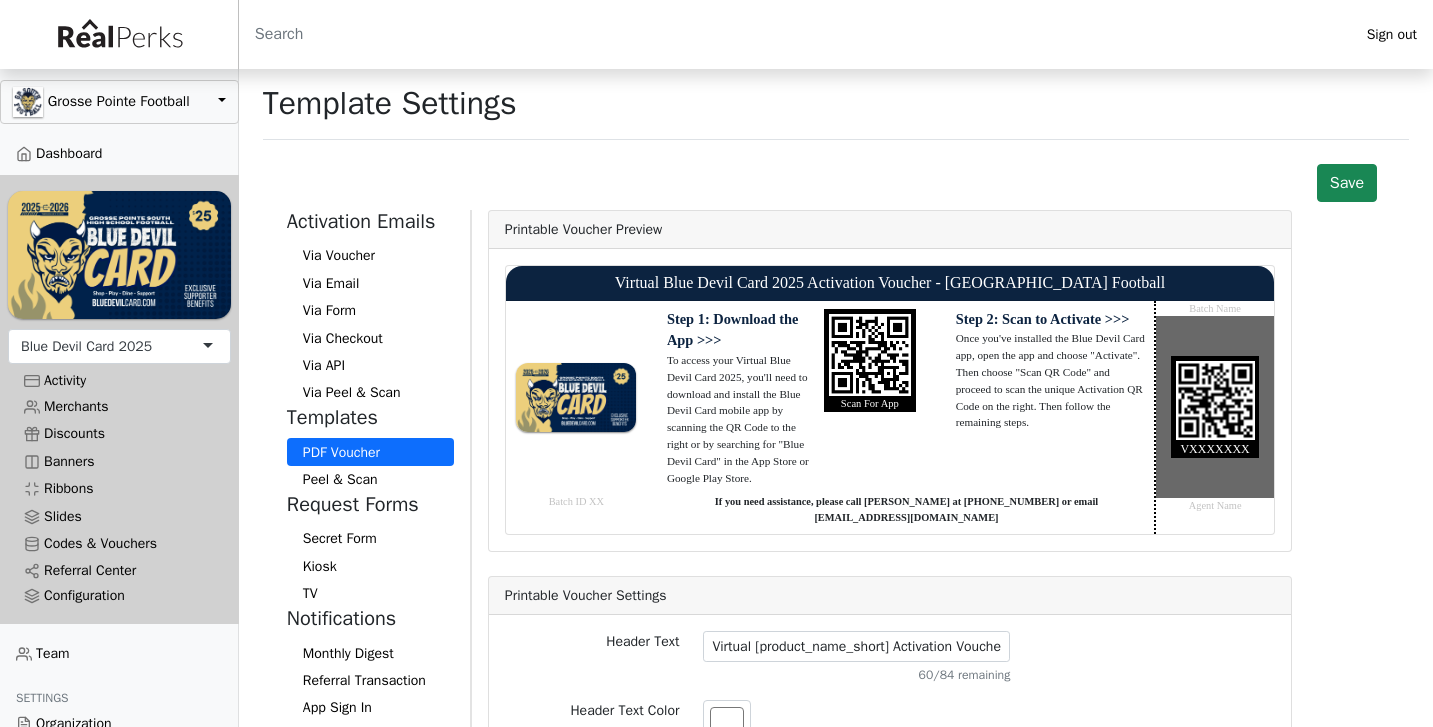 scroll, scrollTop: 0, scrollLeft: 0, axis: both 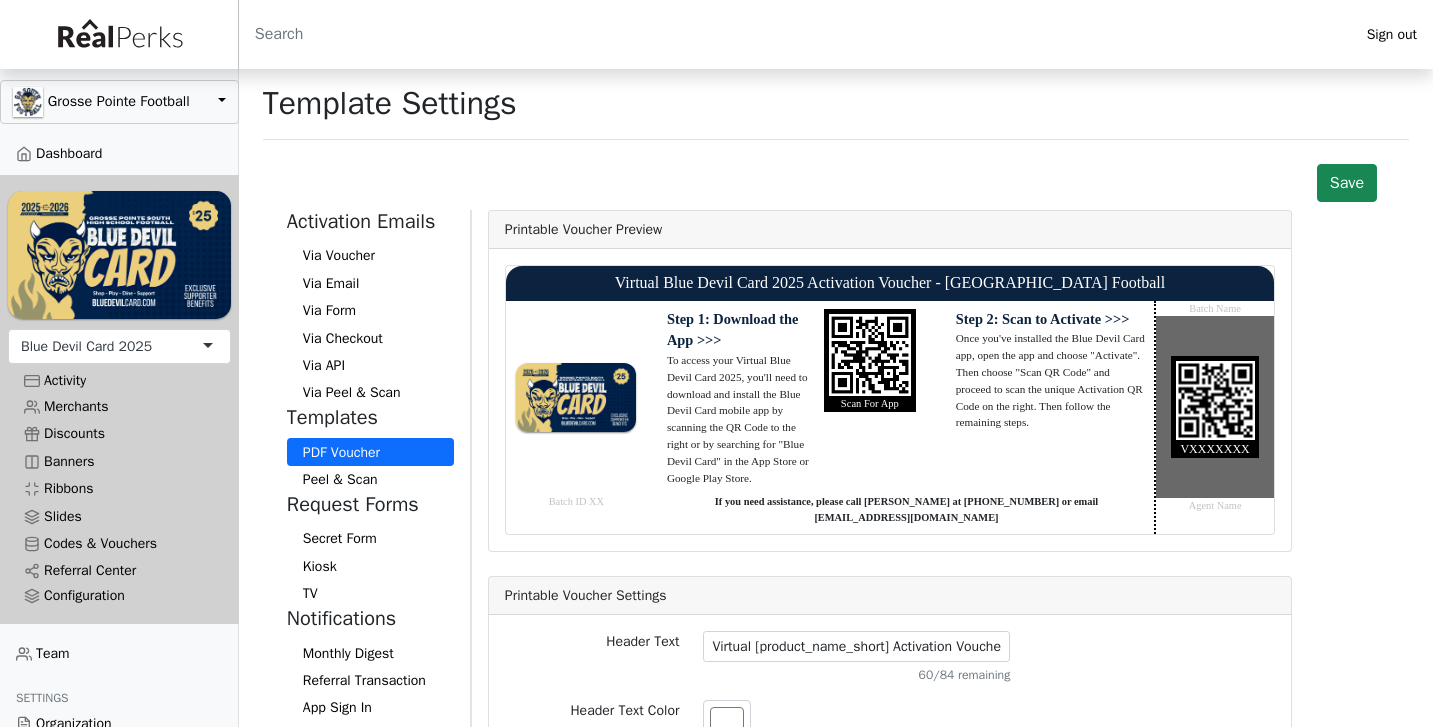 click on "Once you've installed the Blue Devil Card app, open the app and choose "Activate". Then choose "Scan QR Code" and proceed to scan the unique Activation QR Code on the right. Then follow the remaining steps." at bounding box center (1051, 380) 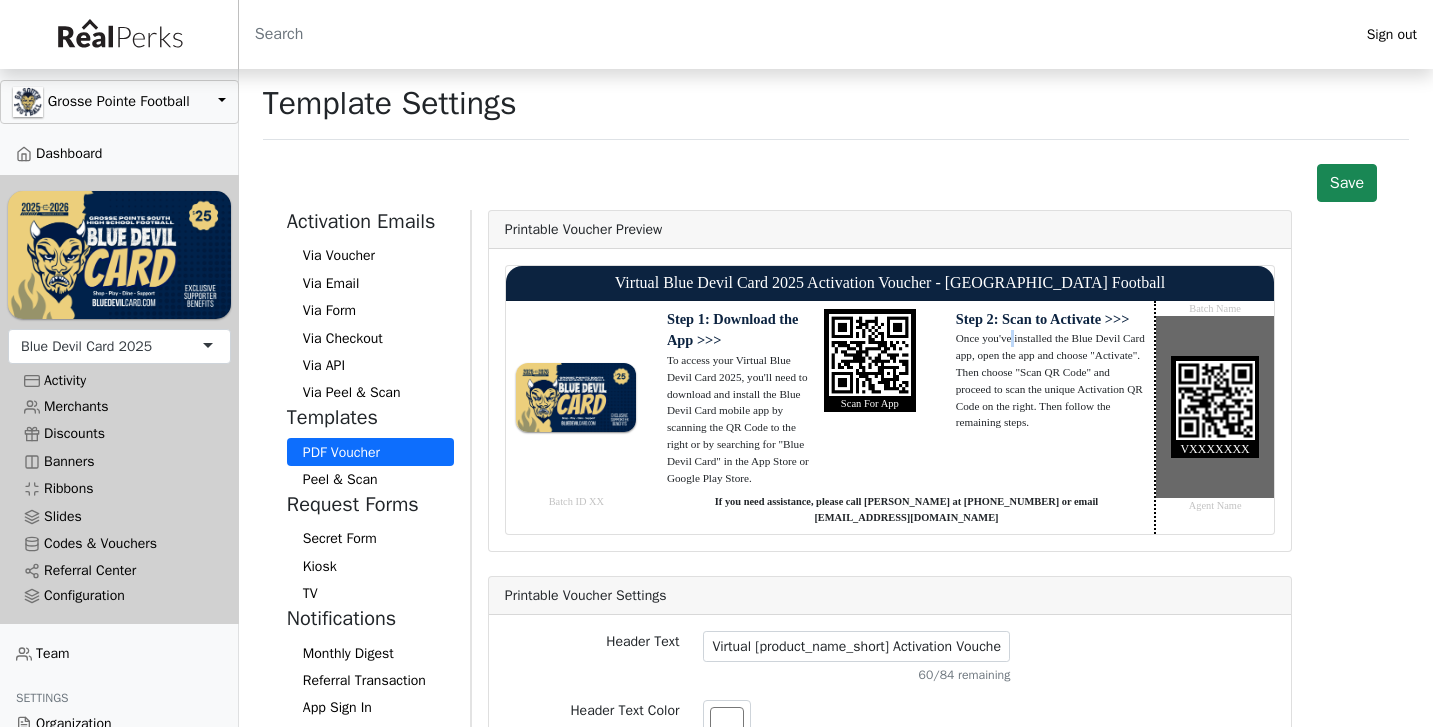 click on "Once you've installed the Blue Devil Card app, open the app and choose "Activate". Then choose "Scan QR Code" and proceed to scan the unique Activation QR Code on the right. Then follow the remaining steps." at bounding box center [1051, 380] 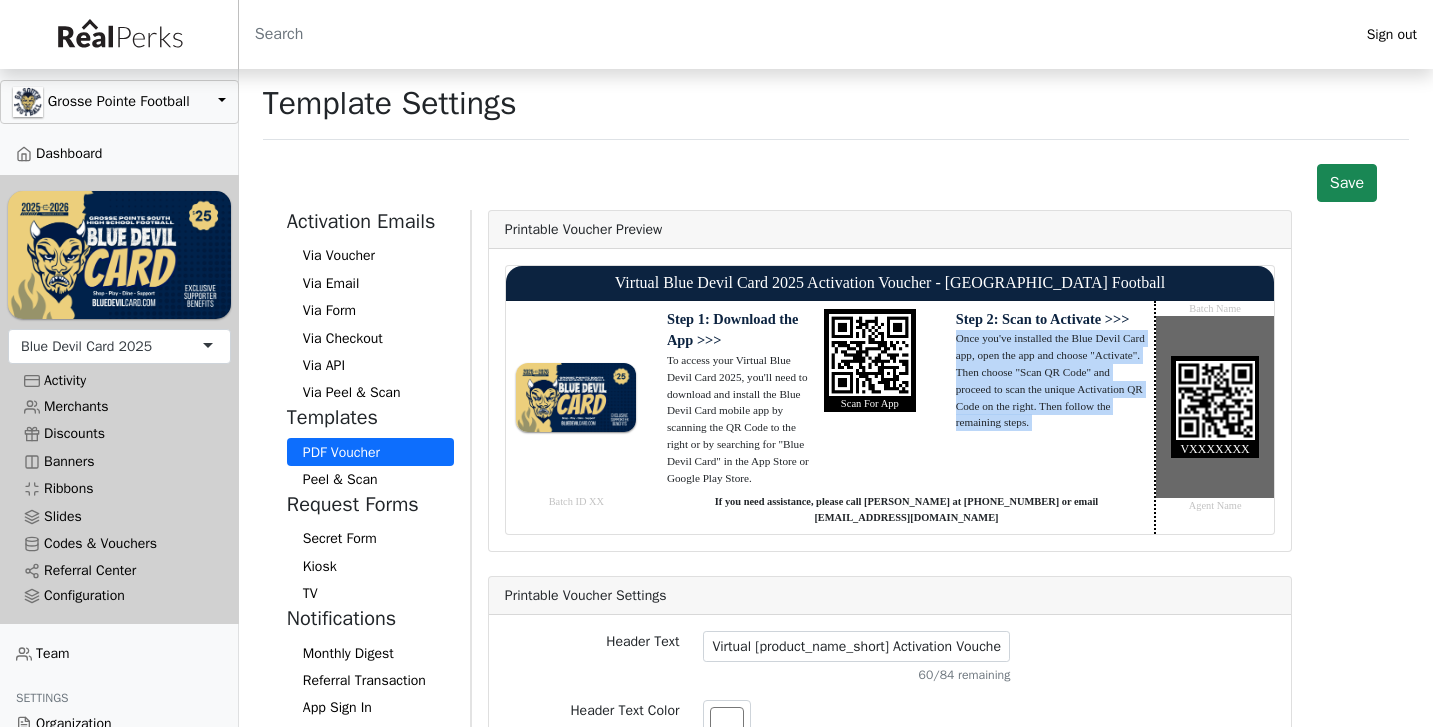 click on "Once you've installed the Blue Devil Card app, open the app and choose "Activate". Then choose "Scan QR Code" and proceed to scan the unique Activation QR Code on the right. Then follow the remaining steps." at bounding box center [1051, 380] 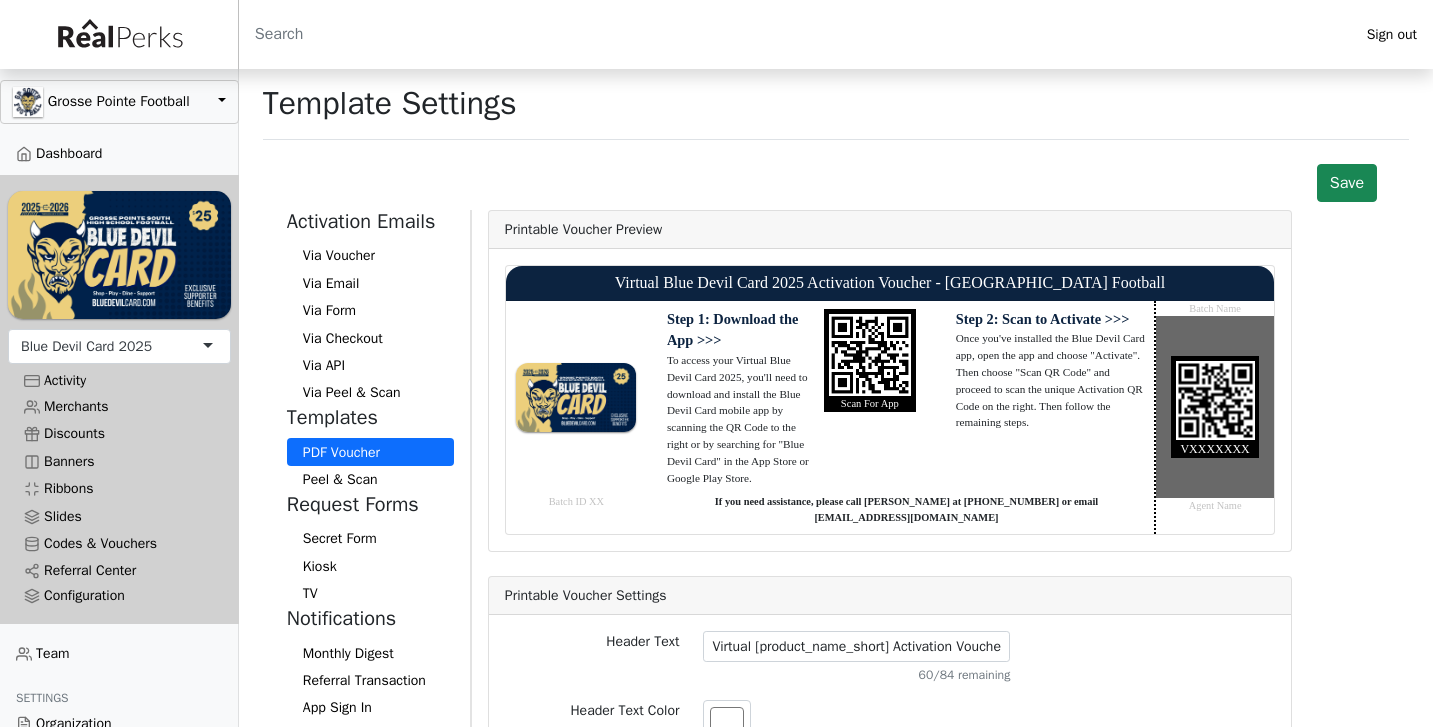 click on "Once you've installed the Blue Devil Card app, open the app and choose "Activate". Then choose "Scan QR Code" and proceed to scan the unique Activation QR Code on the right. Then follow the remaining steps." at bounding box center (1051, 380) 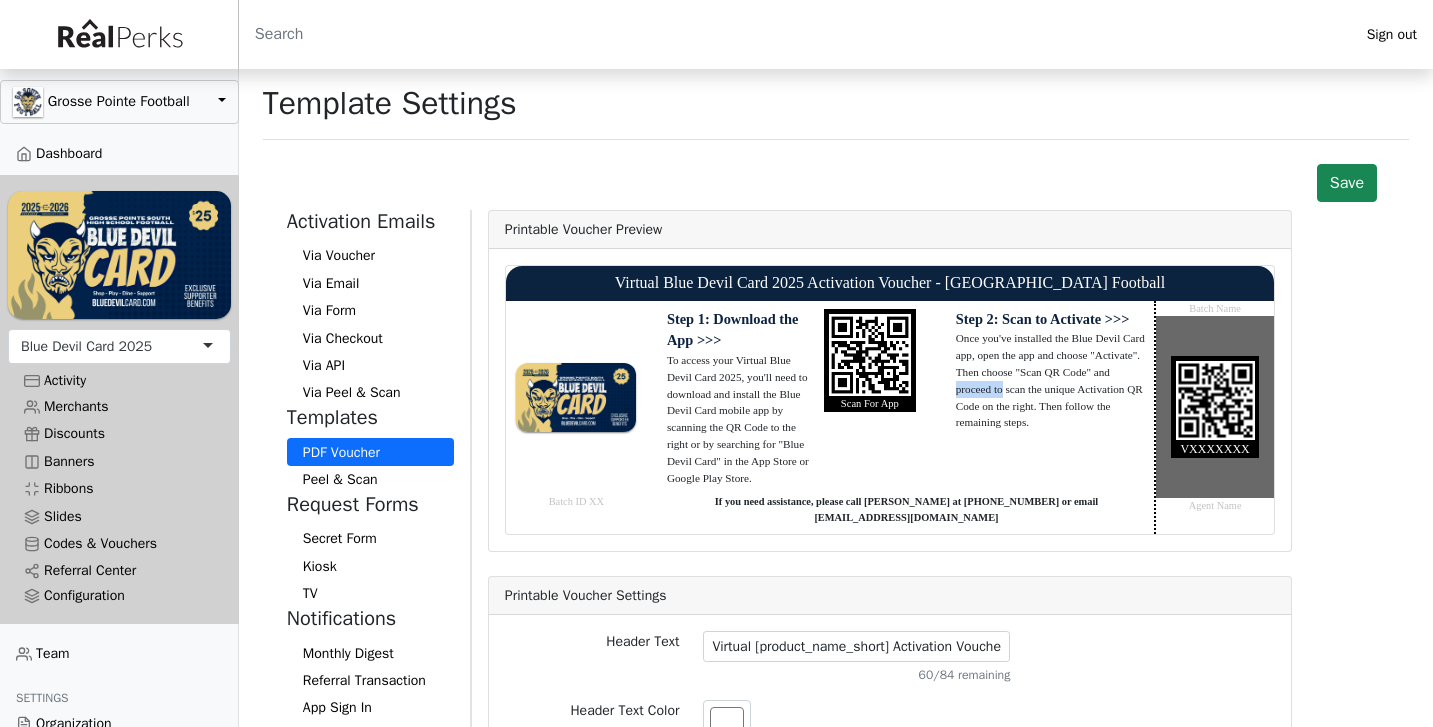 drag, startPoint x: 977, startPoint y: 383, endPoint x: 999, endPoint y: 383, distance: 22 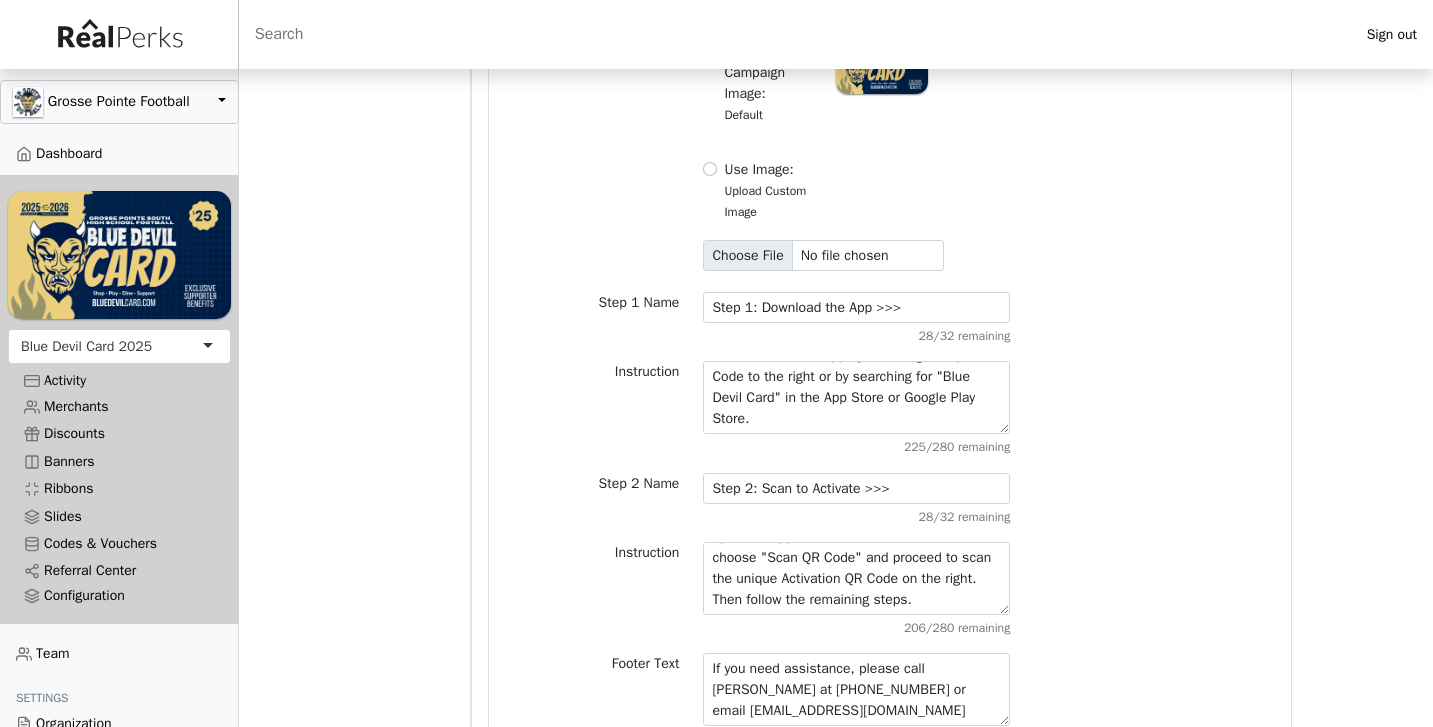 scroll, scrollTop: 776, scrollLeft: 0, axis: vertical 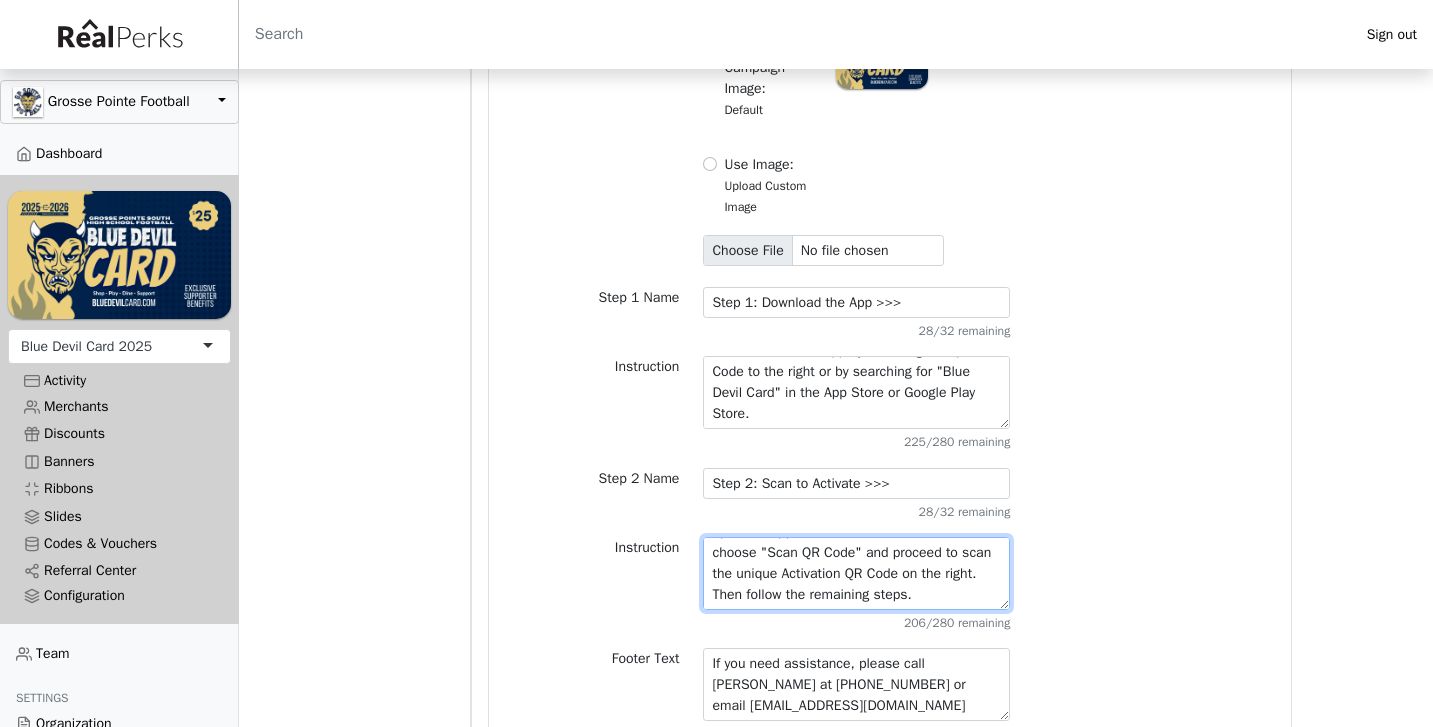 click on "Once you've installed the RealPerks app, open the app and choose "Activate". Then choose "Scan QR Code" and proceed to scan the unique Activation QR Code on the right. Then follow the remaining steps." at bounding box center [856, 573] 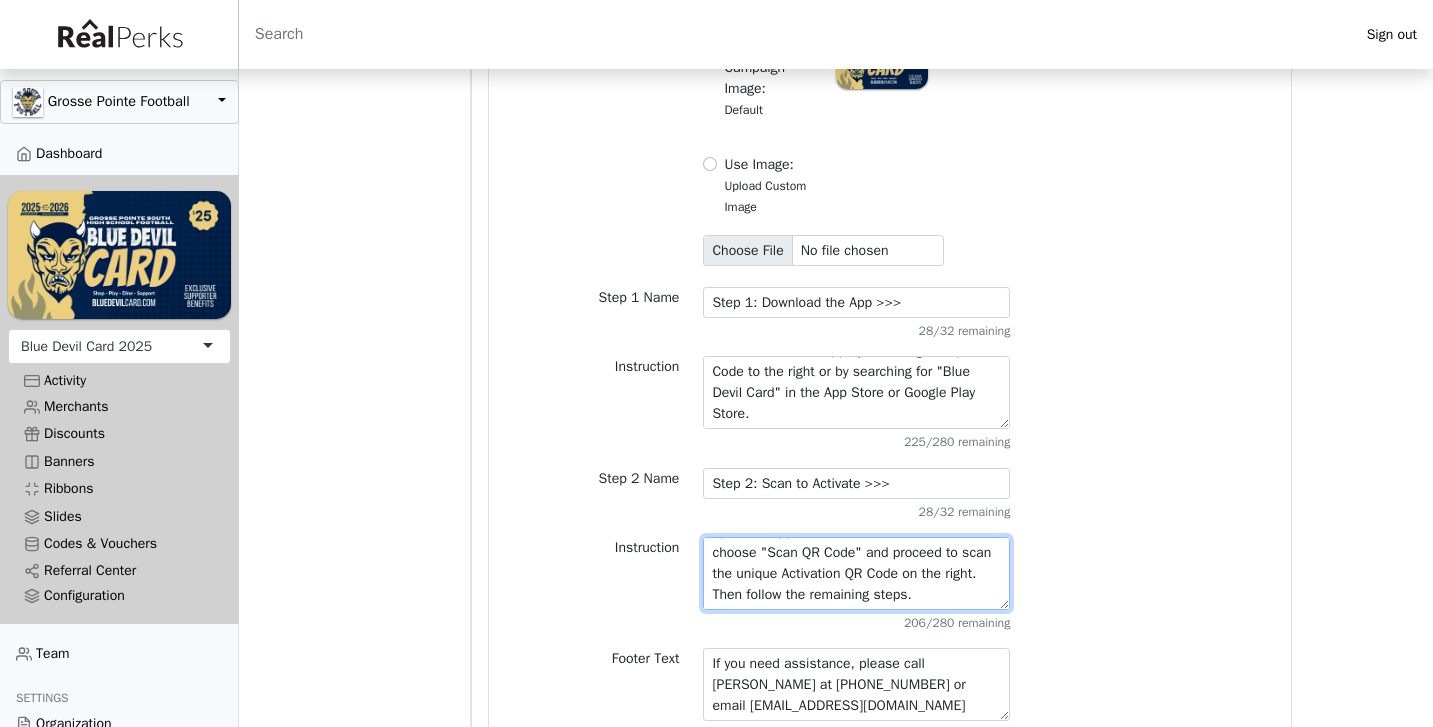 drag, startPoint x: 953, startPoint y: 523, endPoint x: 716, endPoint y: 541, distance: 237.68256 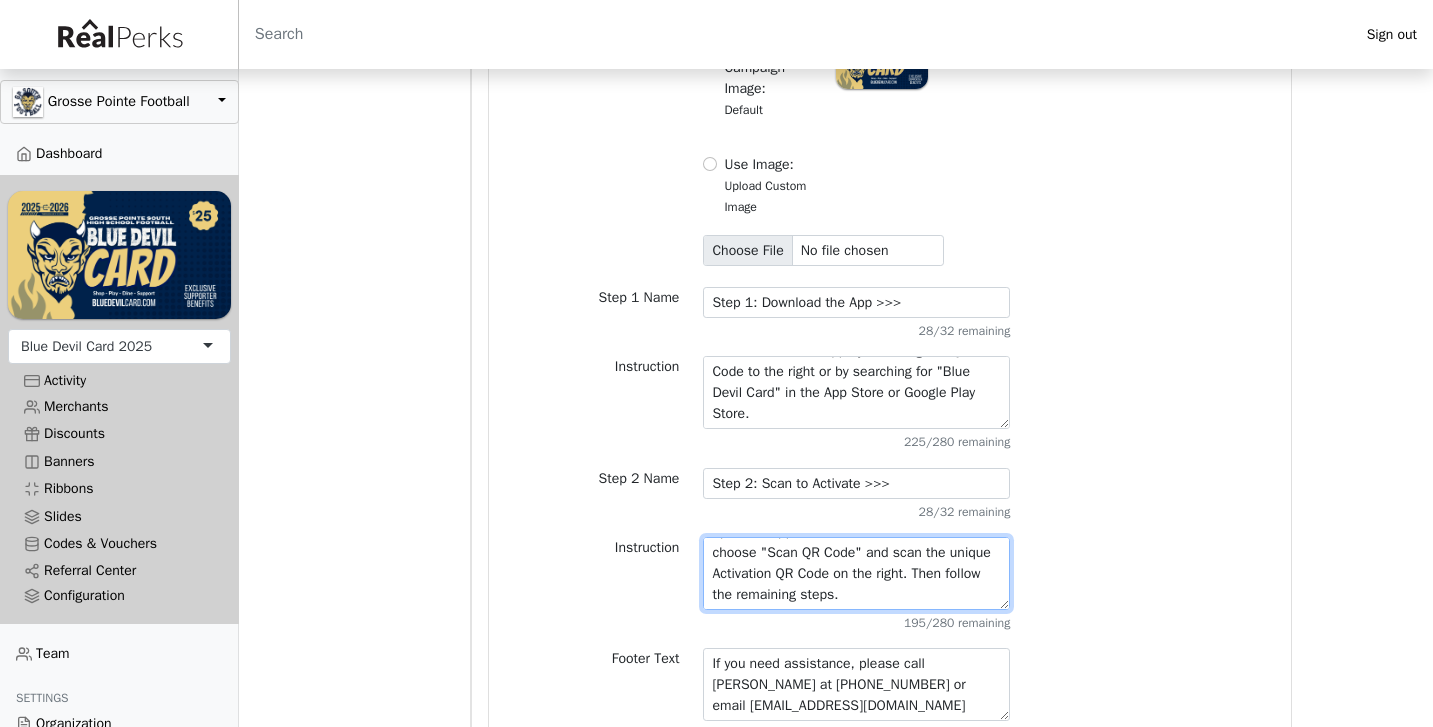 click on "Once you've installed the RealPerks app, open the app and choose "Activate". Then choose "Scan QR Code" and proceed to scan the unique Activation QR Code on the right. Then follow the remaining steps." at bounding box center (856, 573) 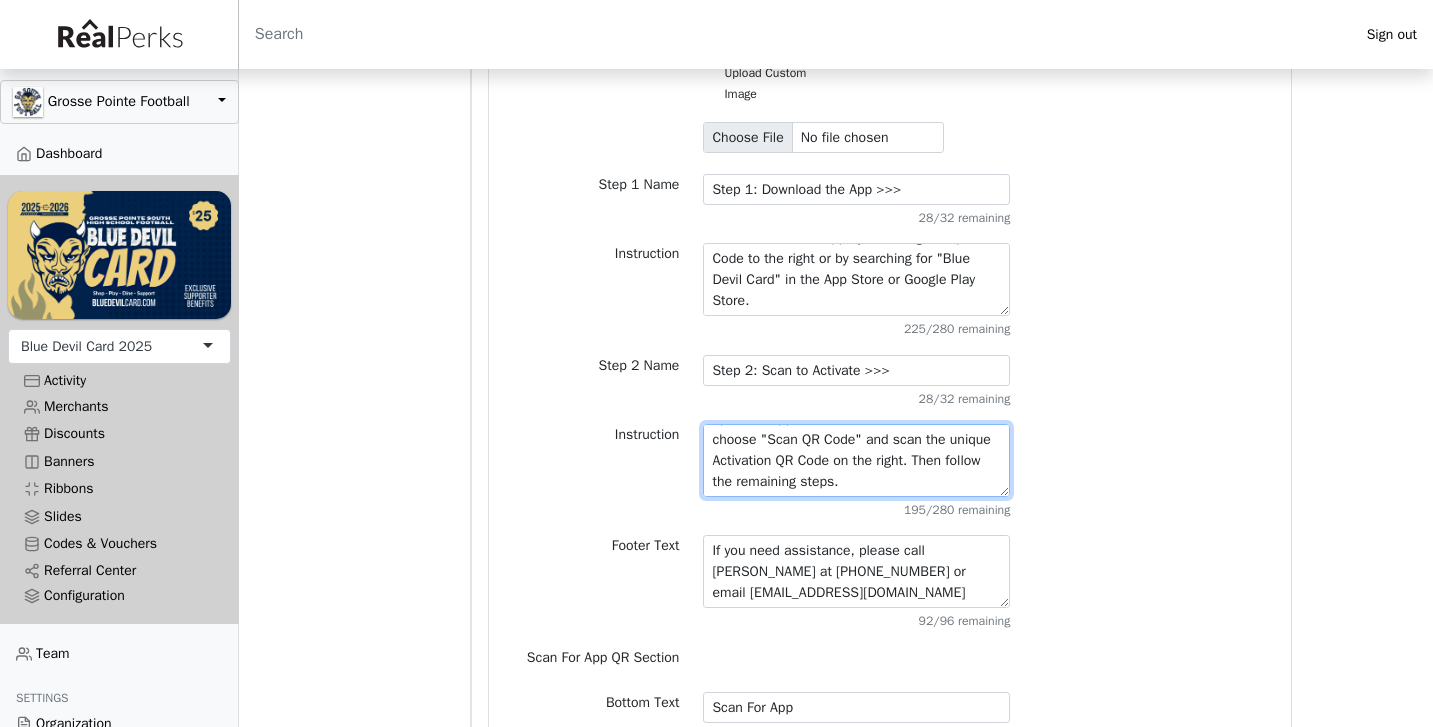 scroll, scrollTop: 891, scrollLeft: 0, axis: vertical 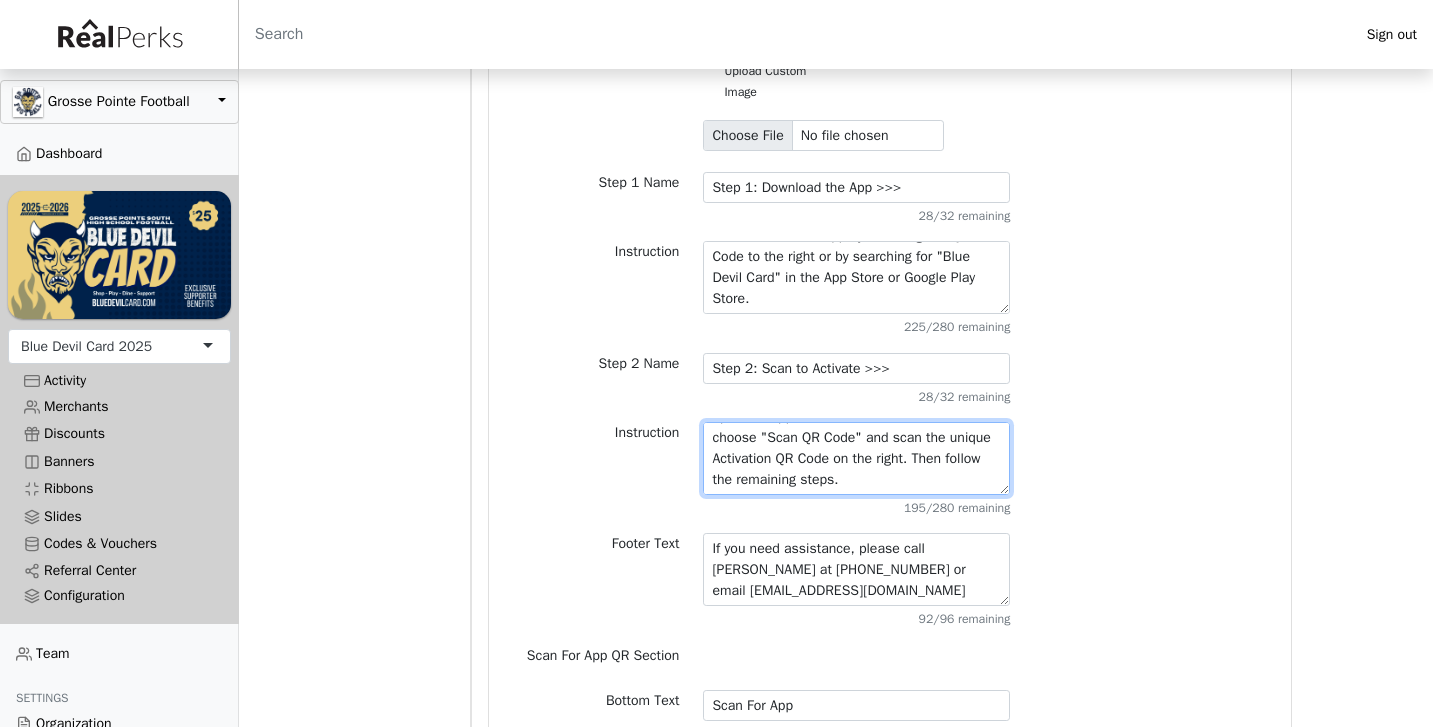 type on "Once you've installed the Blue Devil Card app, open the app and choose "Activate". Then choose "Scan QR Code" and scan the unique Activation QR Code on the right. Then follow the remaining steps." 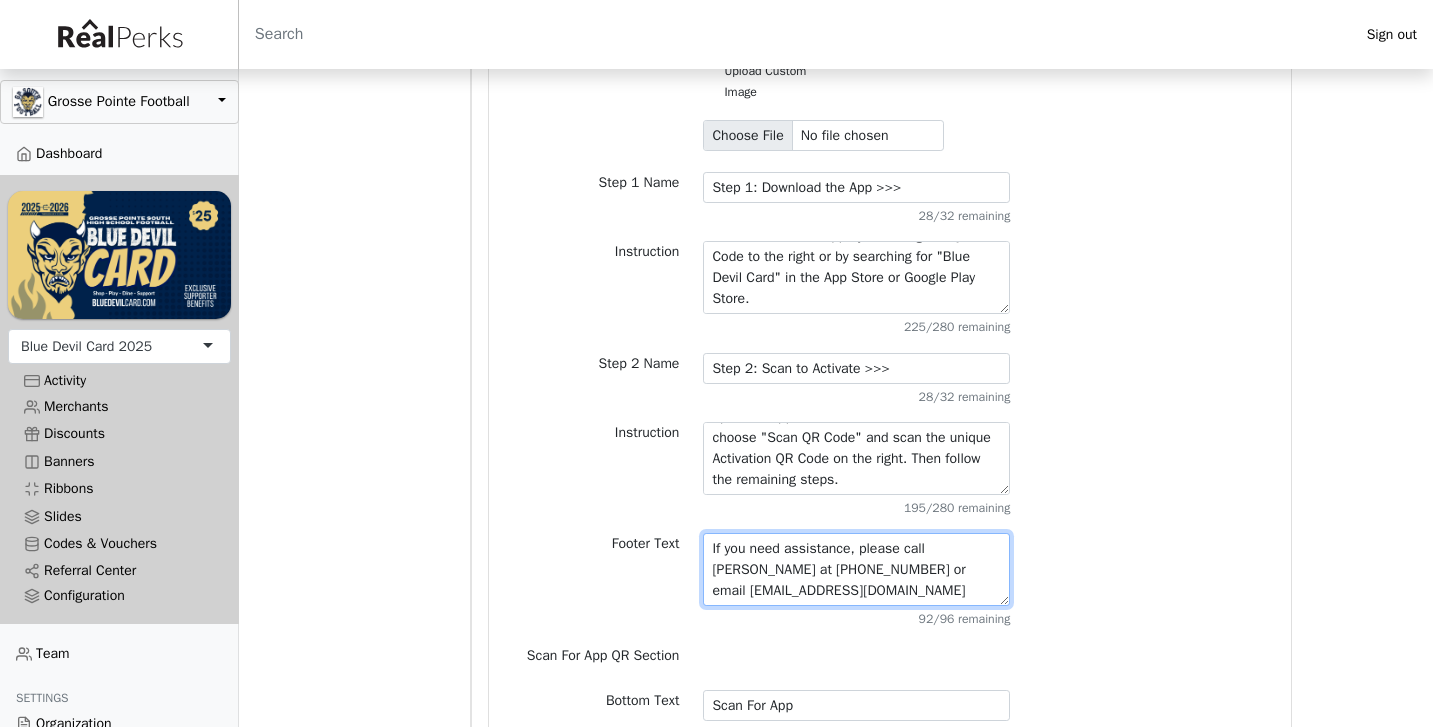 click on "If you need assistance, please call 1-888-456-8410 or email us:" at bounding box center [856, 569] 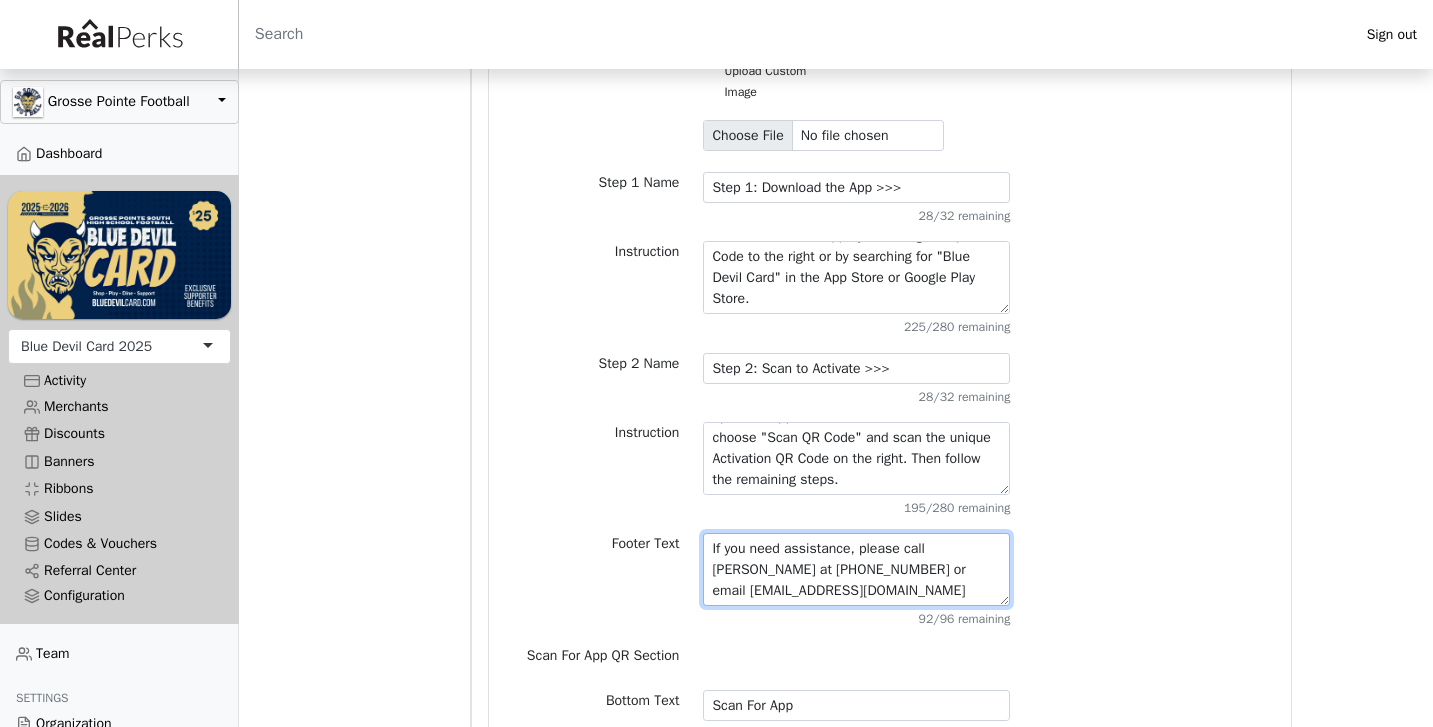 click on "If you need assistance, please call 1-888-456-8410 or email us:" at bounding box center (856, 569) 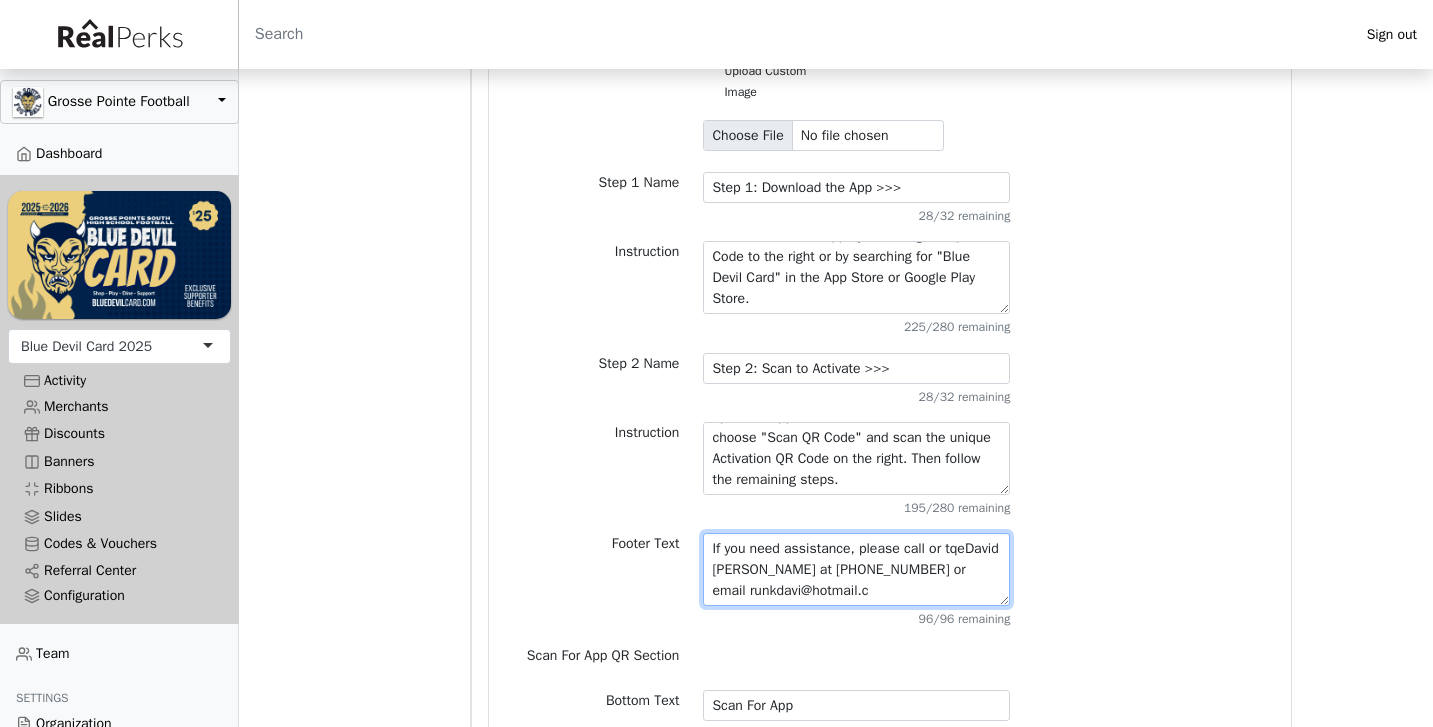 click on "If you need assistance, please call 1-888-456-8410 or email us:" at bounding box center [856, 569] 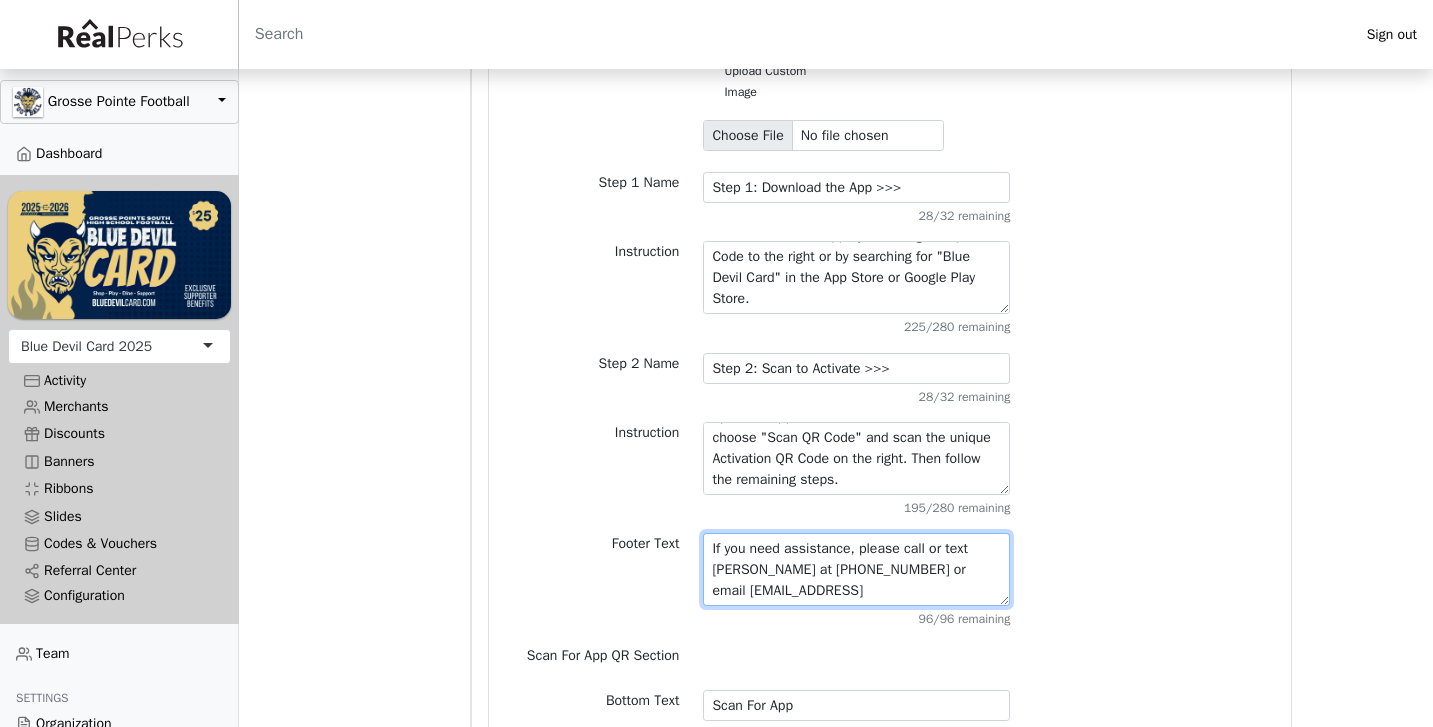click on "If you need assistance, please call 1-888-456-8410 or email us:" at bounding box center (856, 569) 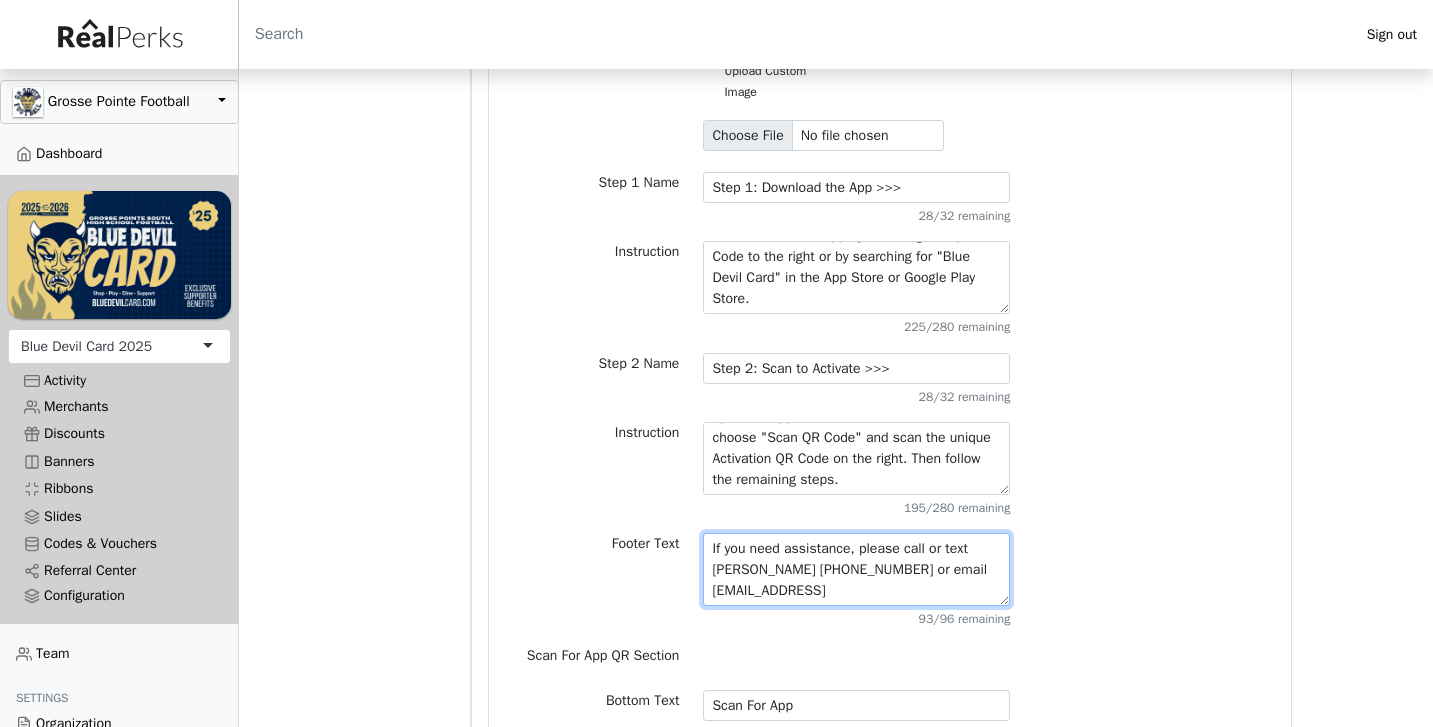 click on "If you need assistance, please call 1-888-456-8410 or email us:" at bounding box center (856, 569) 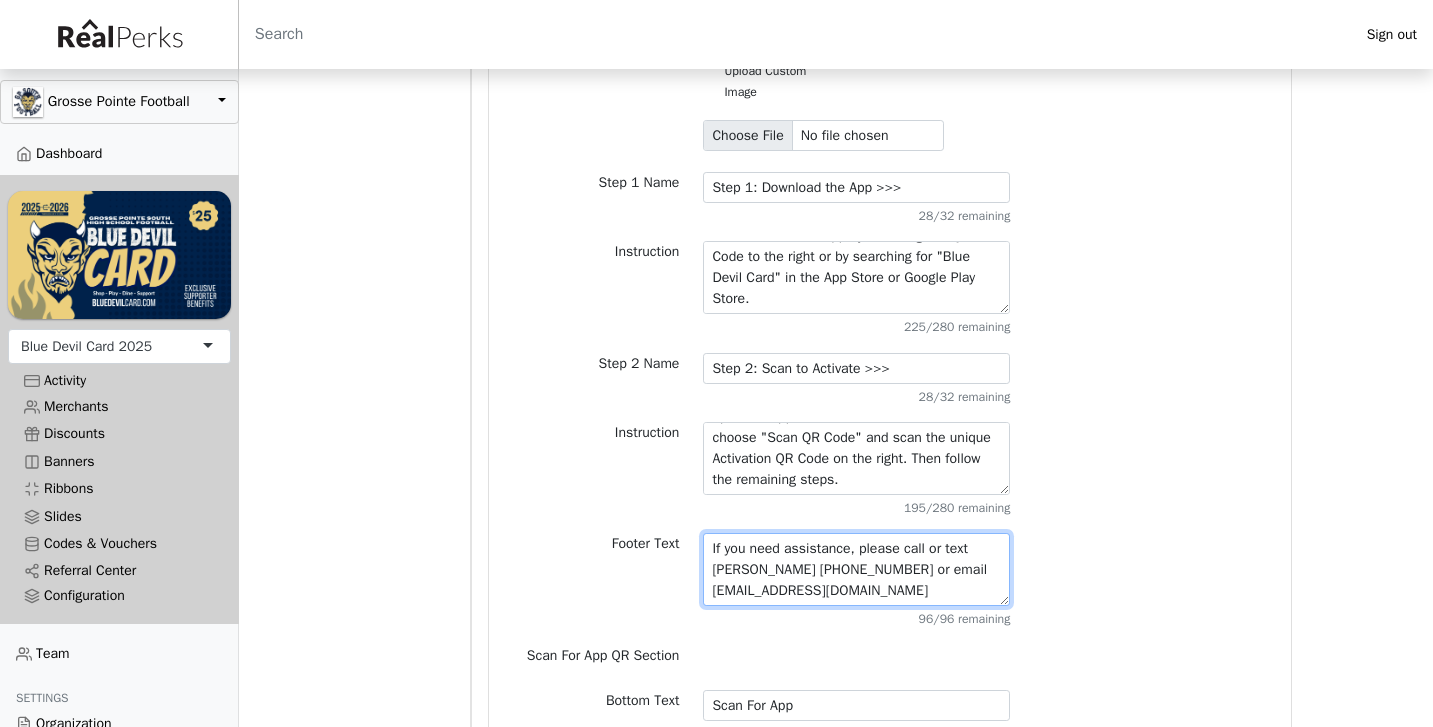click on "If you need assistance, please call 1-888-456-8410 or email us:" at bounding box center (856, 569) 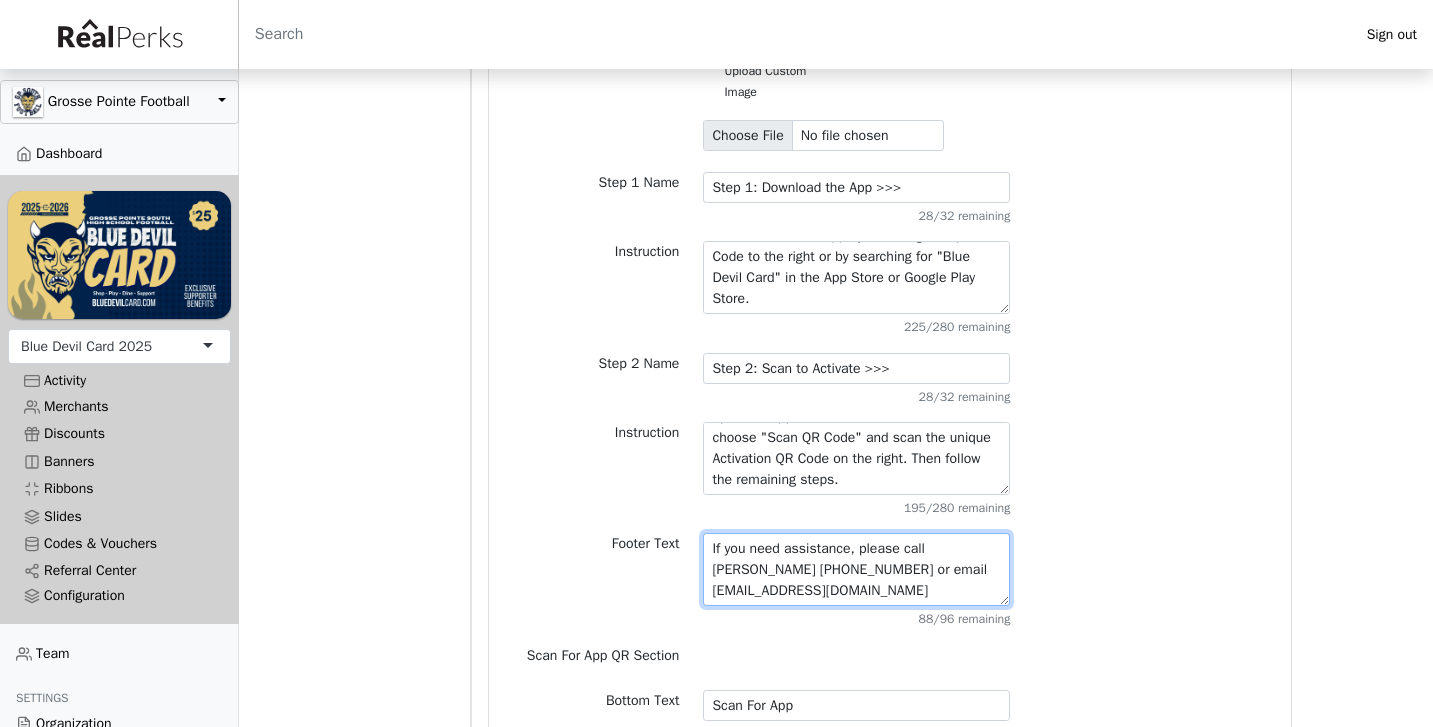 click on "If you need assistance, please call 1-888-456-8410 or email us:" at bounding box center (856, 569) 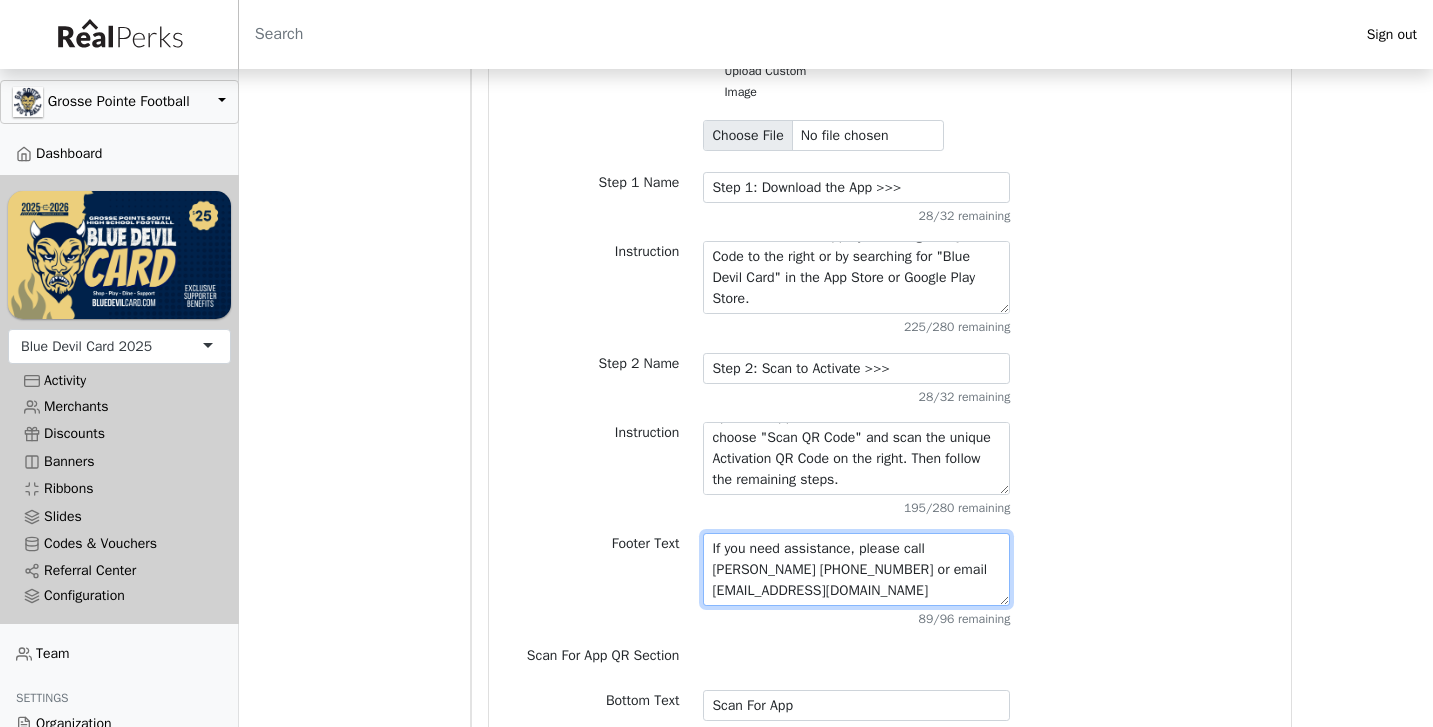 click on "If you need assistance, please call 1-888-456-8410 or email us:" at bounding box center [856, 569] 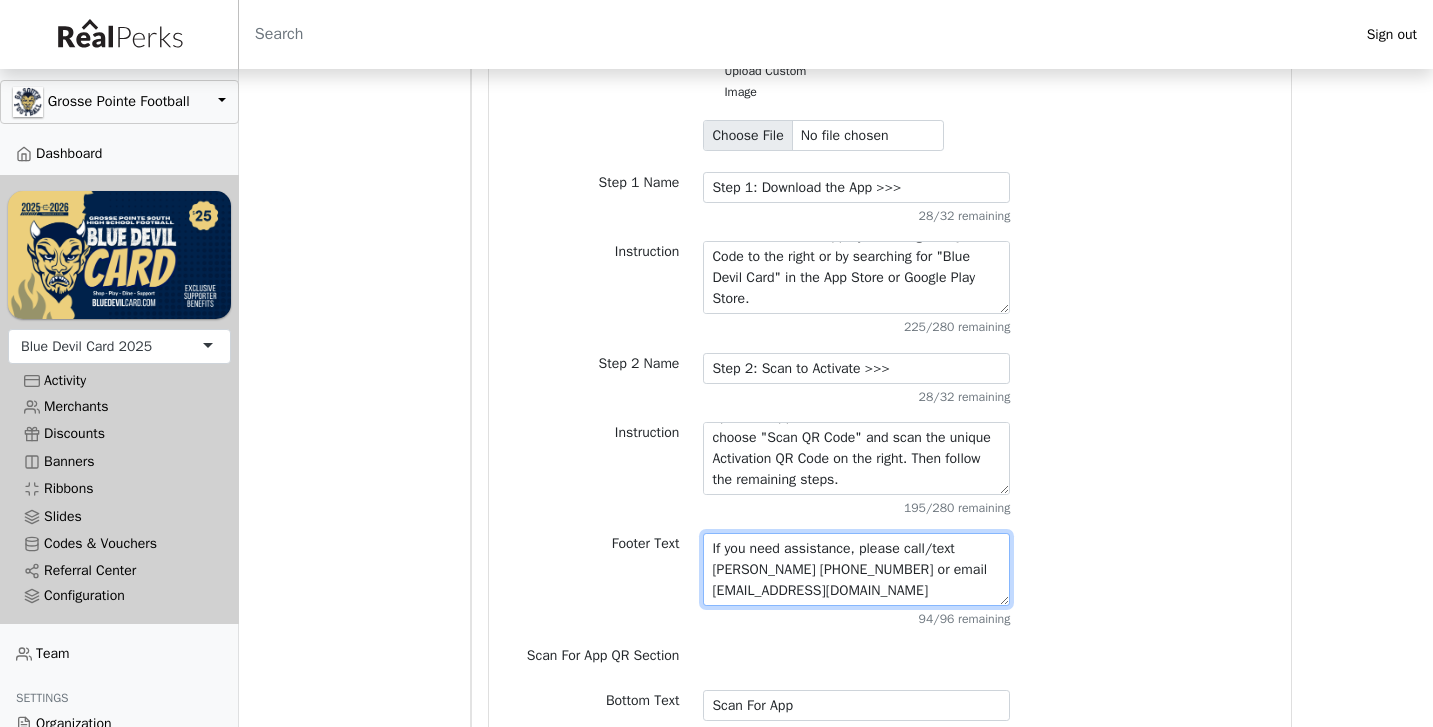 type on "If you need assistance, please call/text David Runk 313-682-9493 or email runkdavi@hotmail.com" 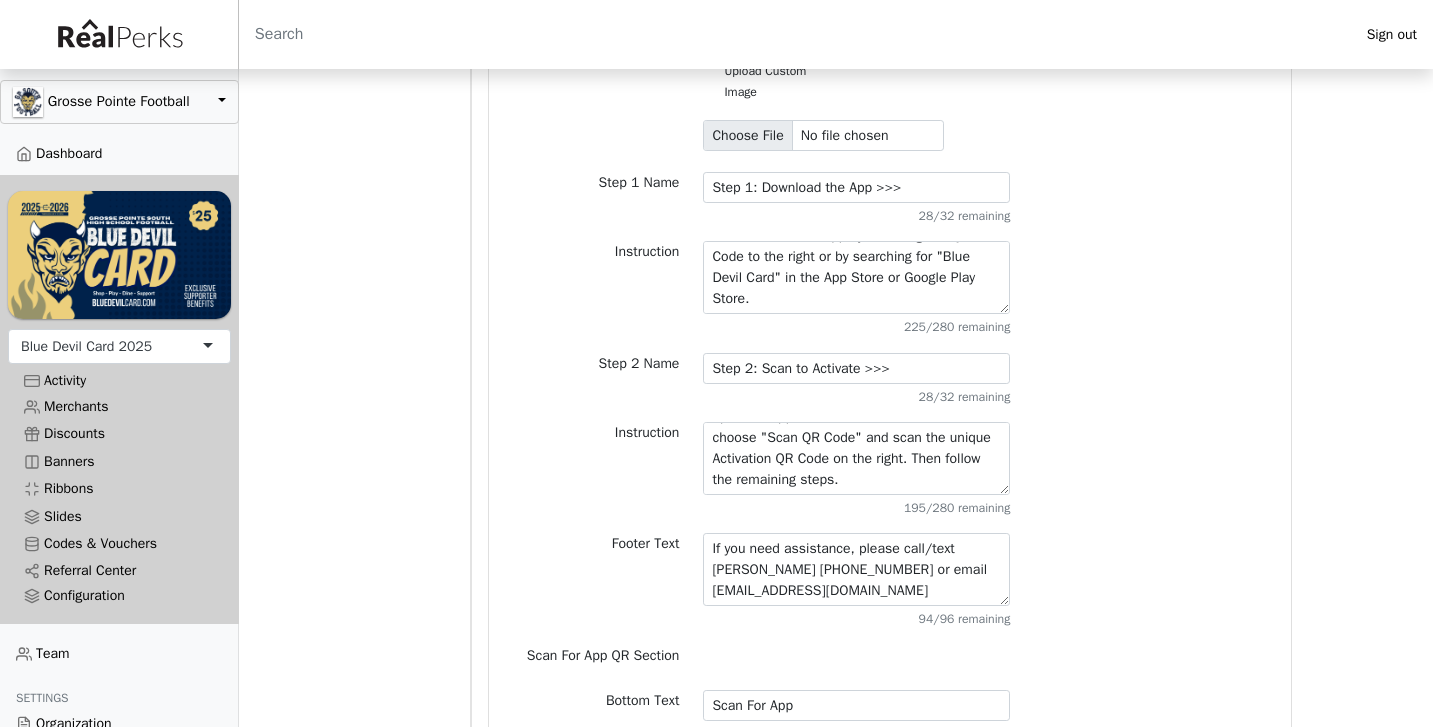 click on "Footer Text
If you need assistance, please call 1-888-456-8410 or email us:
94/96 remaining" at bounding box center [890, 580] 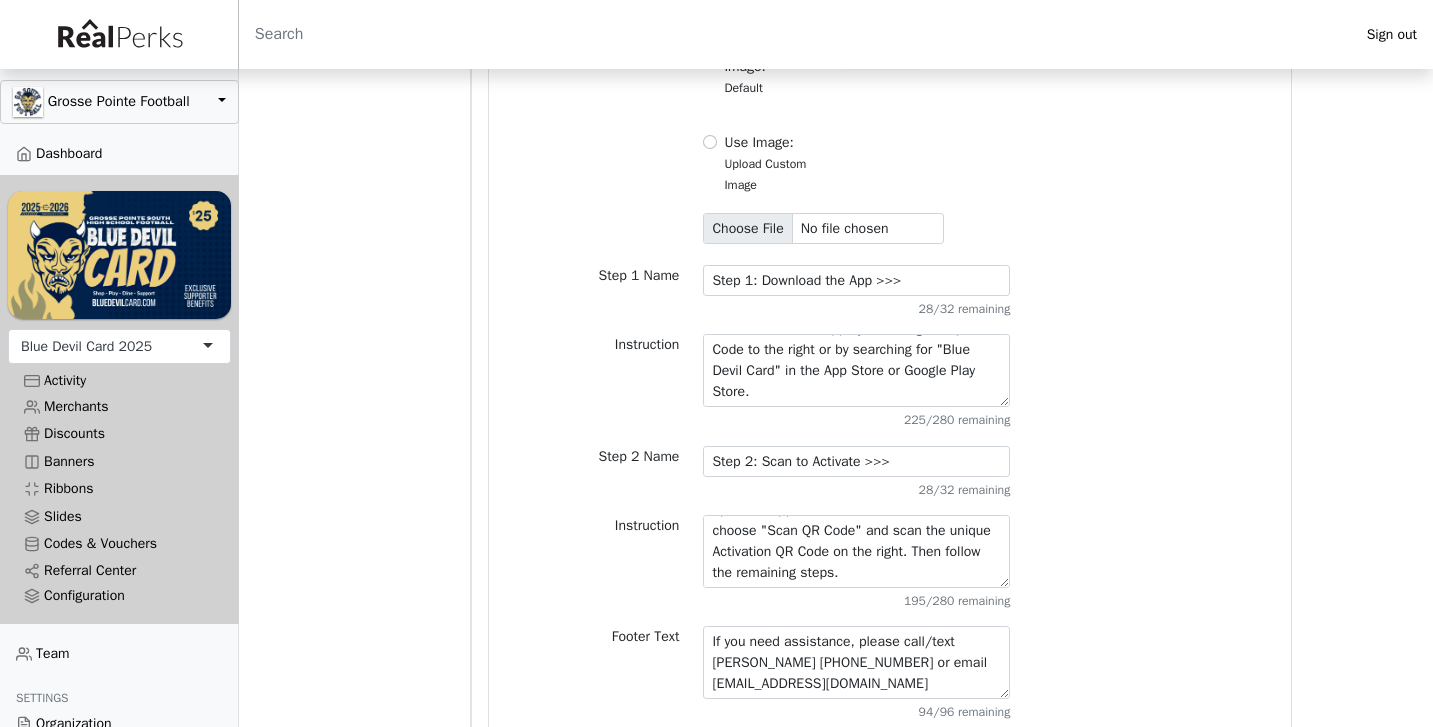 scroll, scrollTop: 814, scrollLeft: 0, axis: vertical 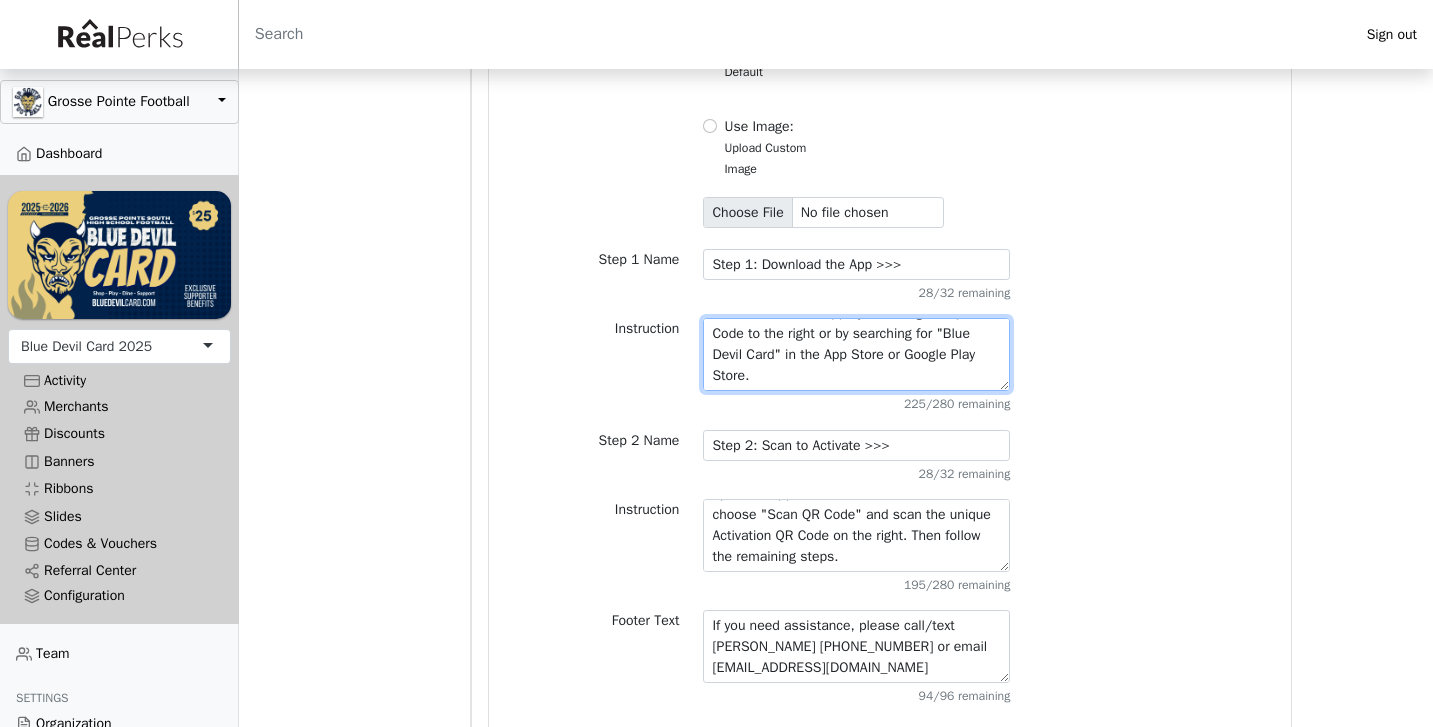 click on "To access your Virtual [product_name_short], you'll need to download and install the RealPerks mobile app by scanning the QR Code to the right or by searching for "RealPerks" in the App Store or Google Play Store." at bounding box center (856, 354) 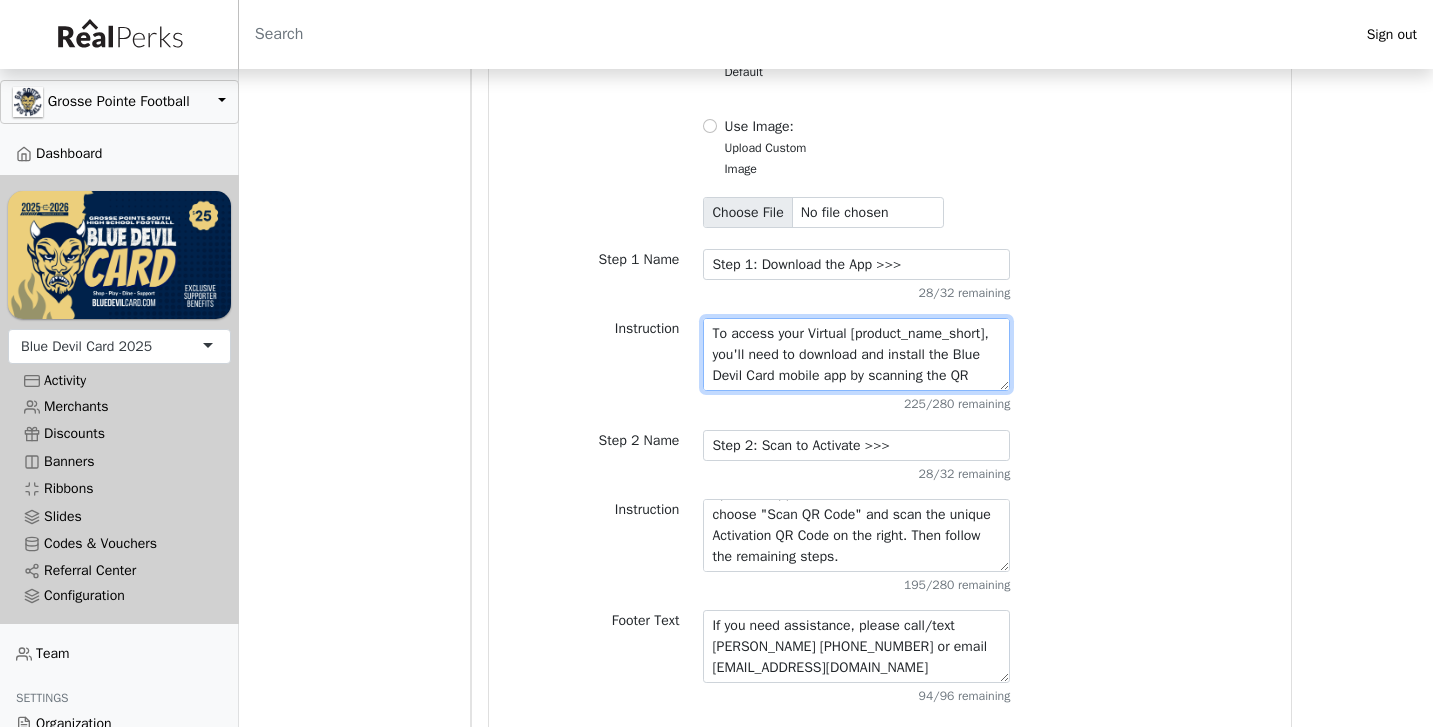 scroll, scrollTop: 0, scrollLeft: 0, axis: both 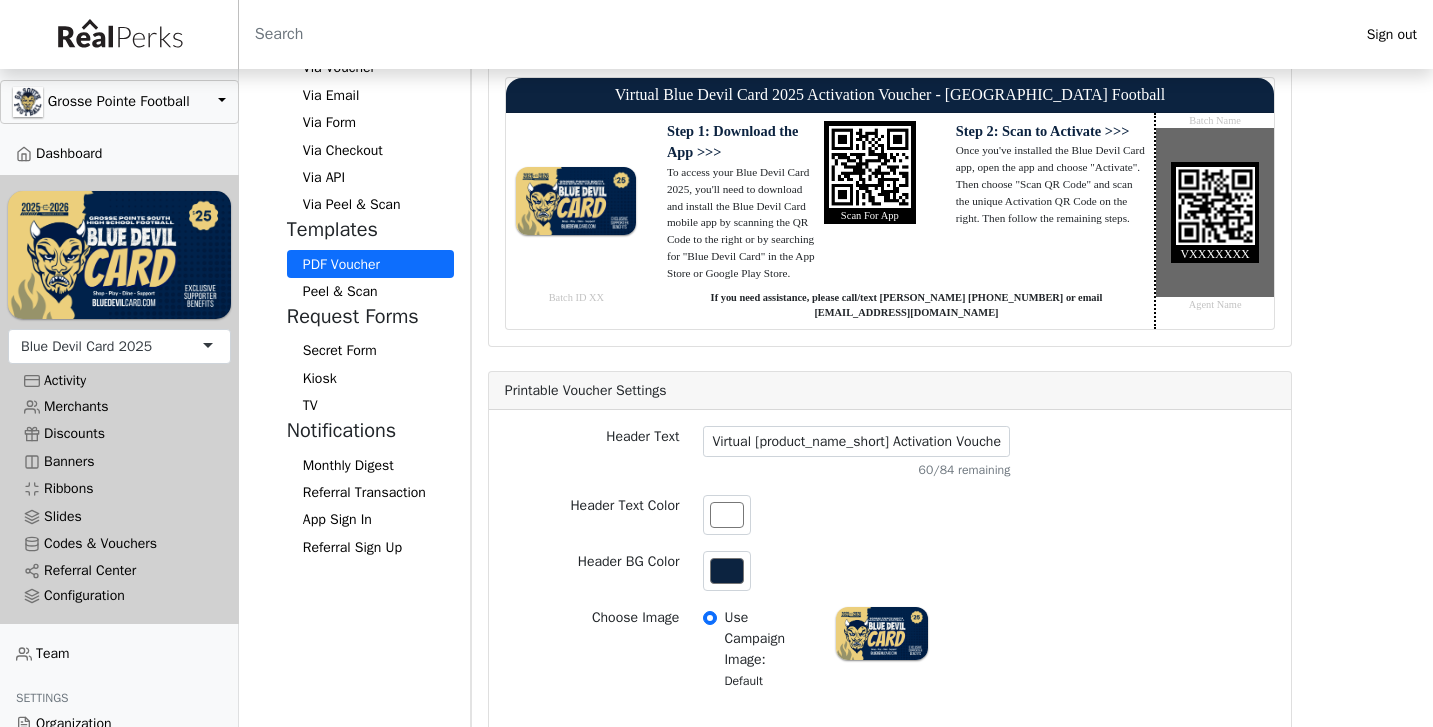 type on "To access your [product_name_short], you'll need to download and install the Blue Devil Card mobile app by scanning the QR Code to the right or by searching for "Blue Devil Card" in the App Store or Google Play Store." 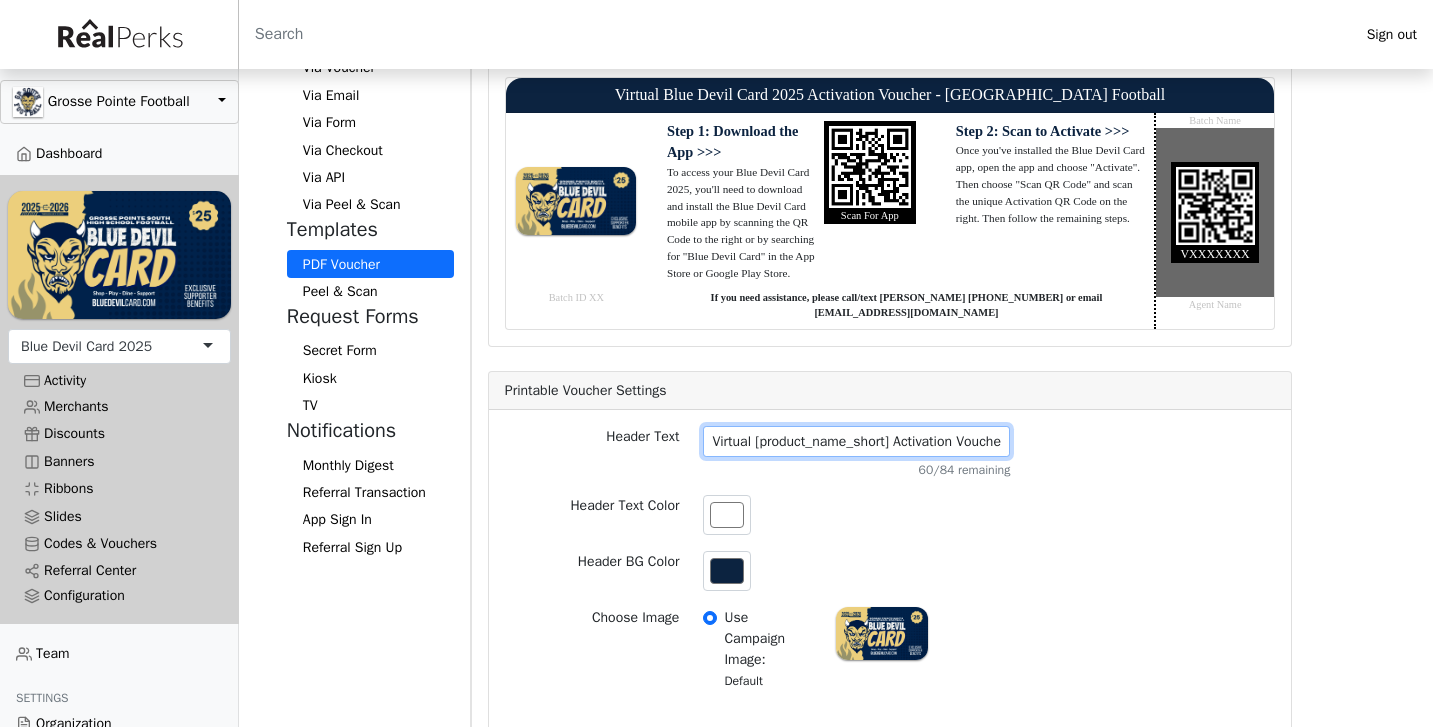 click on "Virtual [product_name_short] Activation Voucher - [org_name]" at bounding box center (856, 441) 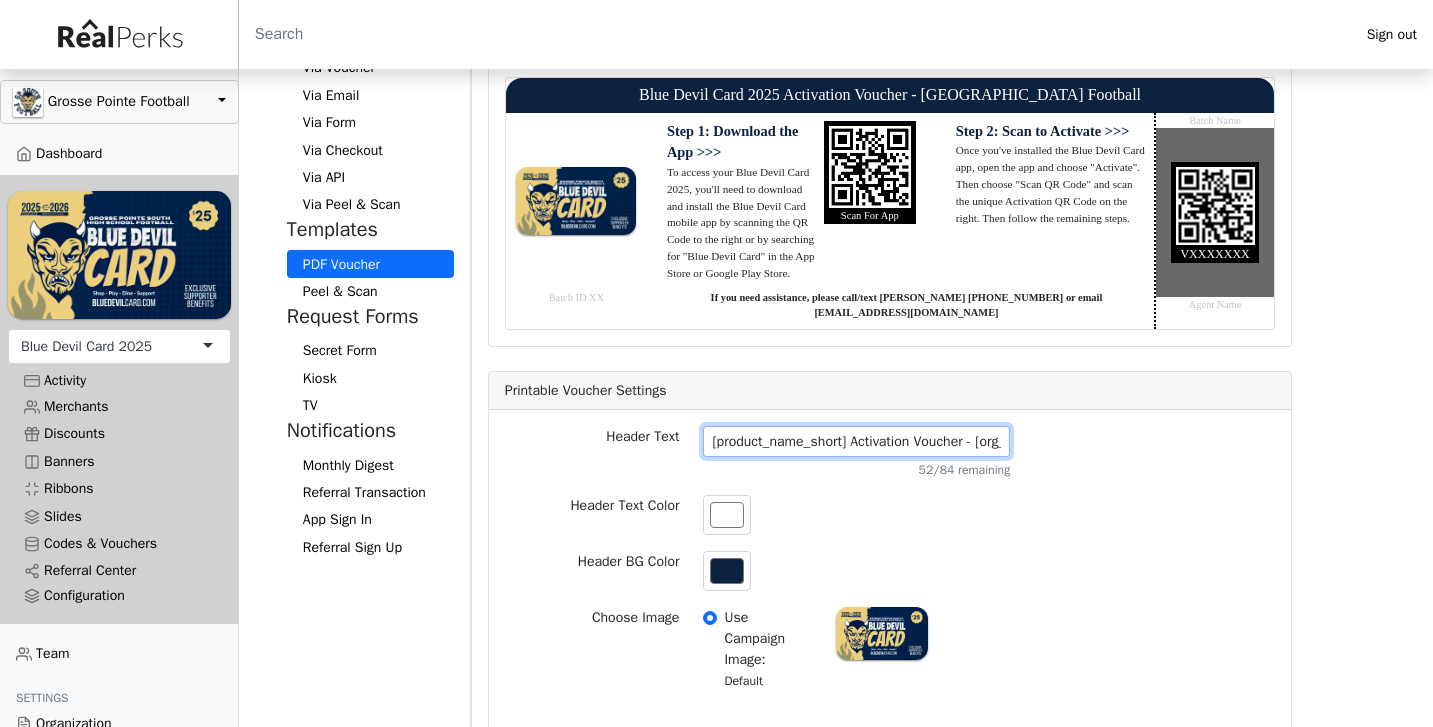 type on "[product_name_short] Activation Voucher - [org_name]" 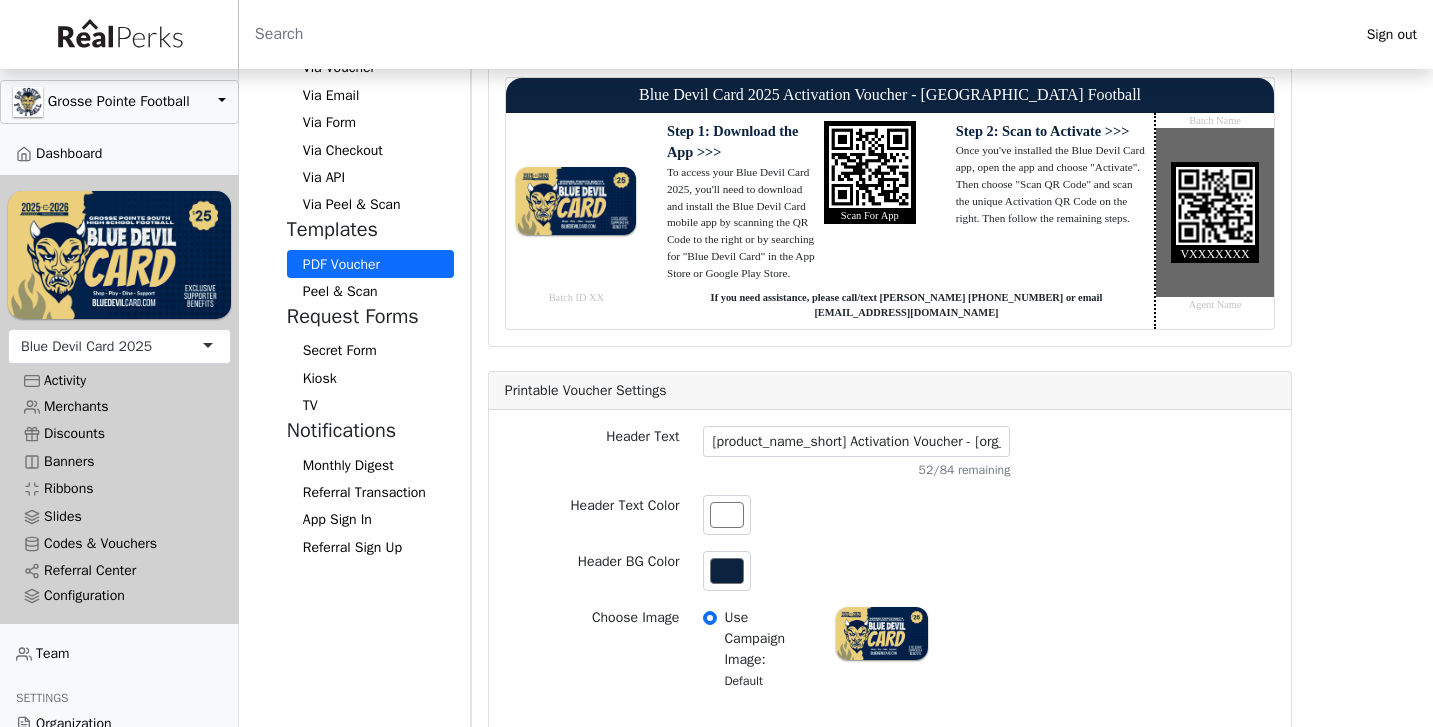 click on "Header Text Color
#ffffff" at bounding box center (890, 515) 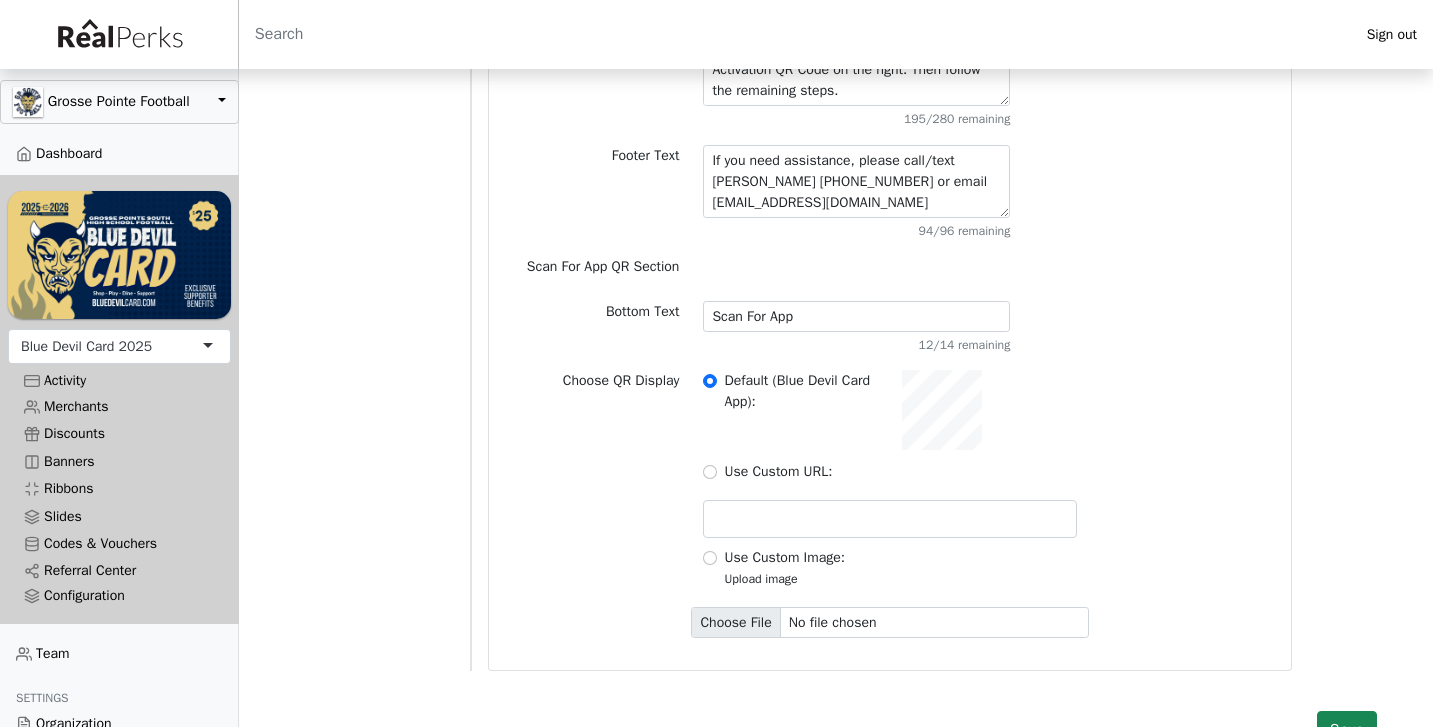 scroll, scrollTop: 1262, scrollLeft: 0, axis: vertical 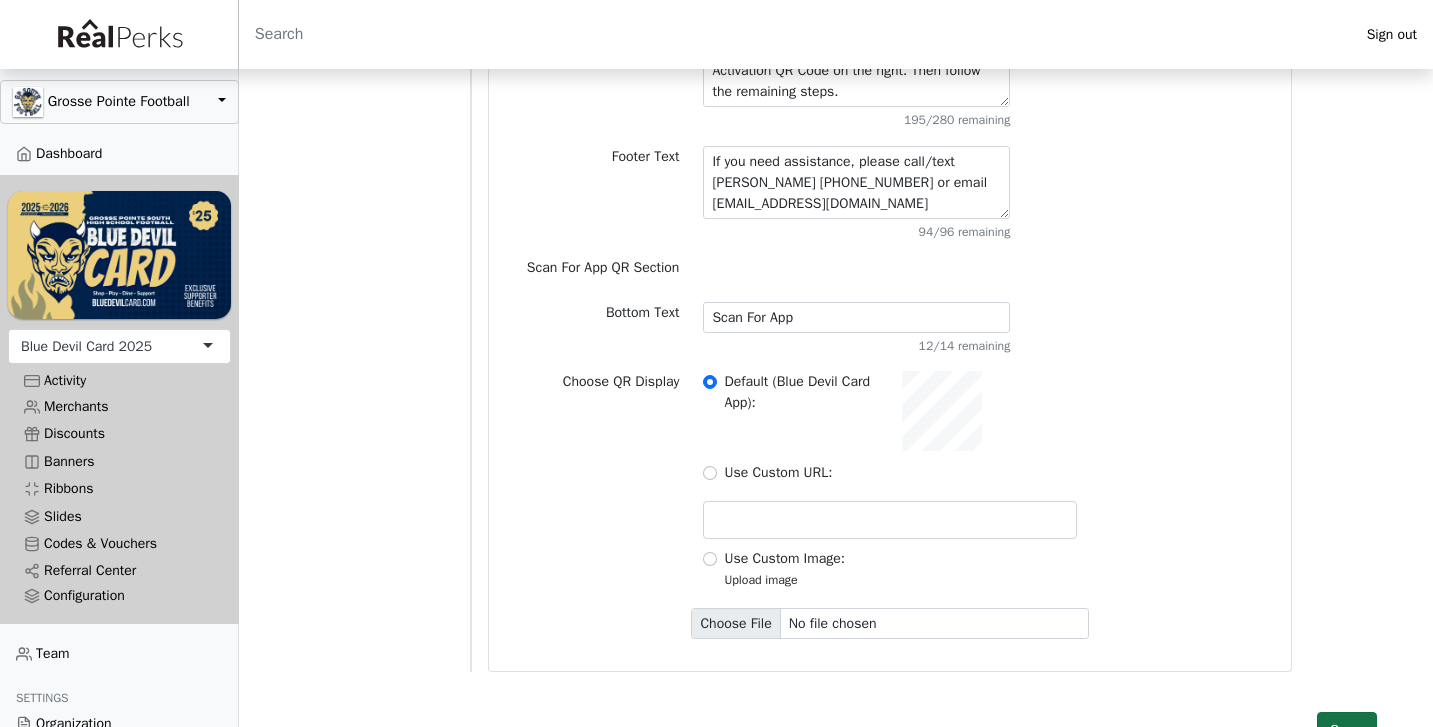 click on "Save" at bounding box center [1347, 731] 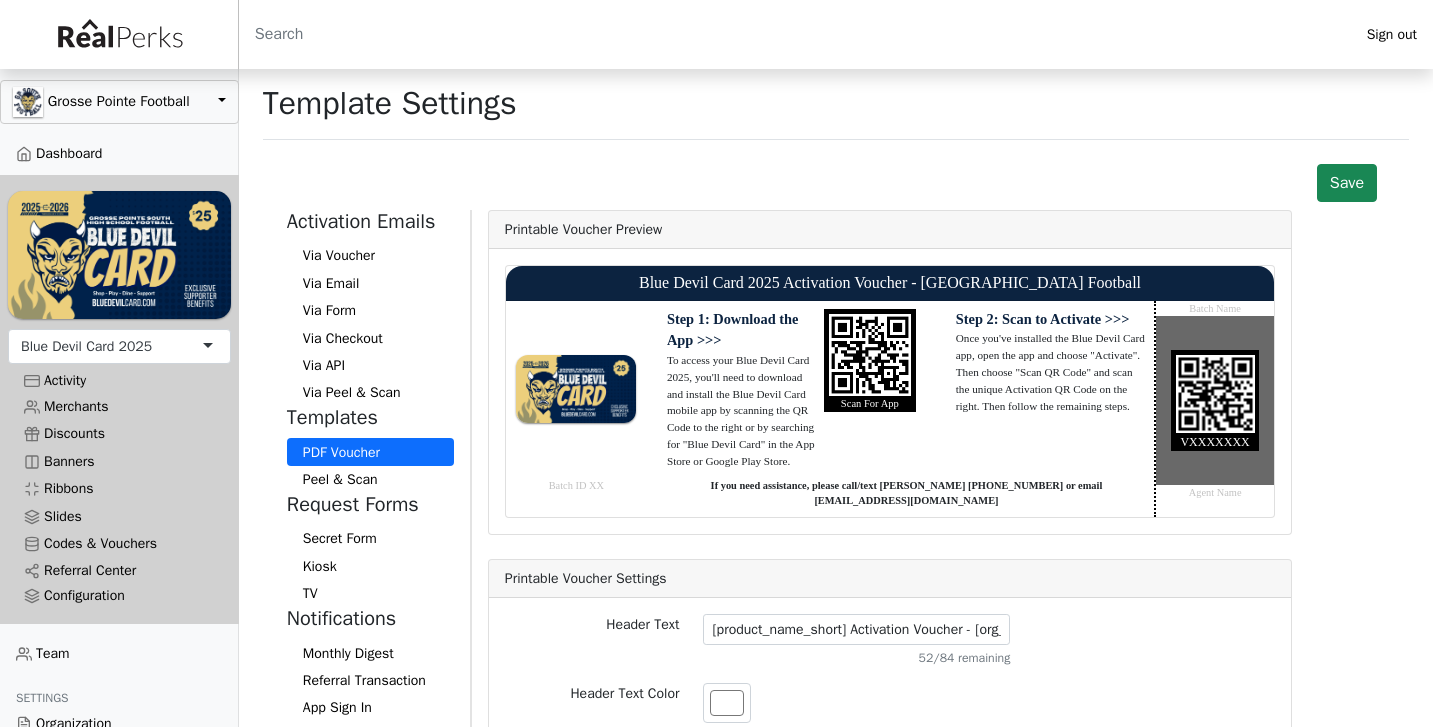 scroll, scrollTop: 0, scrollLeft: 0, axis: both 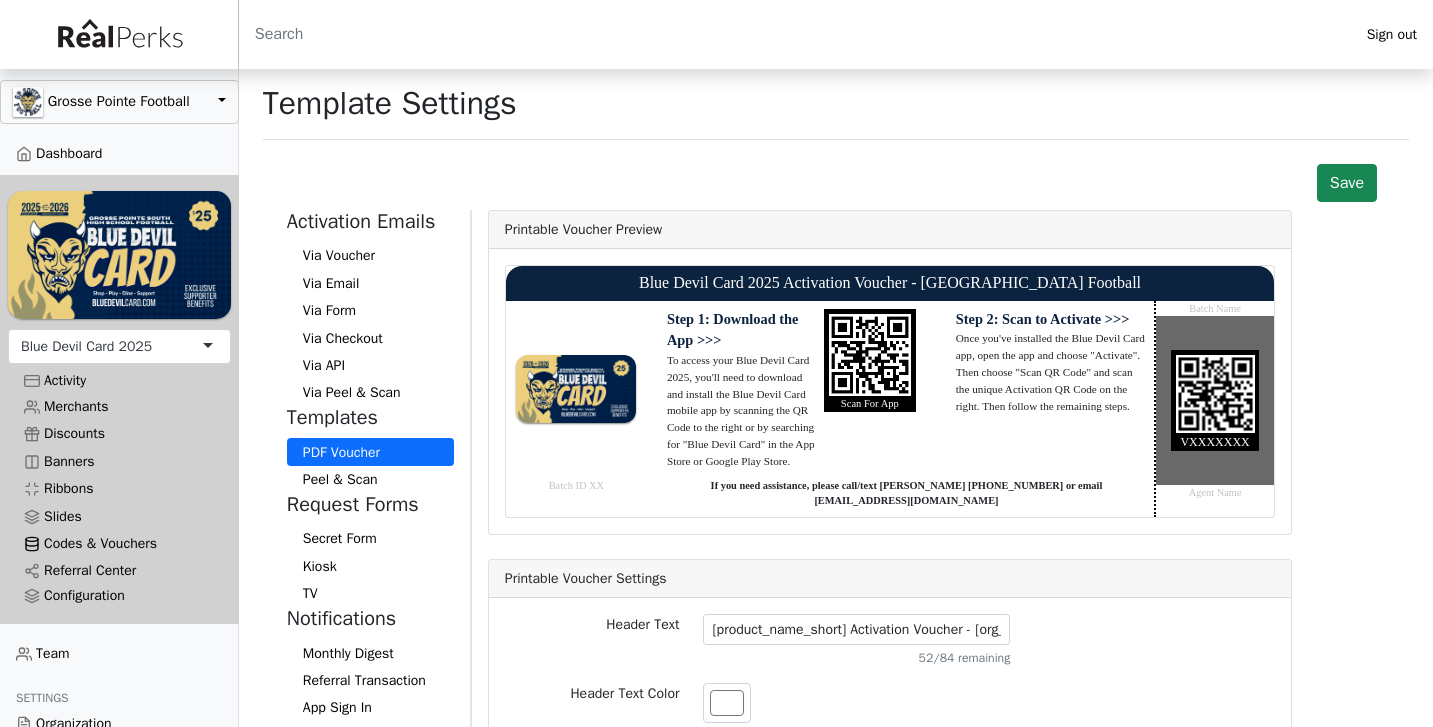 click on "Codes & Vouchers" at bounding box center [119, 543] 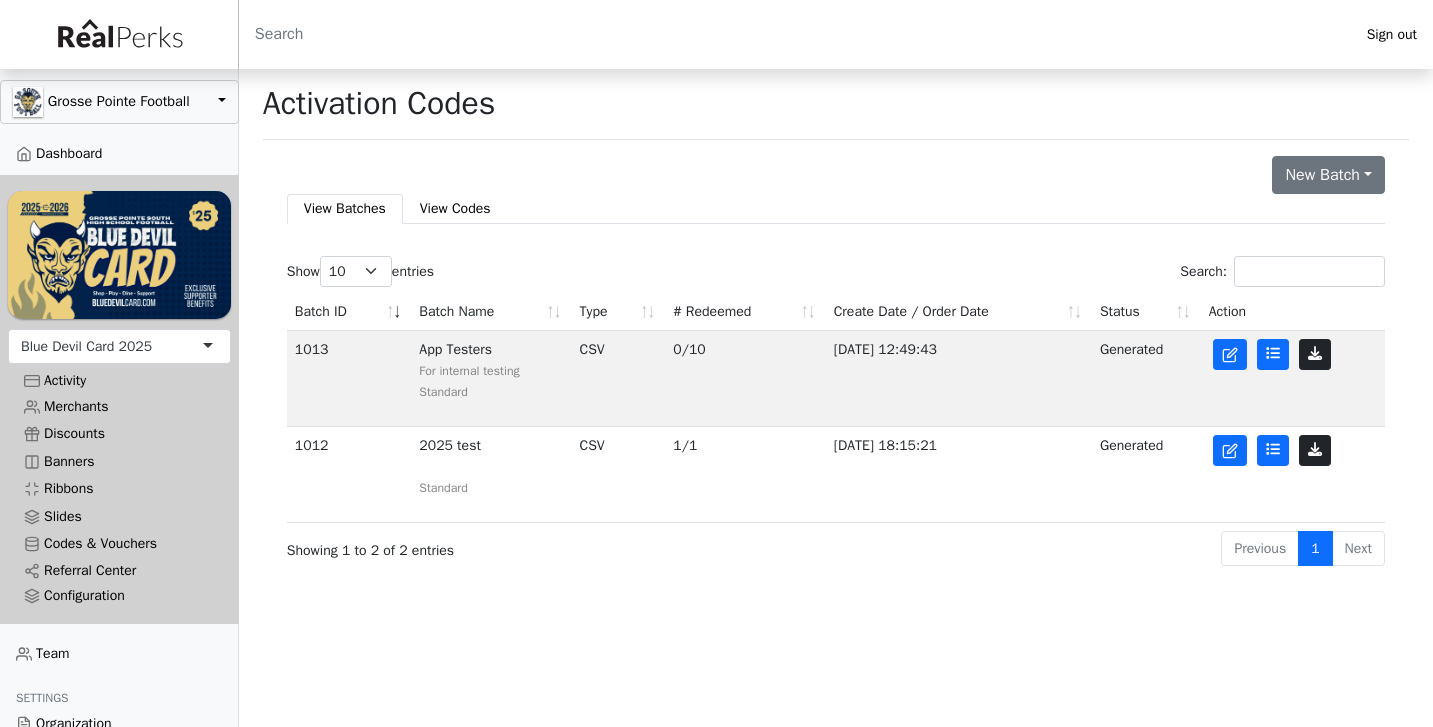 scroll, scrollTop: 0, scrollLeft: 0, axis: both 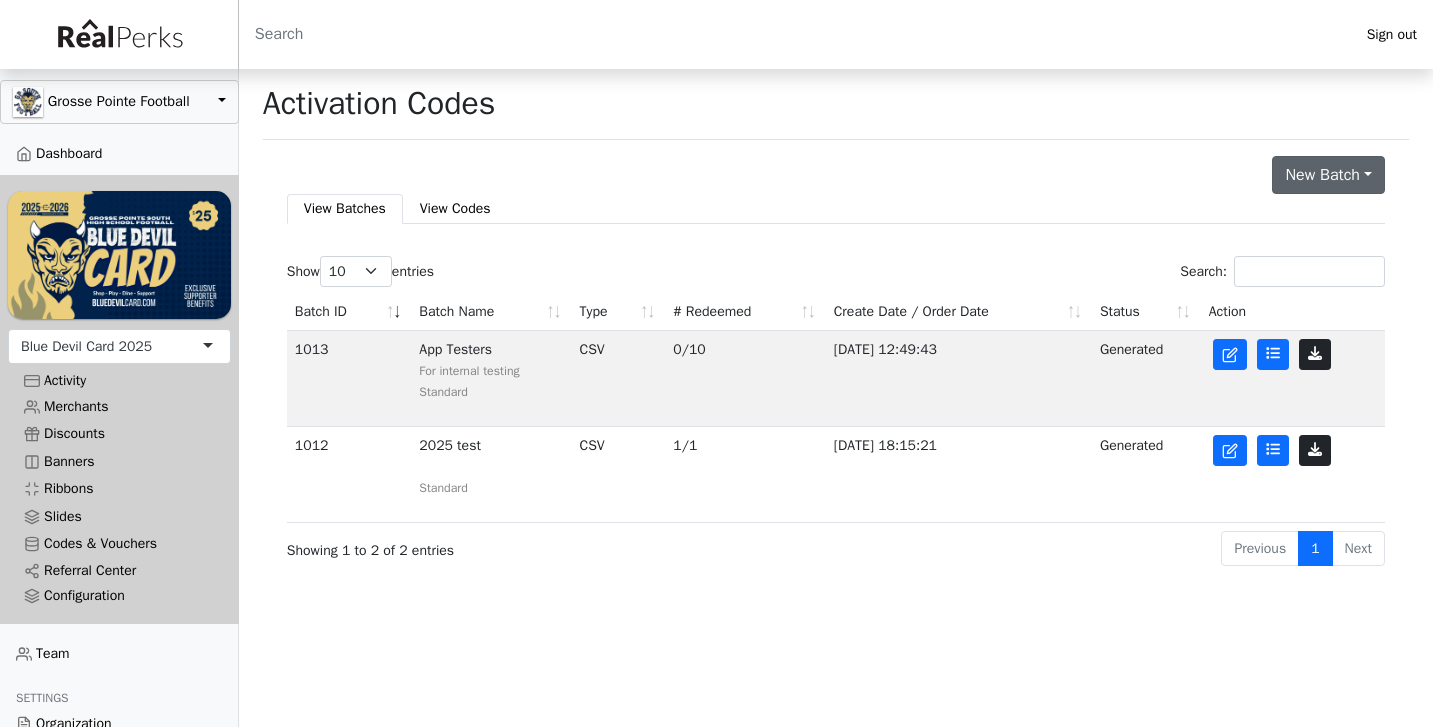 click on "New Batch" at bounding box center (1328, 175) 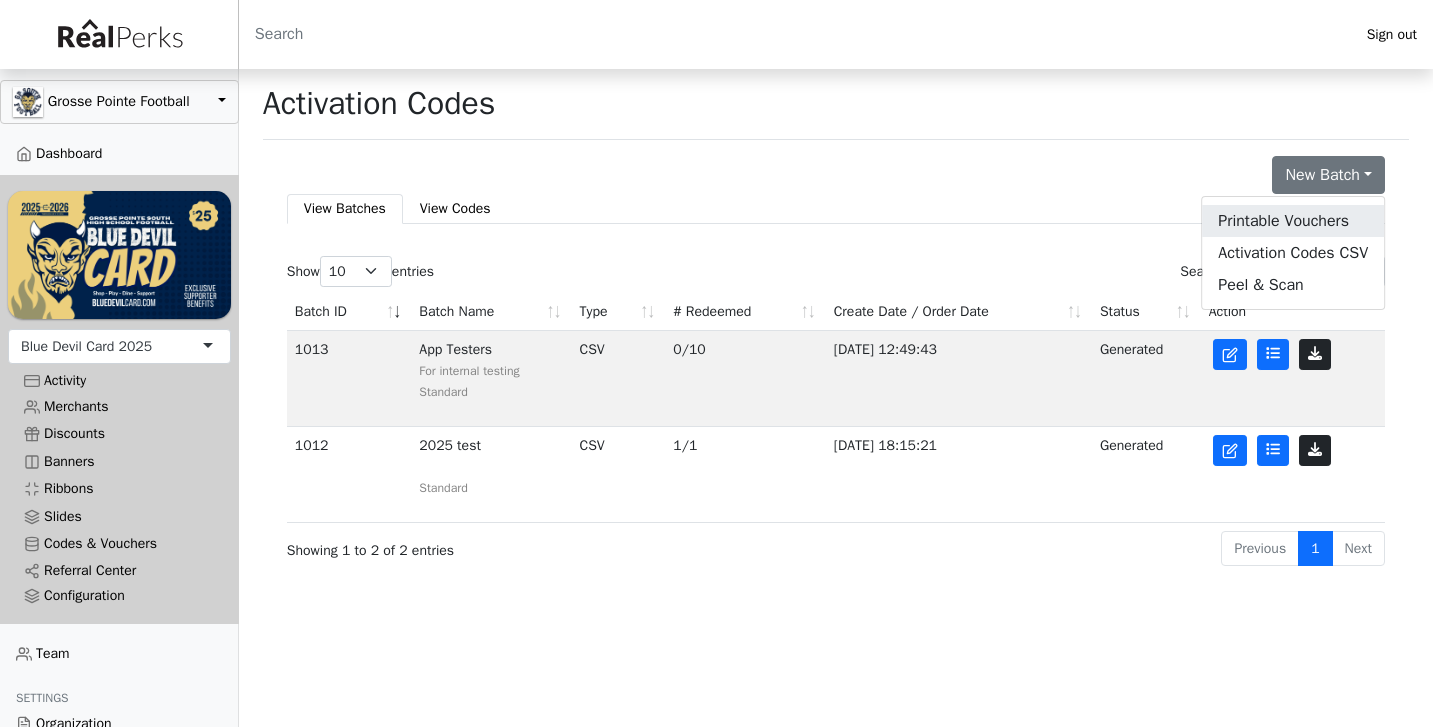 click on "Printable Vouchers" at bounding box center [1293, 221] 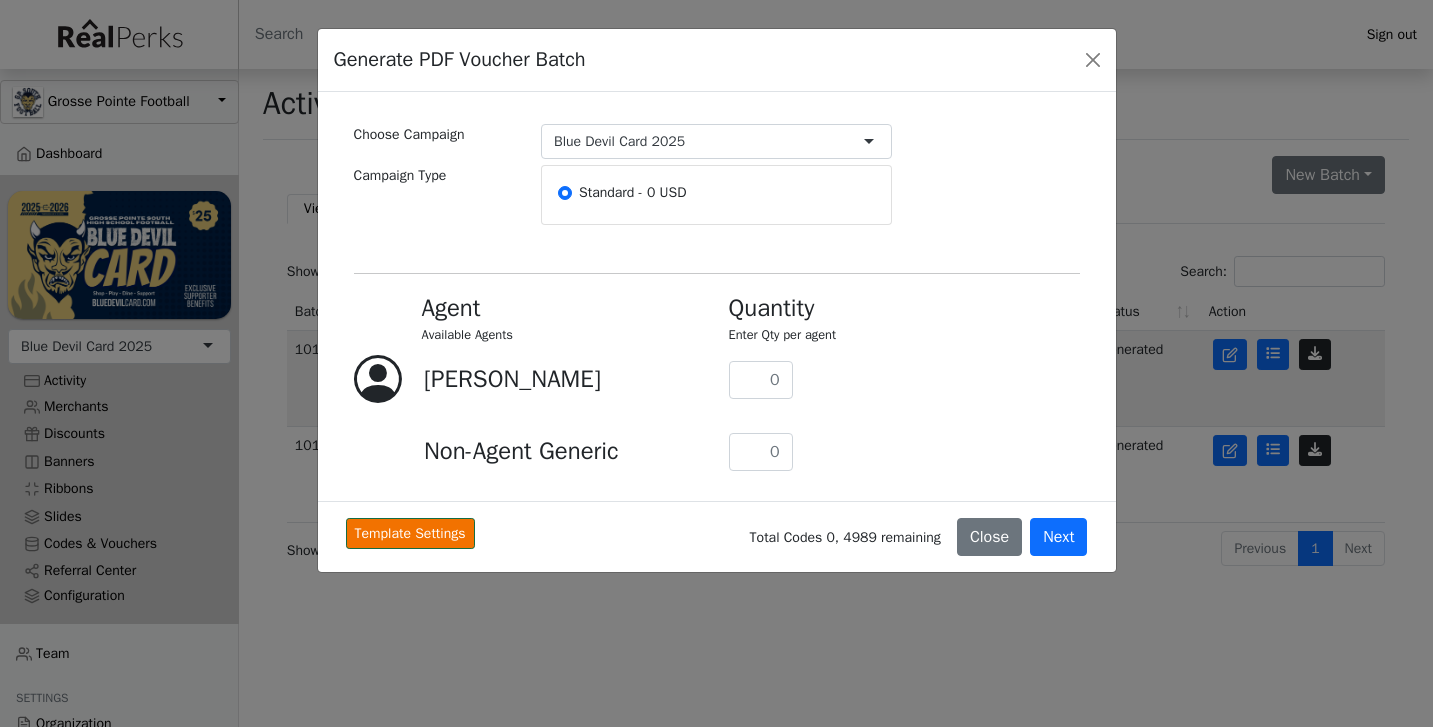 click on "Template Settings" at bounding box center [410, 533] 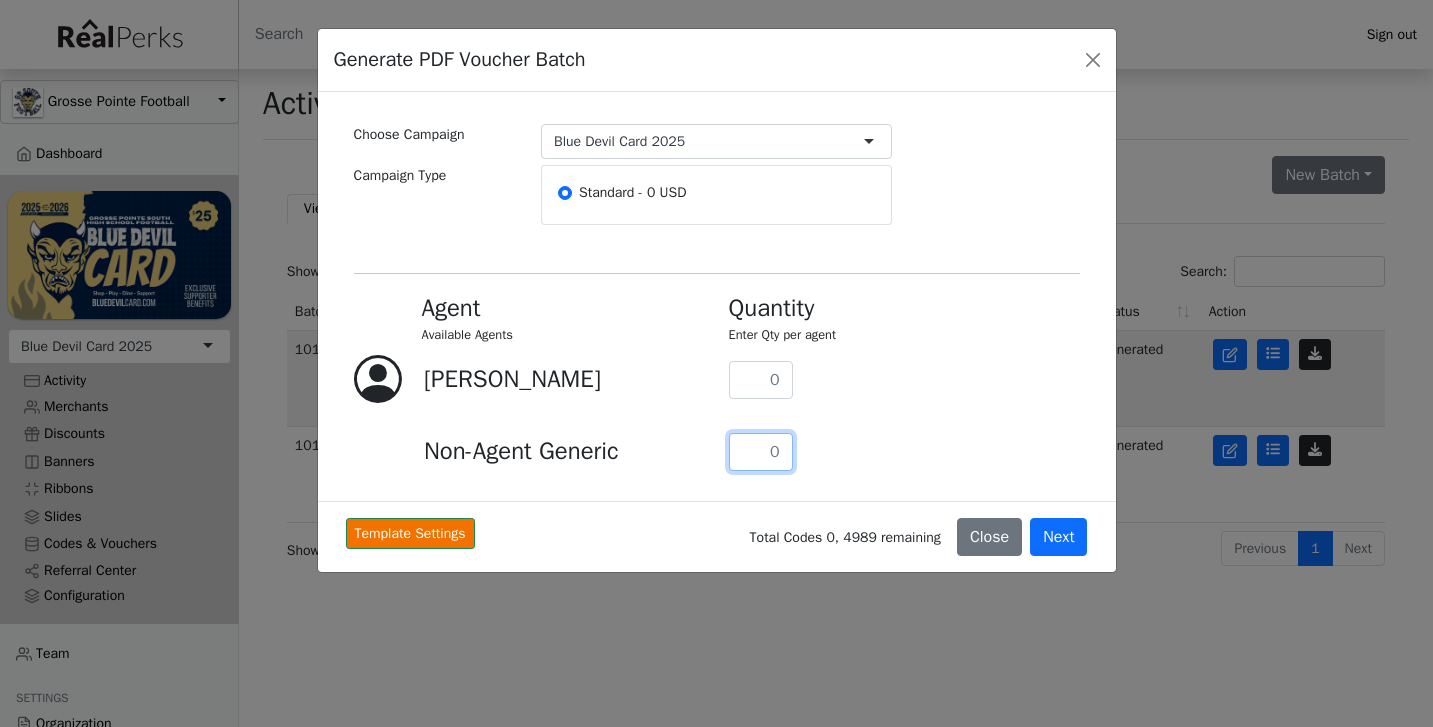 click at bounding box center (761, 452) 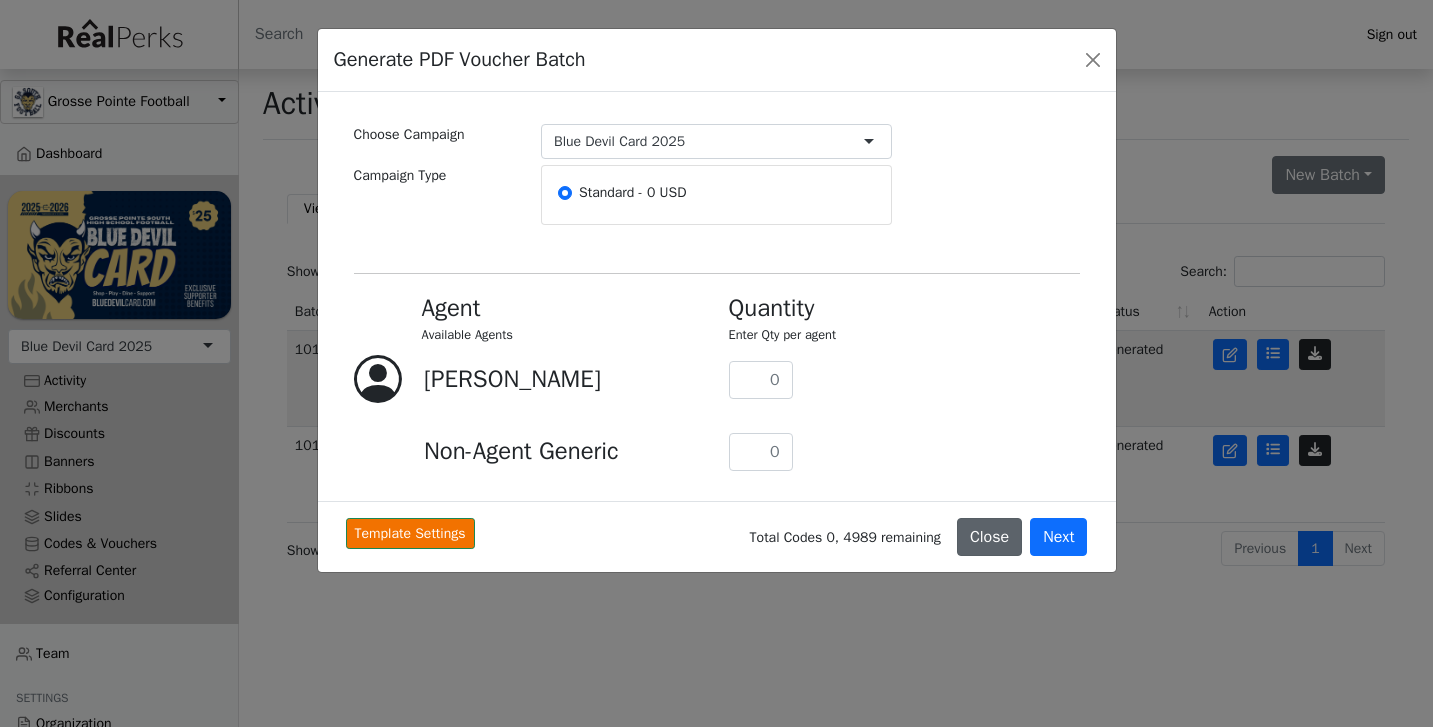 click on "Close" at bounding box center (989, 537) 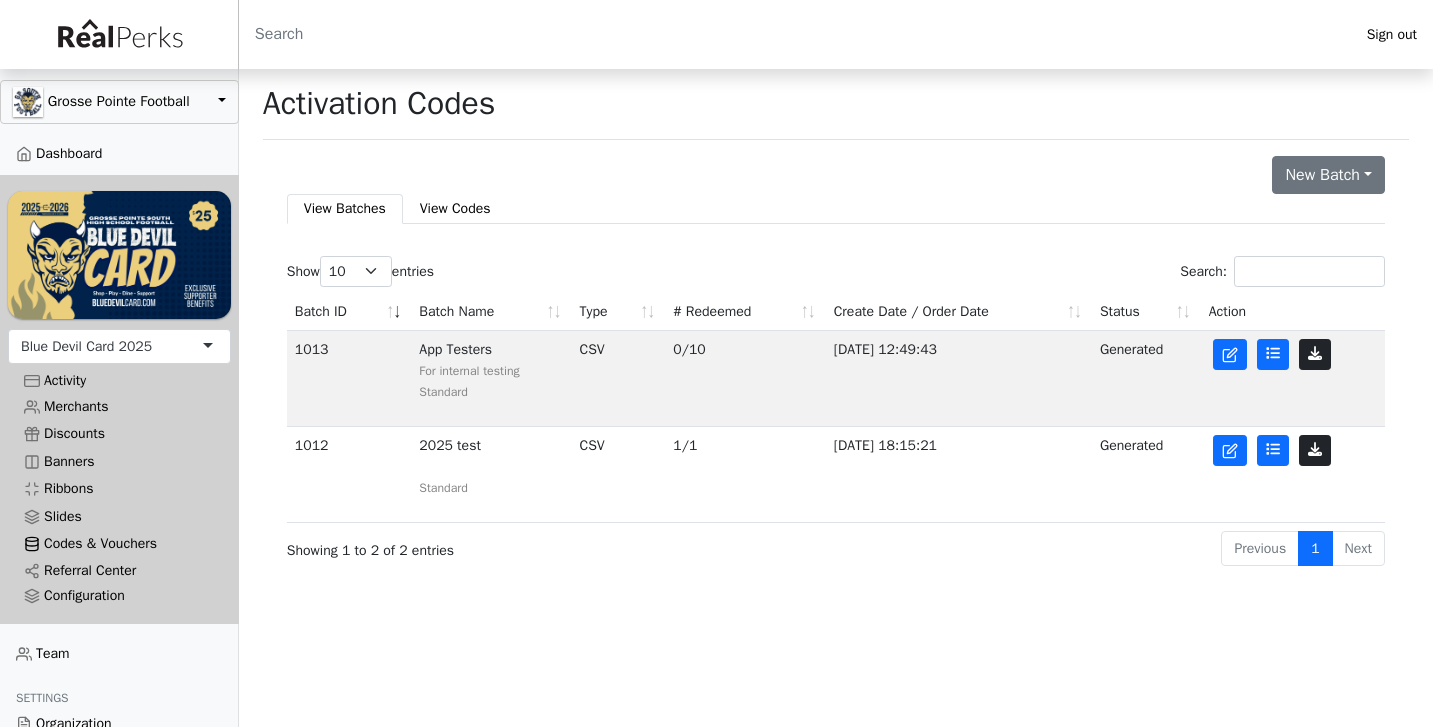 click on "Codes & Vouchers" at bounding box center [119, 543] 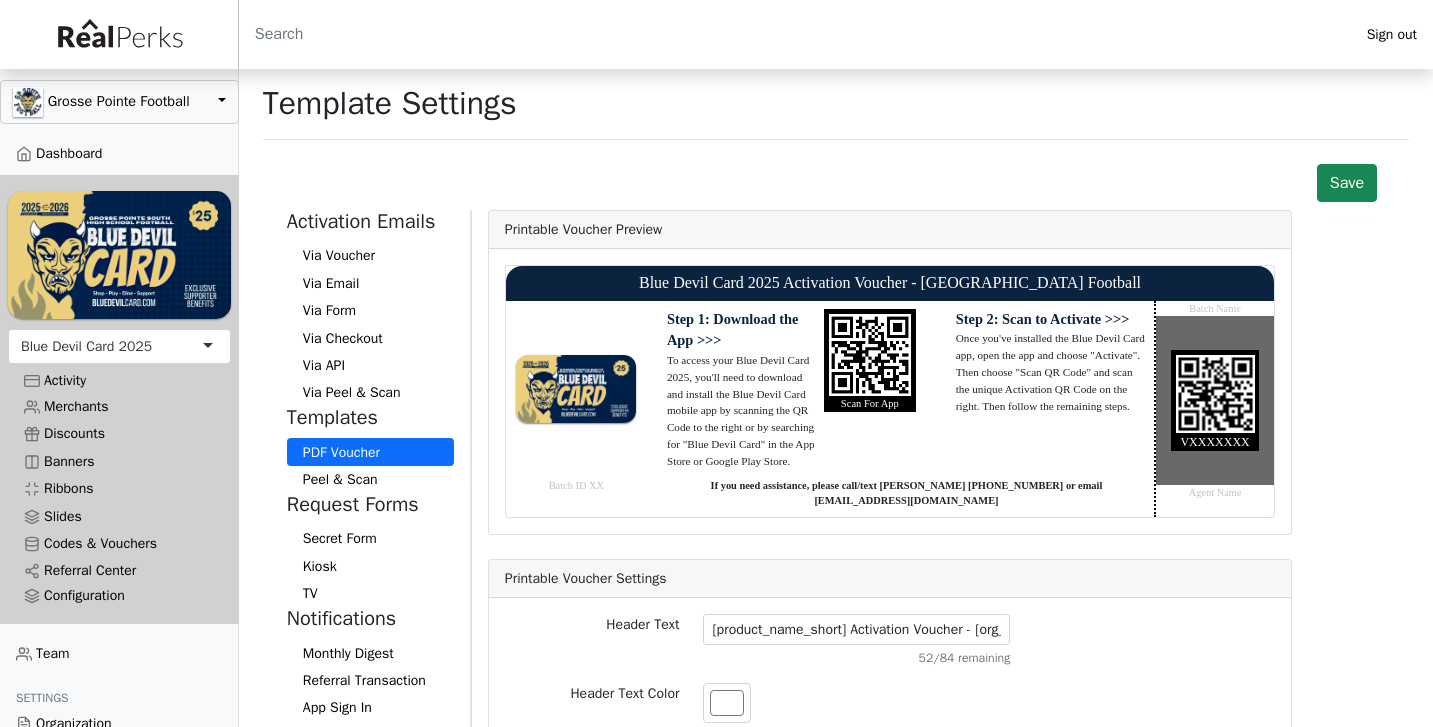 scroll, scrollTop: 0, scrollLeft: 0, axis: both 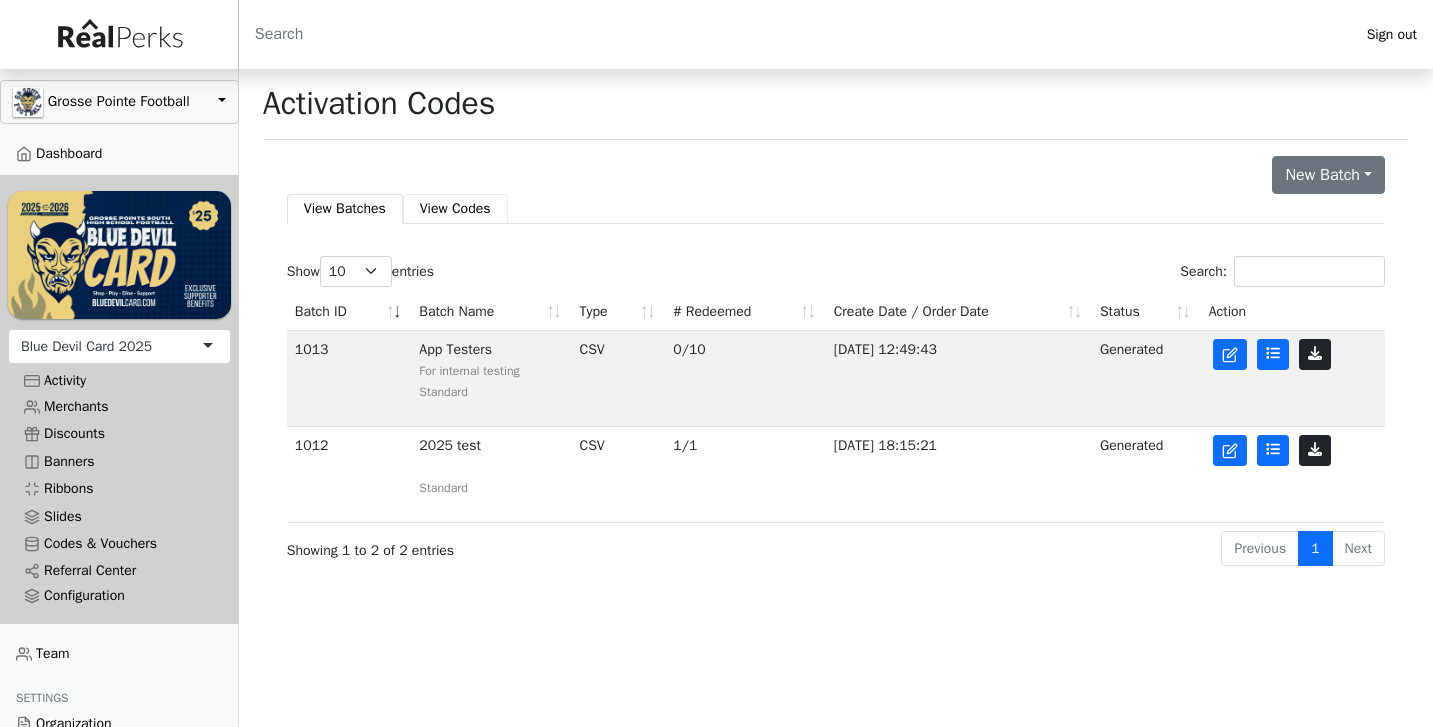 click on "View Codes" at bounding box center (455, 208) 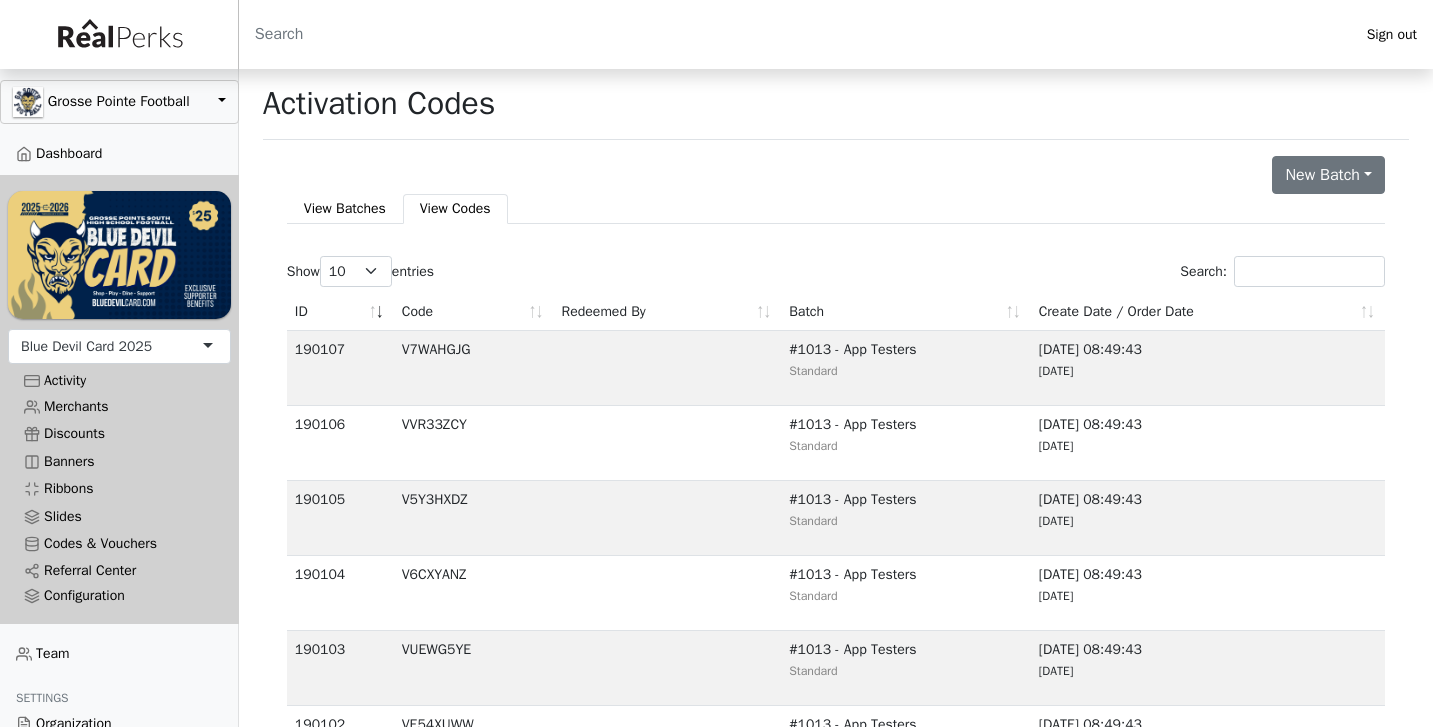 scroll, scrollTop: 0, scrollLeft: 0, axis: both 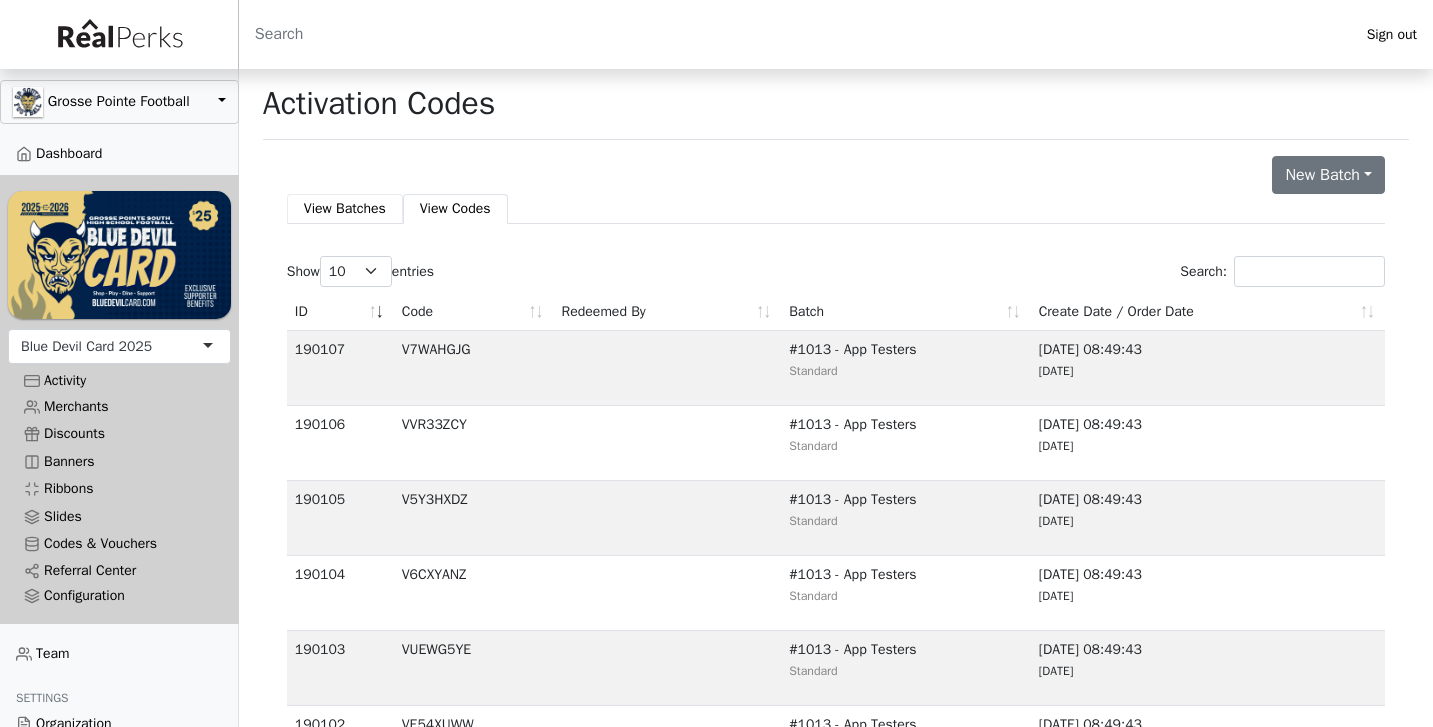 click on "View Batches" at bounding box center (345, 208) 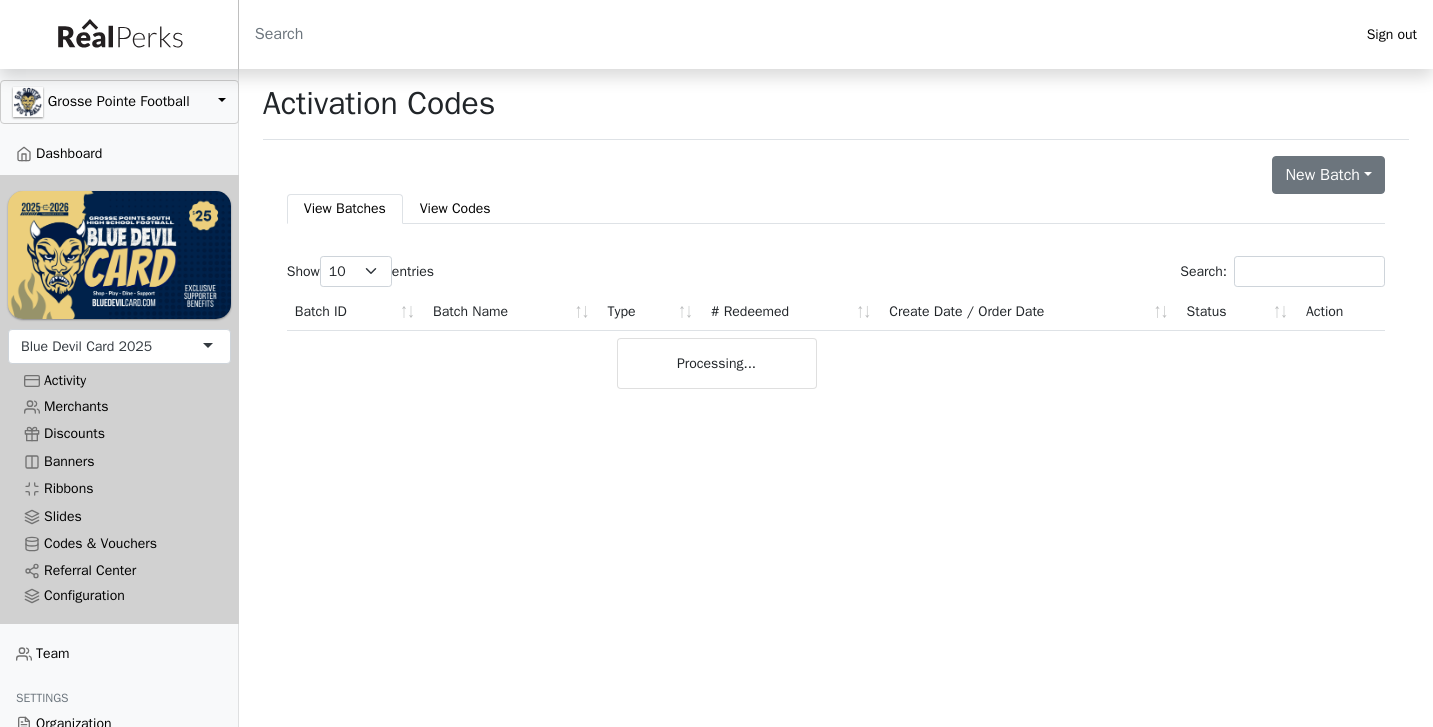 scroll, scrollTop: 0, scrollLeft: 0, axis: both 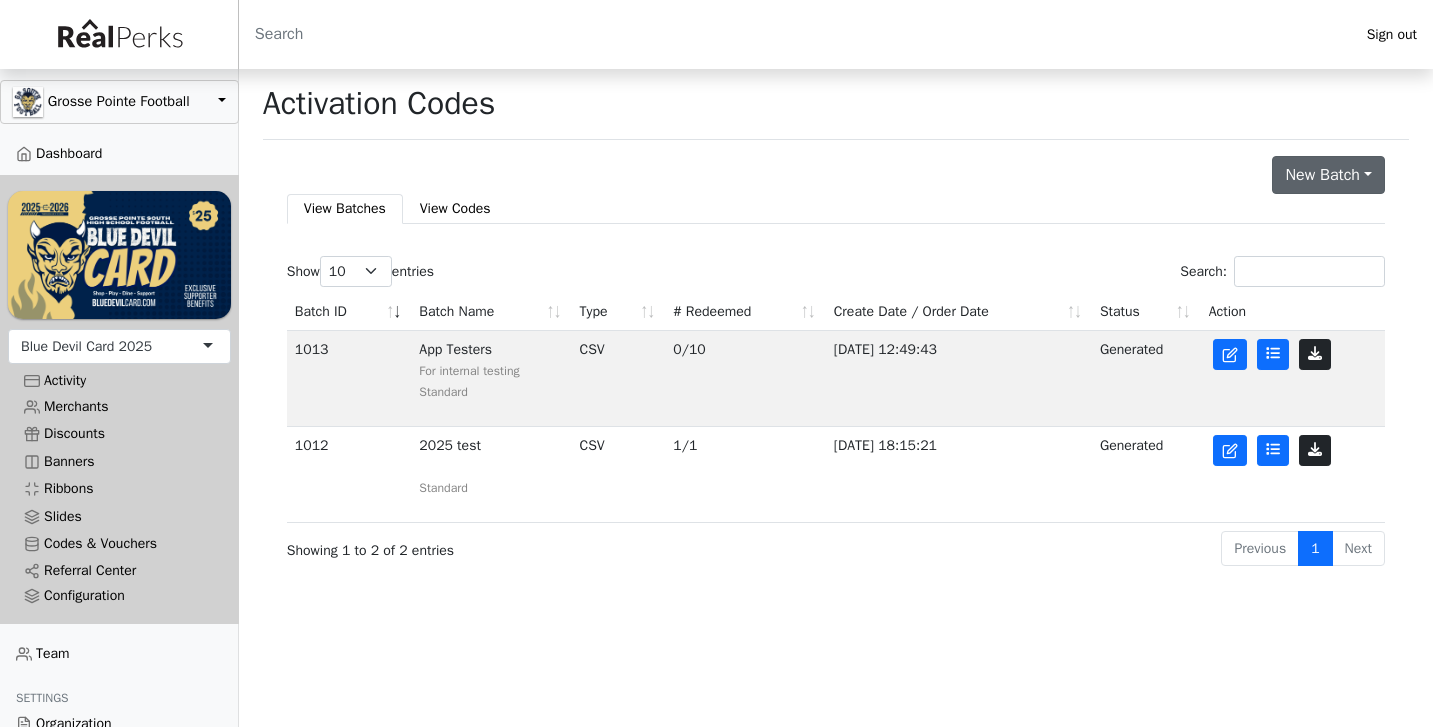 click on "New Batch" at bounding box center [1328, 175] 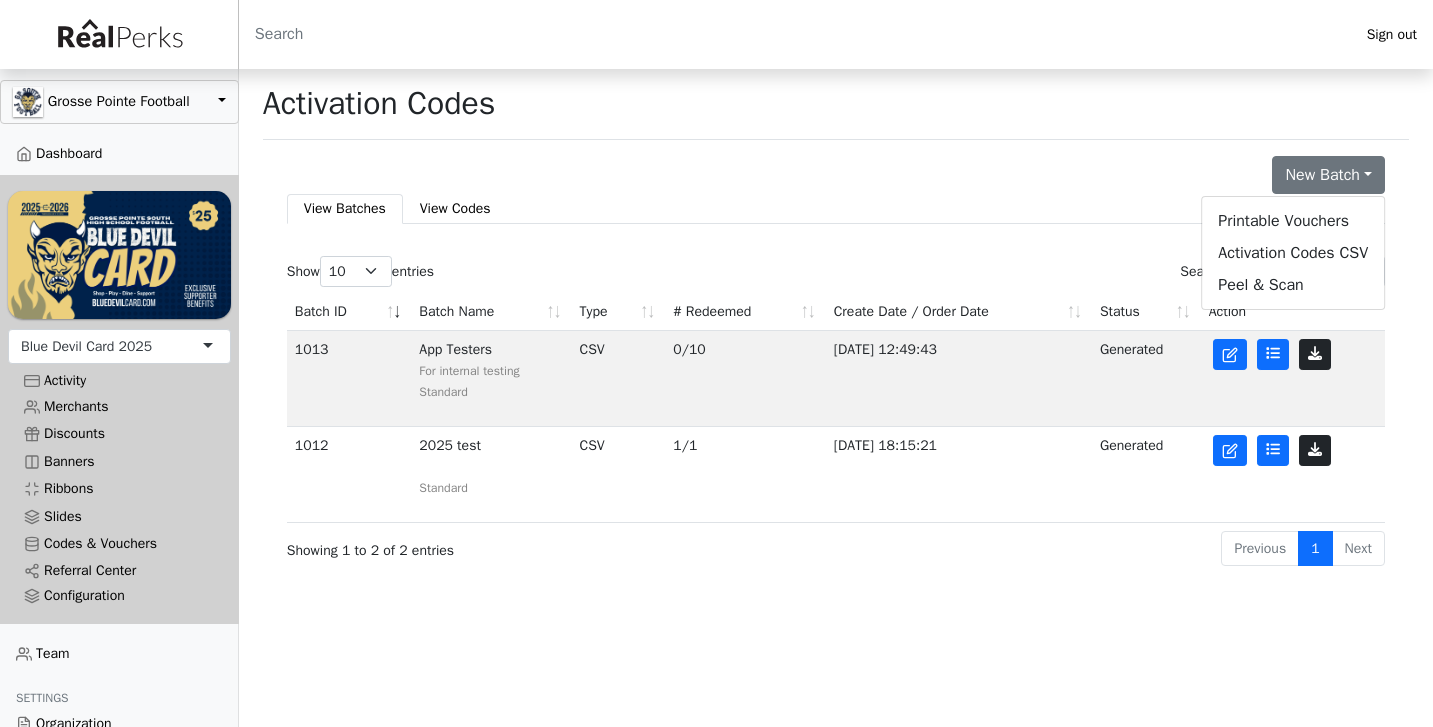 click on "Sign out
Grosse Pointe Football
Grosse Pointe Football
Dashboard
Blue Devil Card 2025 Blue Devil Card 2025 Blue Devil Card 2023
Date" at bounding box center [716, 284] 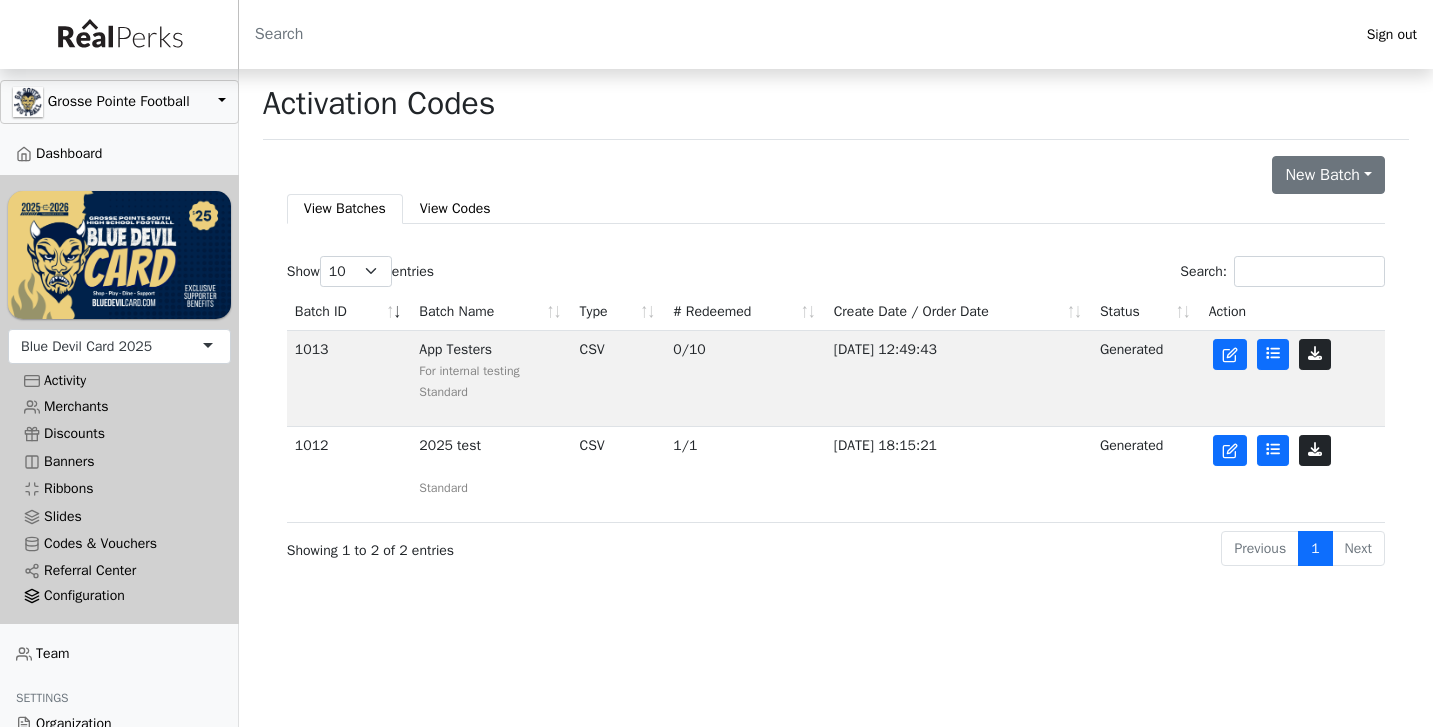 click on "Configuration" at bounding box center (119, 596) 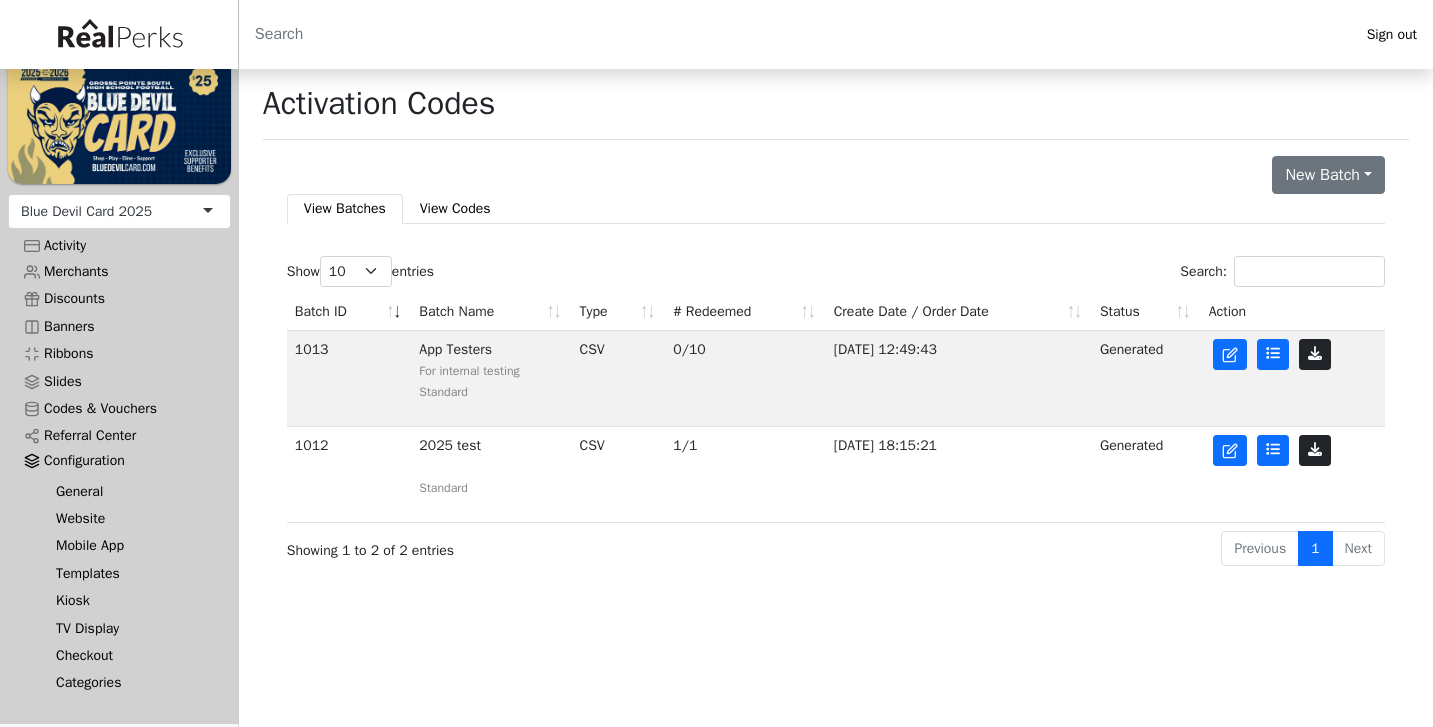 scroll, scrollTop: 175, scrollLeft: 0, axis: vertical 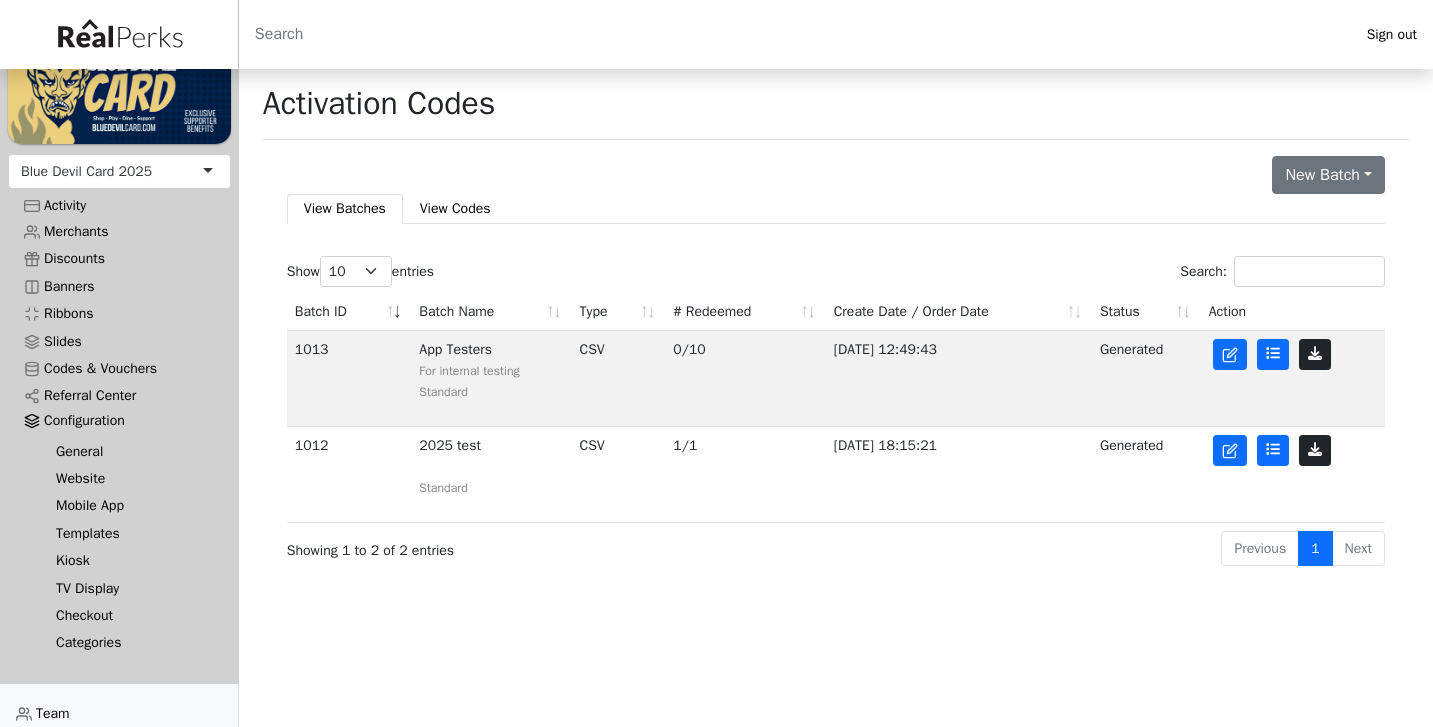 click on "General" at bounding box center (127, 450) 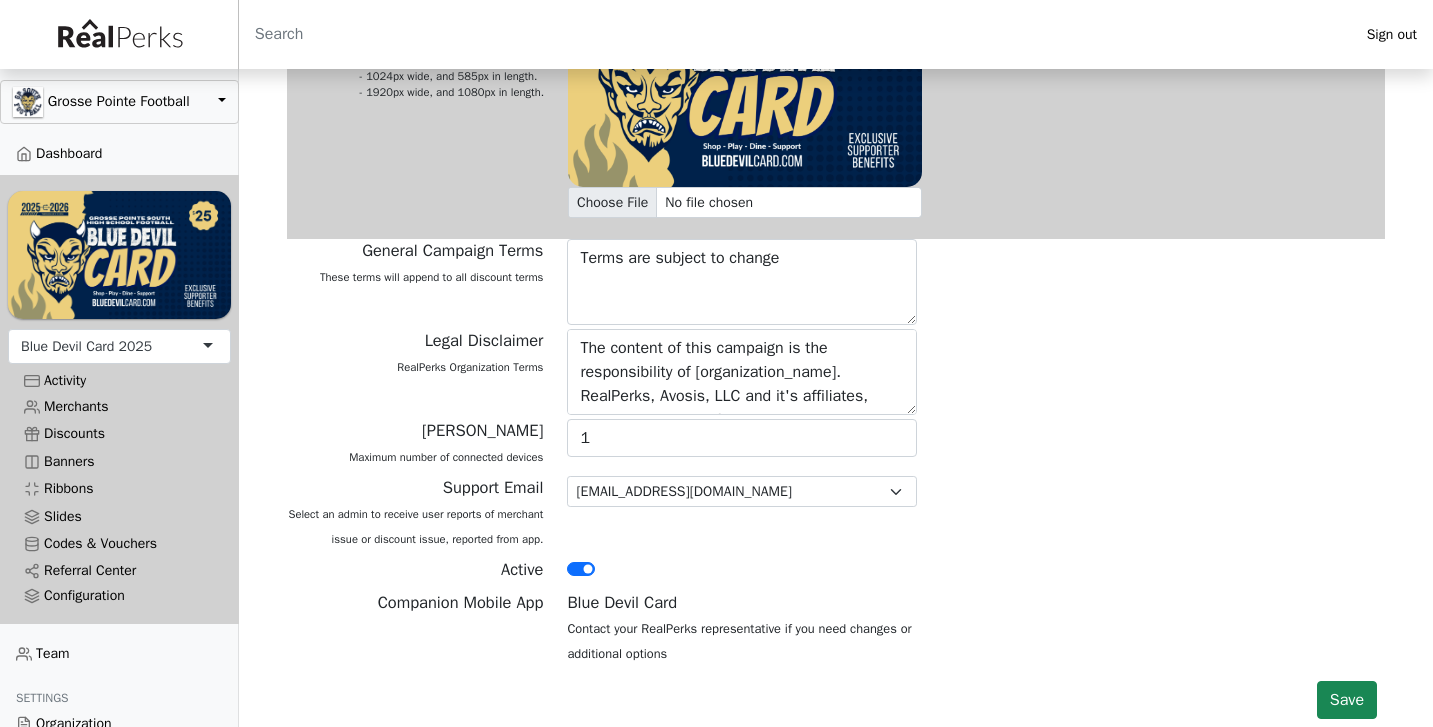 scroll, scrollTop: 1032, scrollLeft: 0, axis: vertical 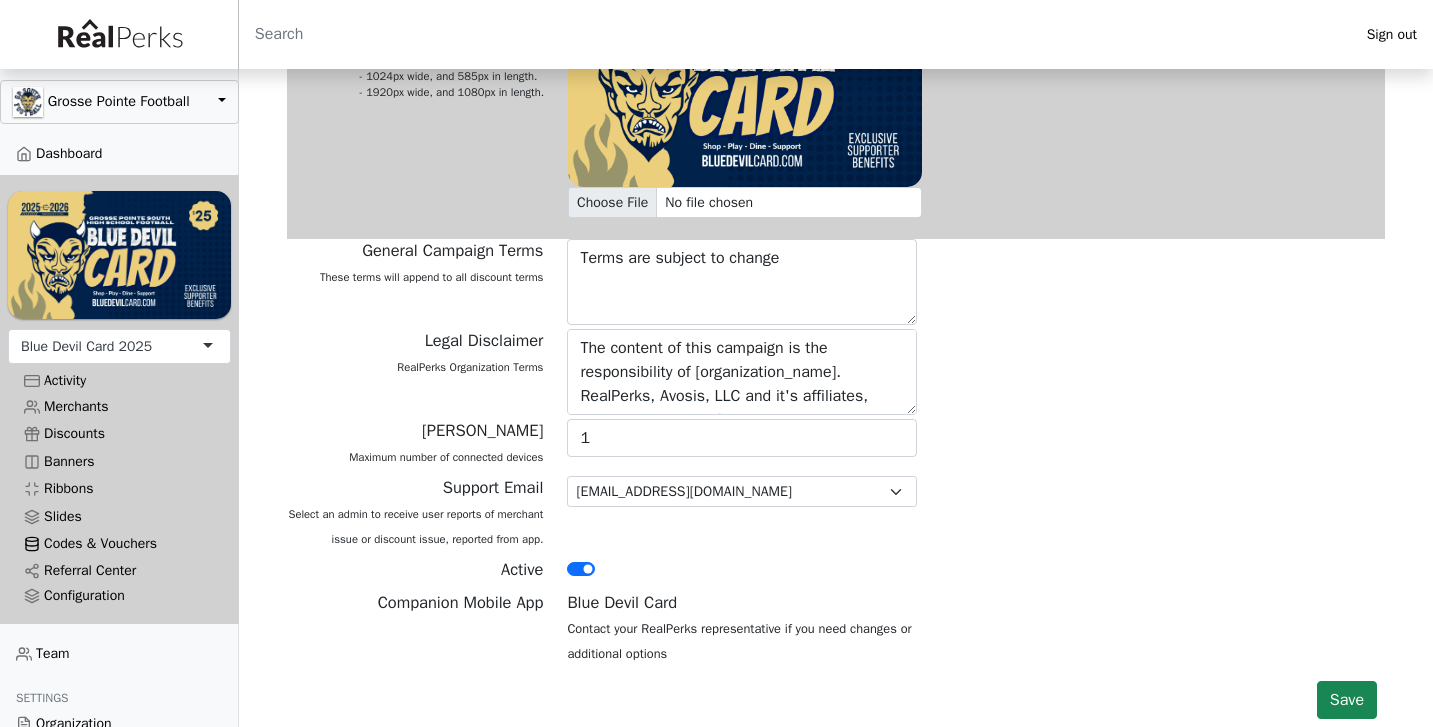 click on "Codes & Vouchers" at bounding box center [119, 543] 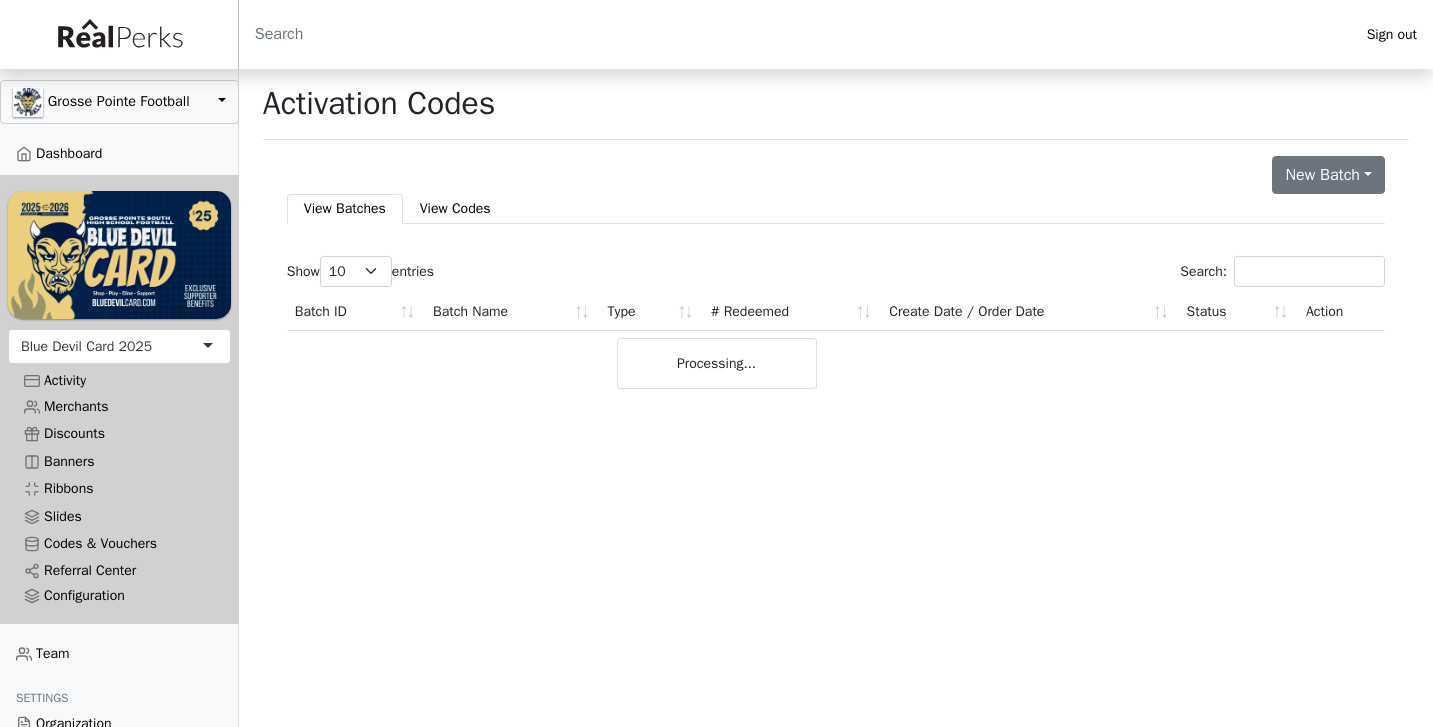 scroll, scrollTop: 0, scrollLeft: 0, axis: both 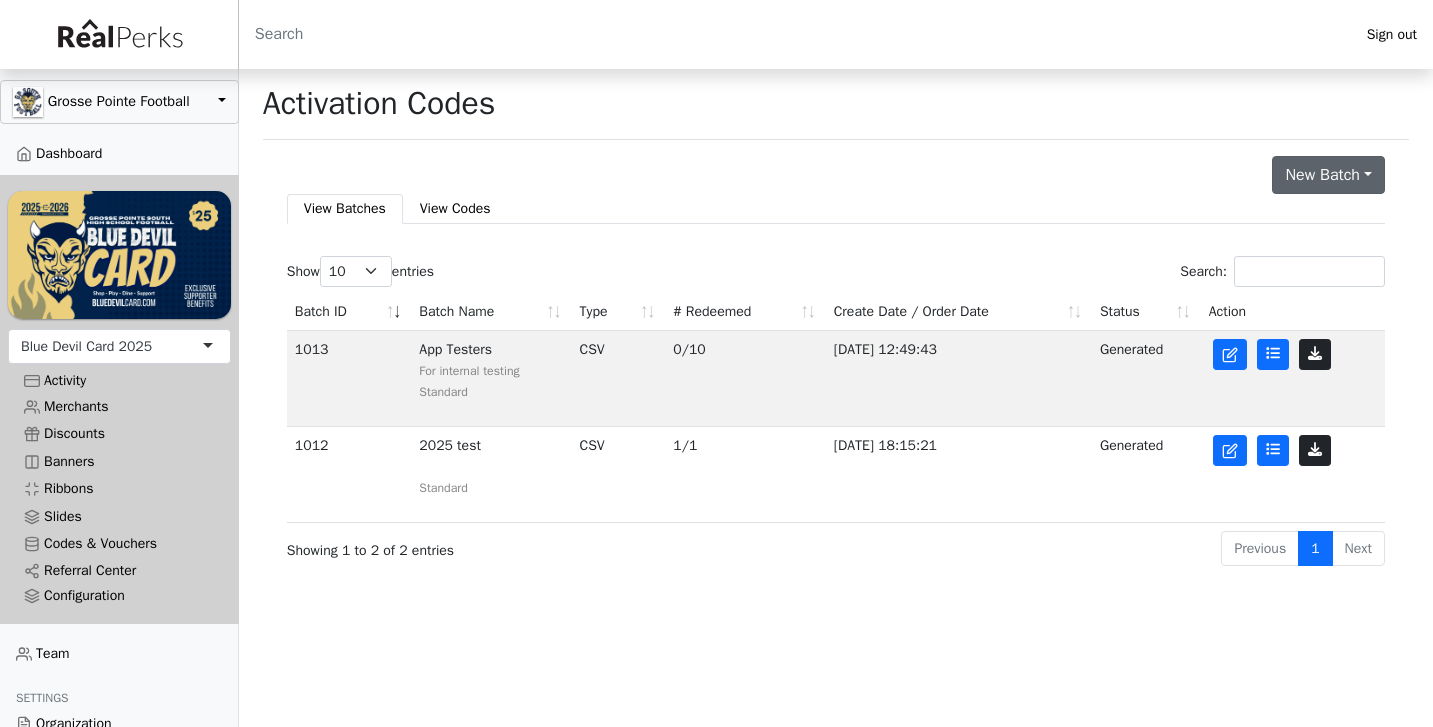 click on "New Batch" at bounding box center (1328, 175) 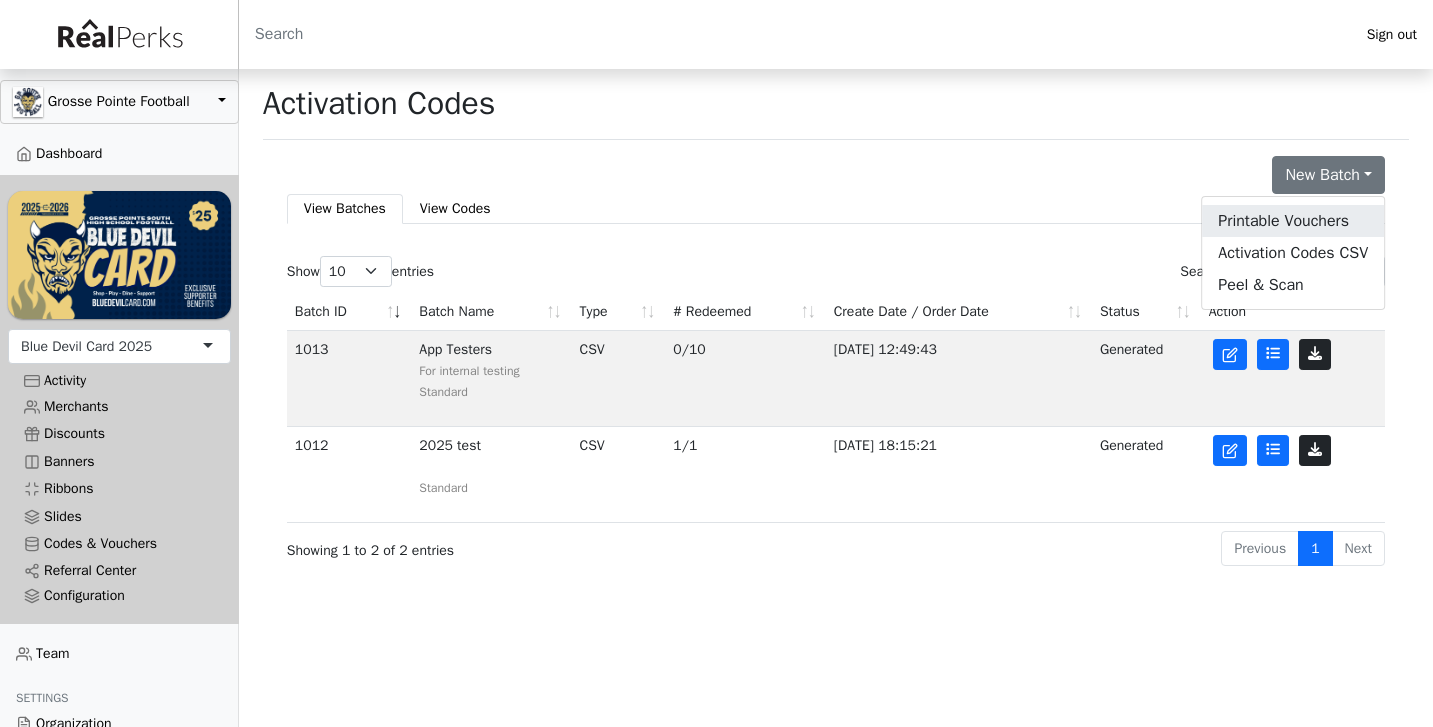 click on "Printable Vouchers" at bounding box center [1293, 221] 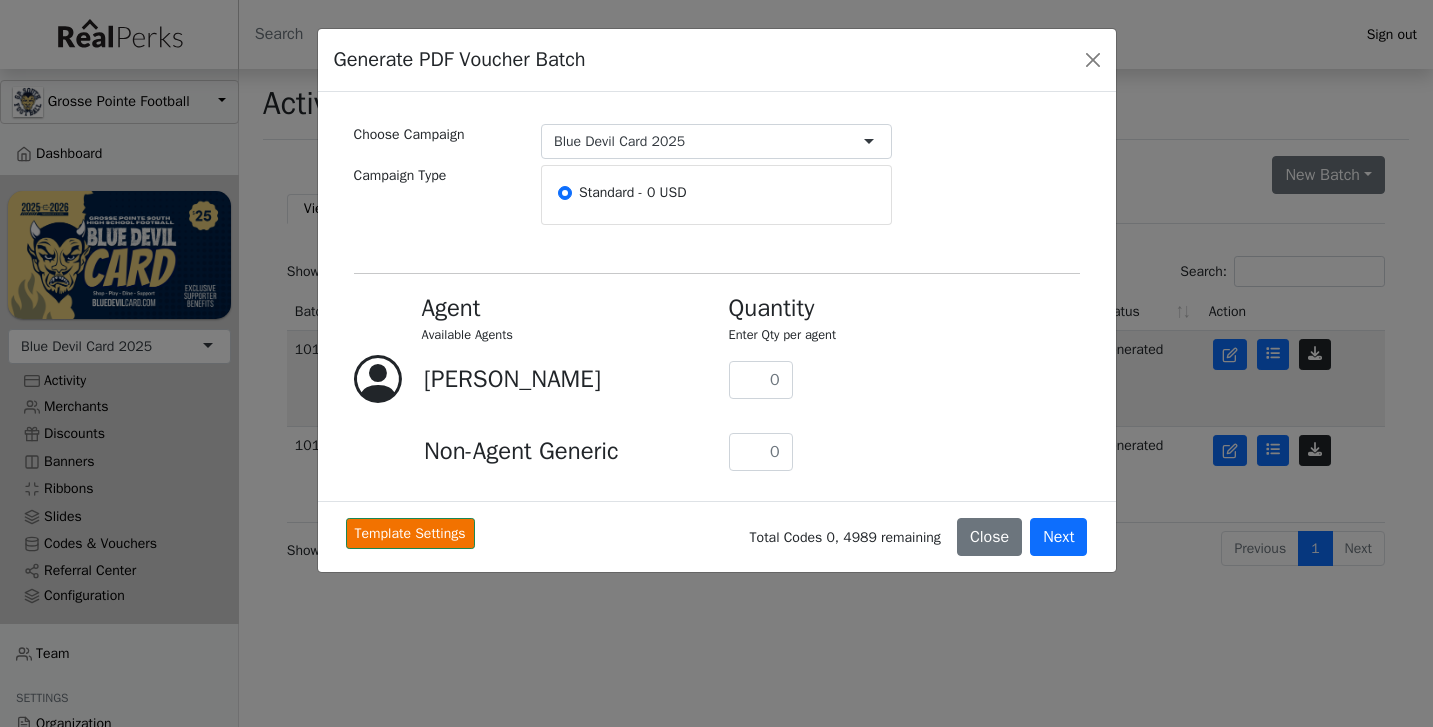 click on "Non-Agent Generic" at bounding box center (529, 443) 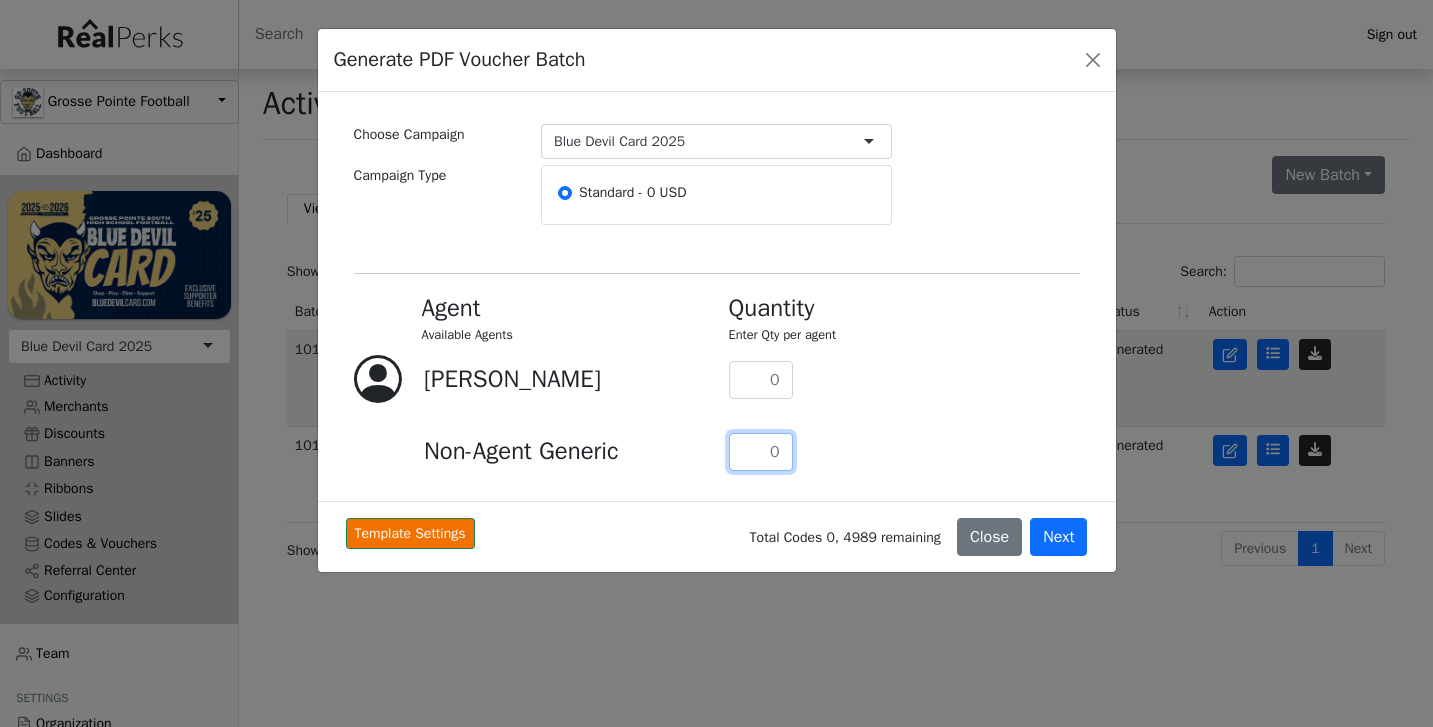 click at bounding box center [761, 452] 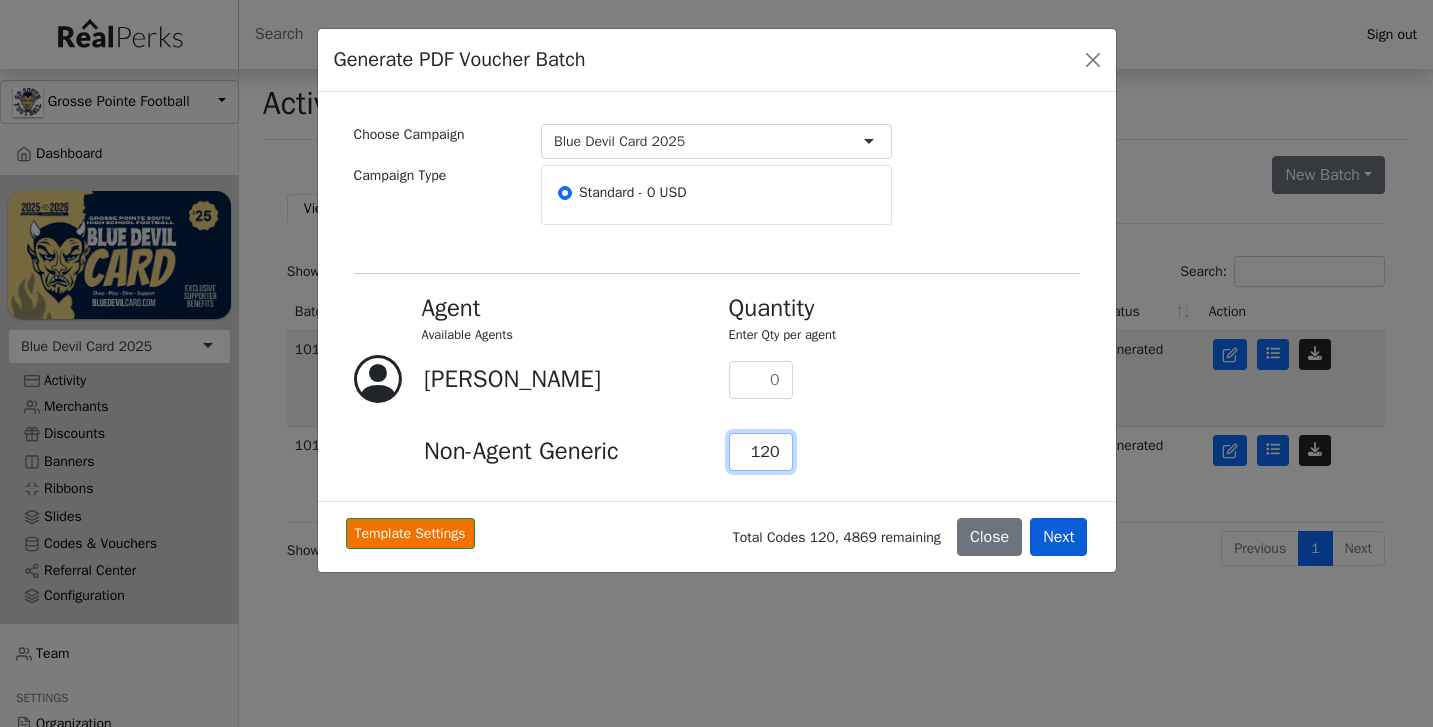 type on "120" 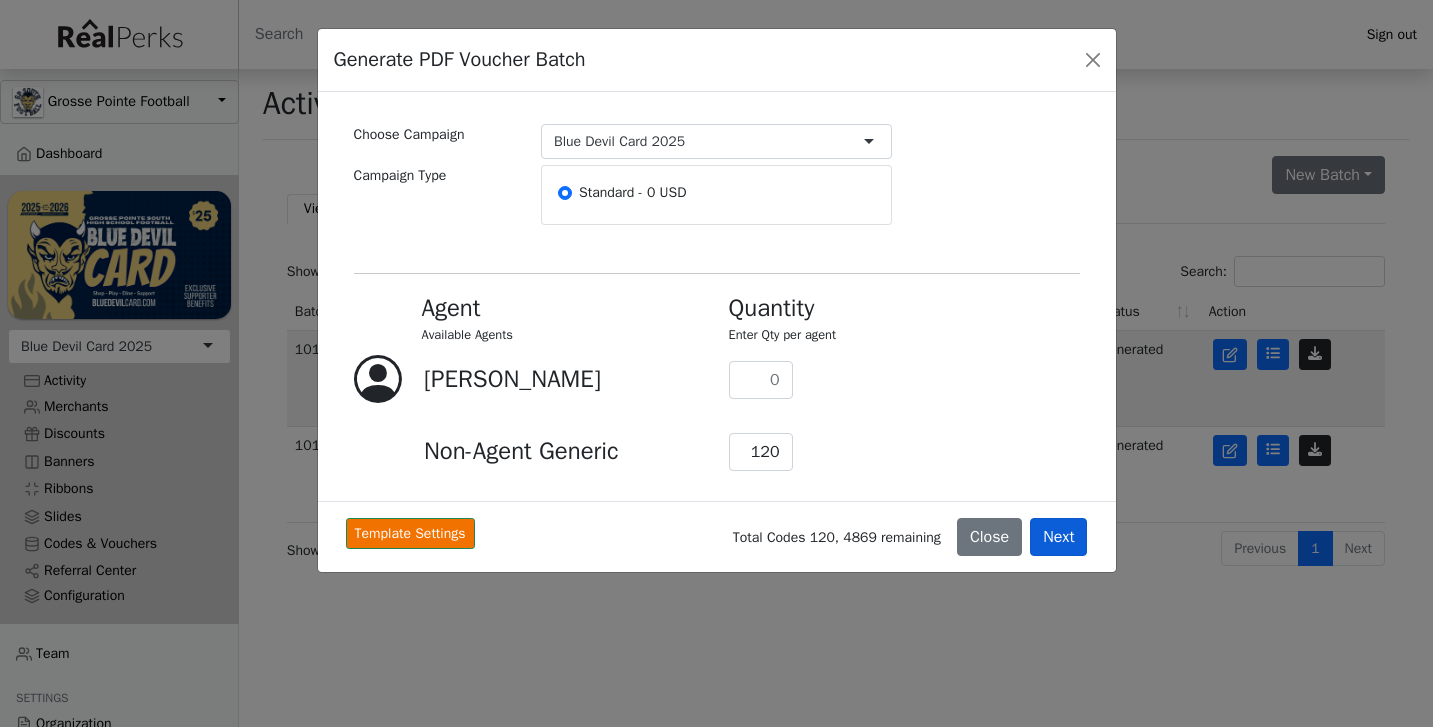 click on "Next" at bounding box center [1058, 537] 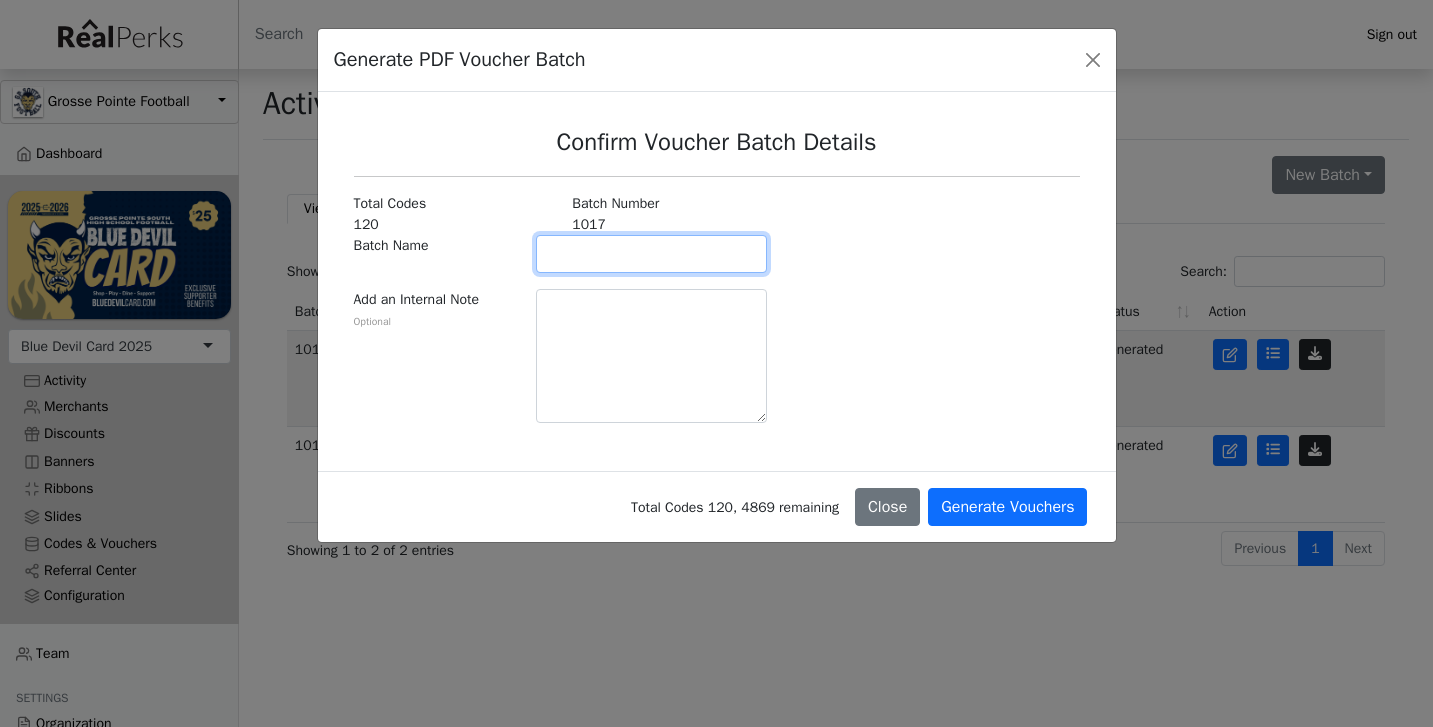 click at bounding box center [651, 254] 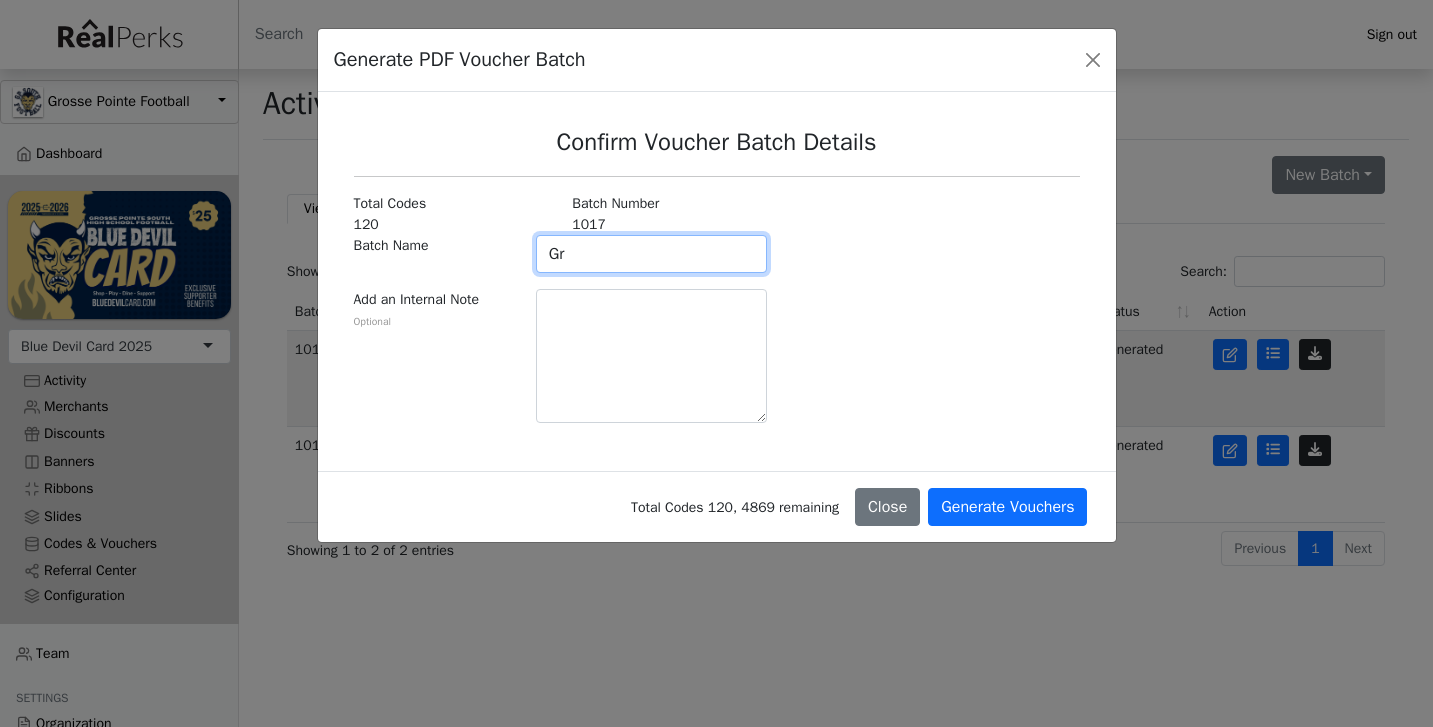 type on "G" 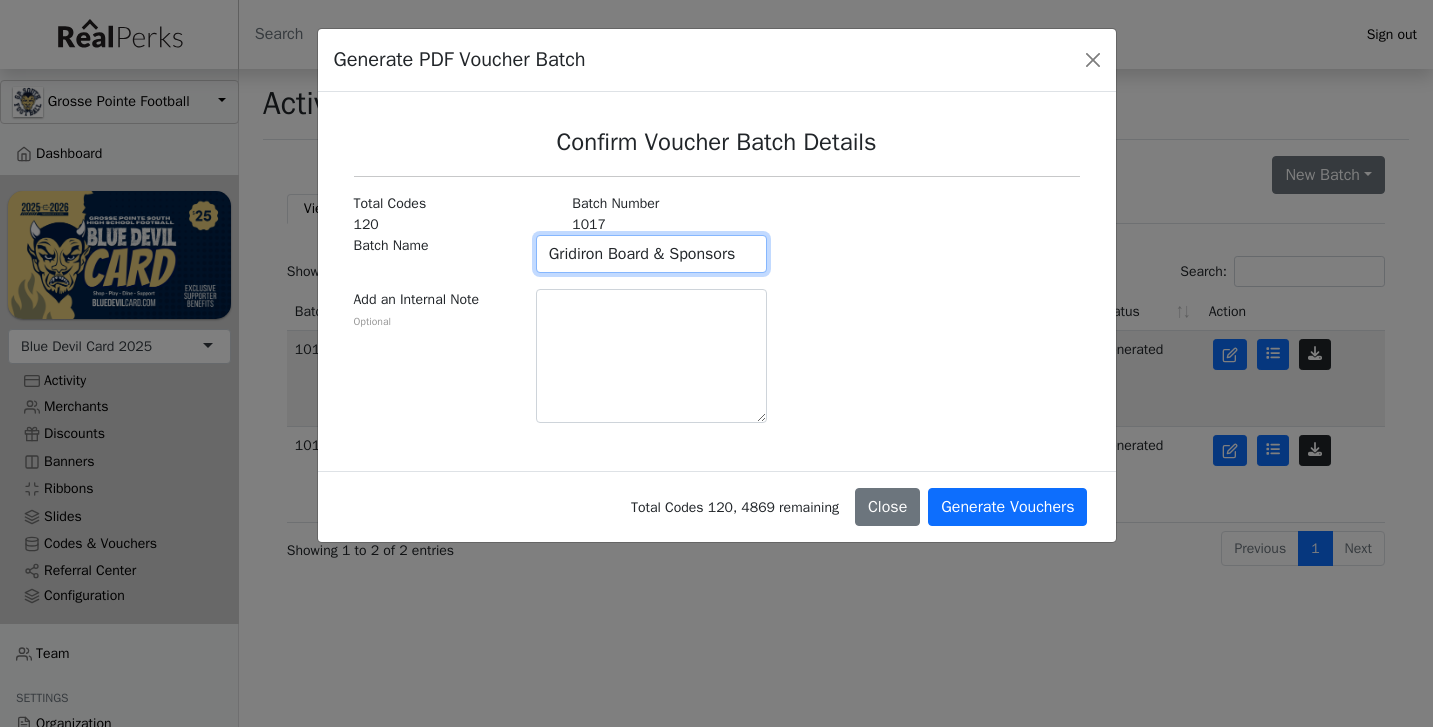 type on "Gridiron Board & Sponsors" 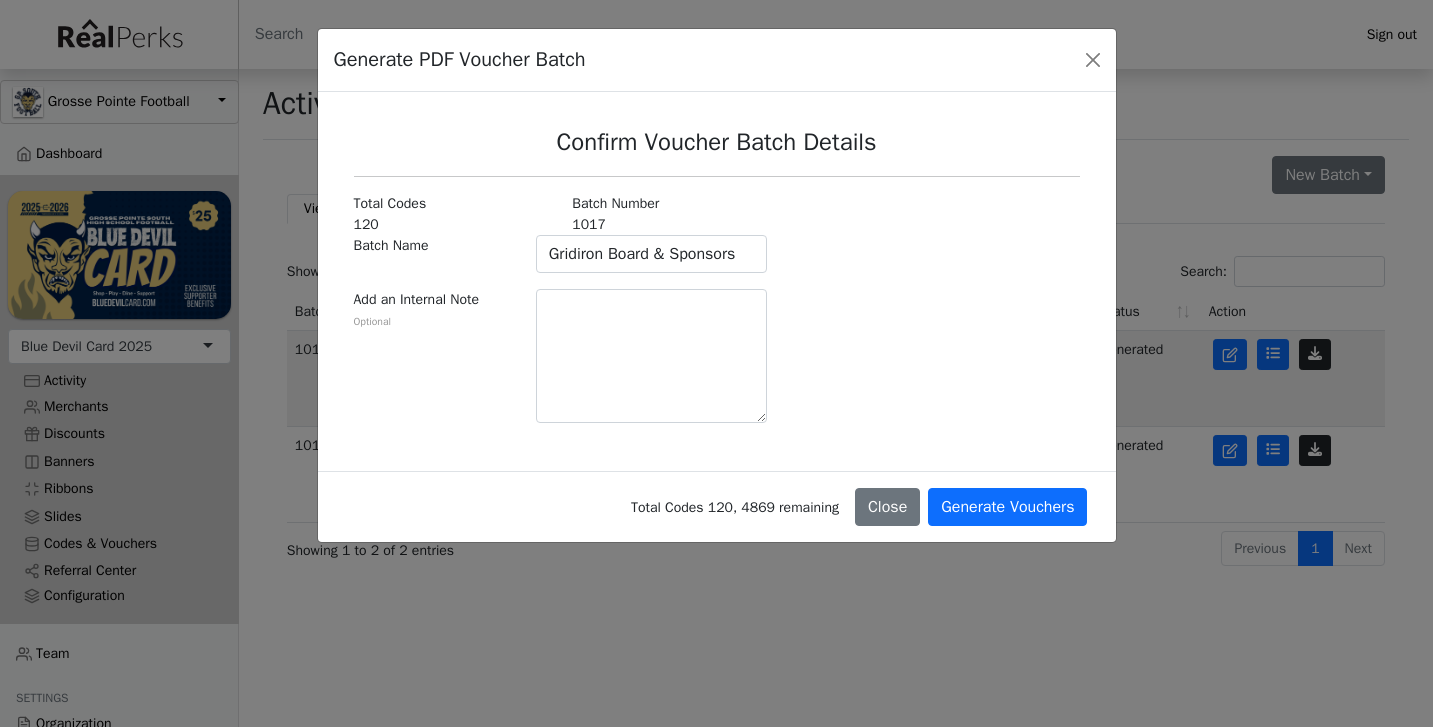 click at bounding box center [935, 316] 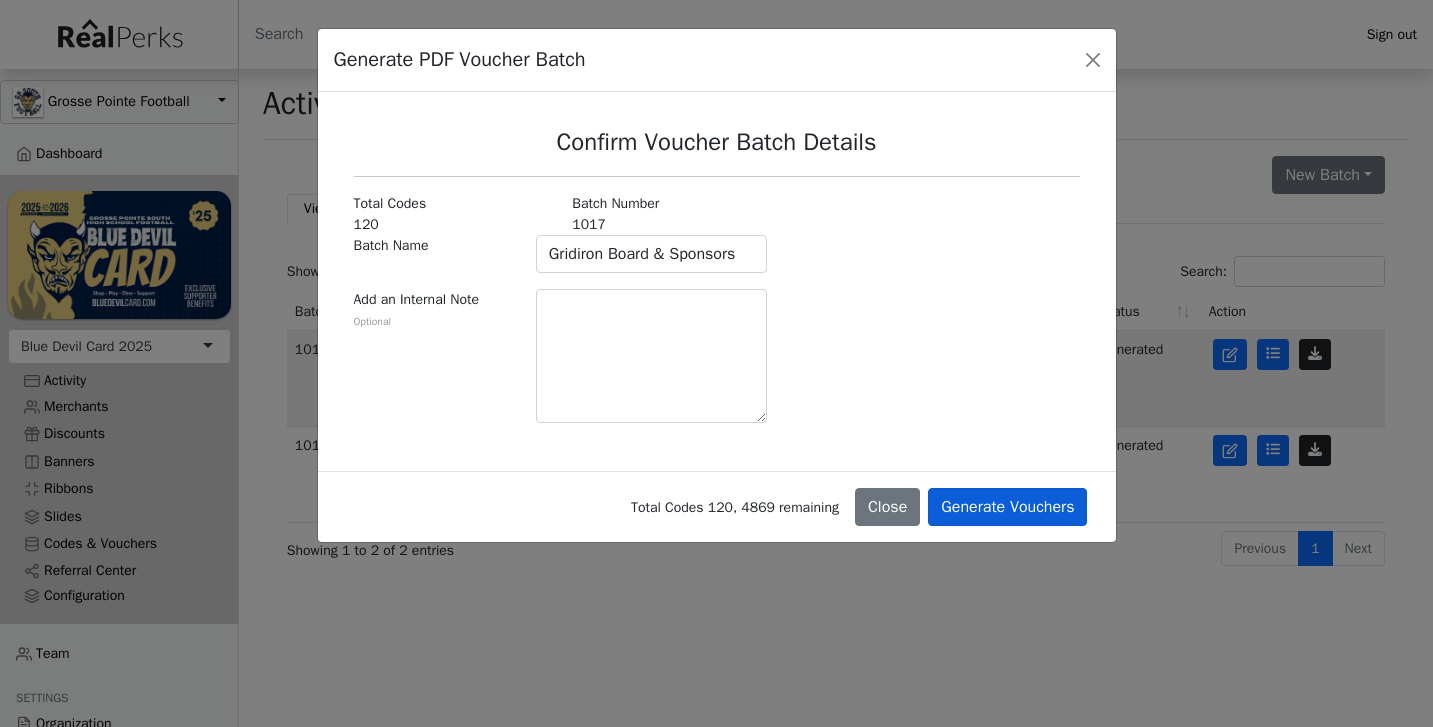 click on "Generate Vouchers" at bounding box center (1007, 507) 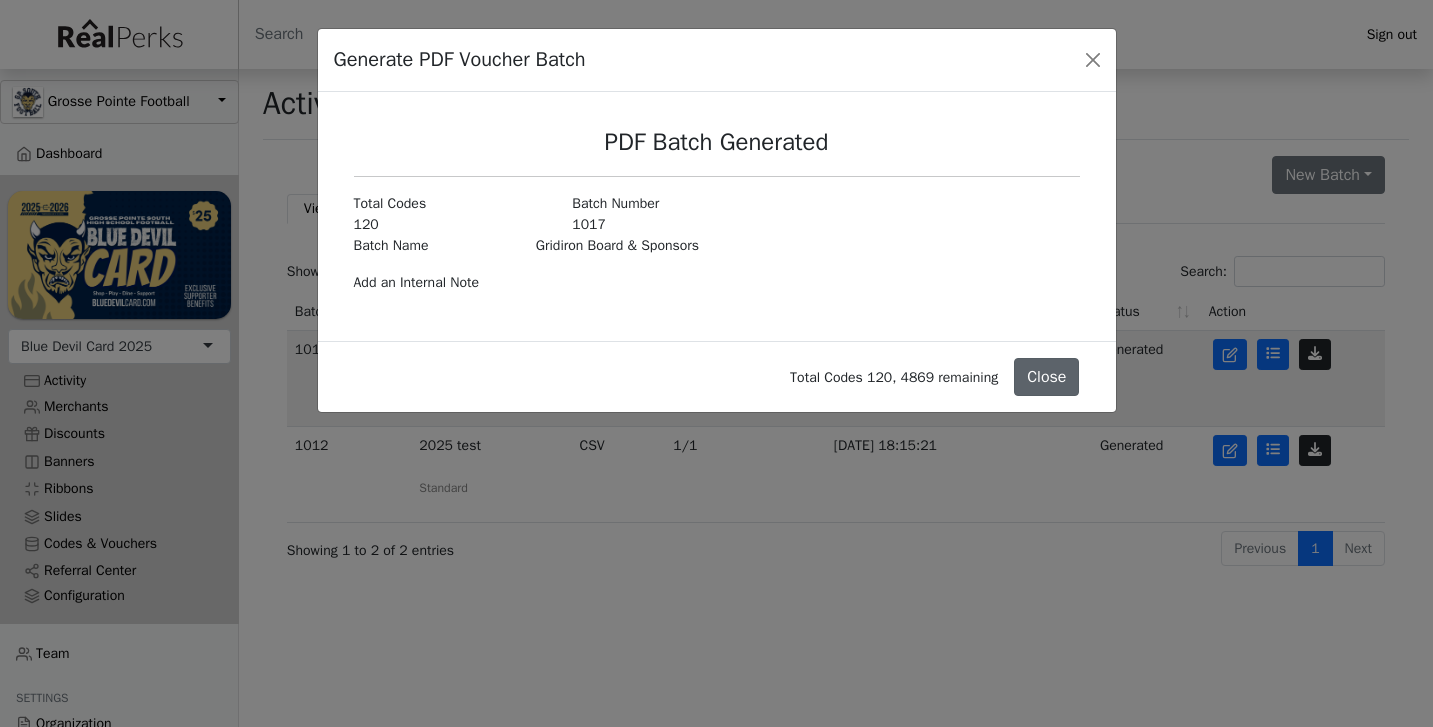 click on "Close" at bounding box center (1046, 377) 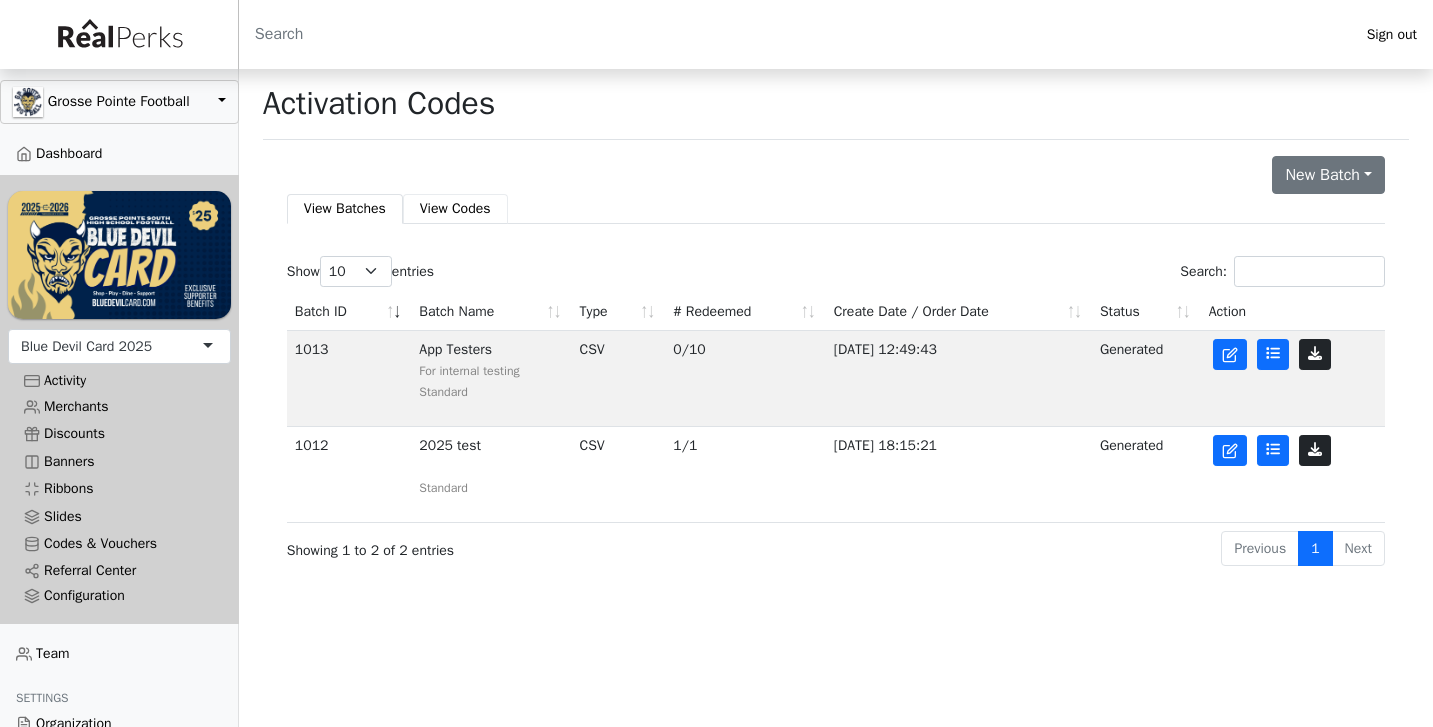 click on "View Codes" at bounding box center [455, 208] 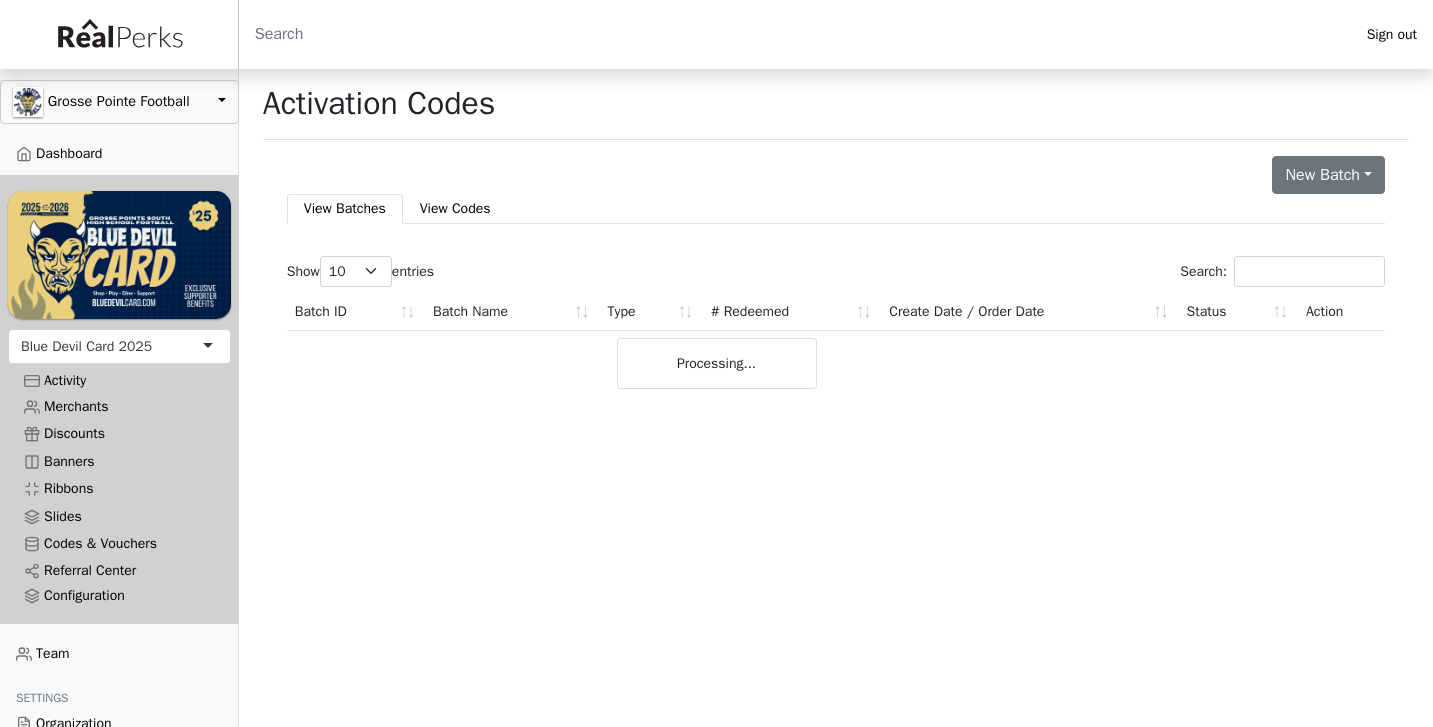 scroll, scrollTop: 0, scrollLeft: 0, axis: both 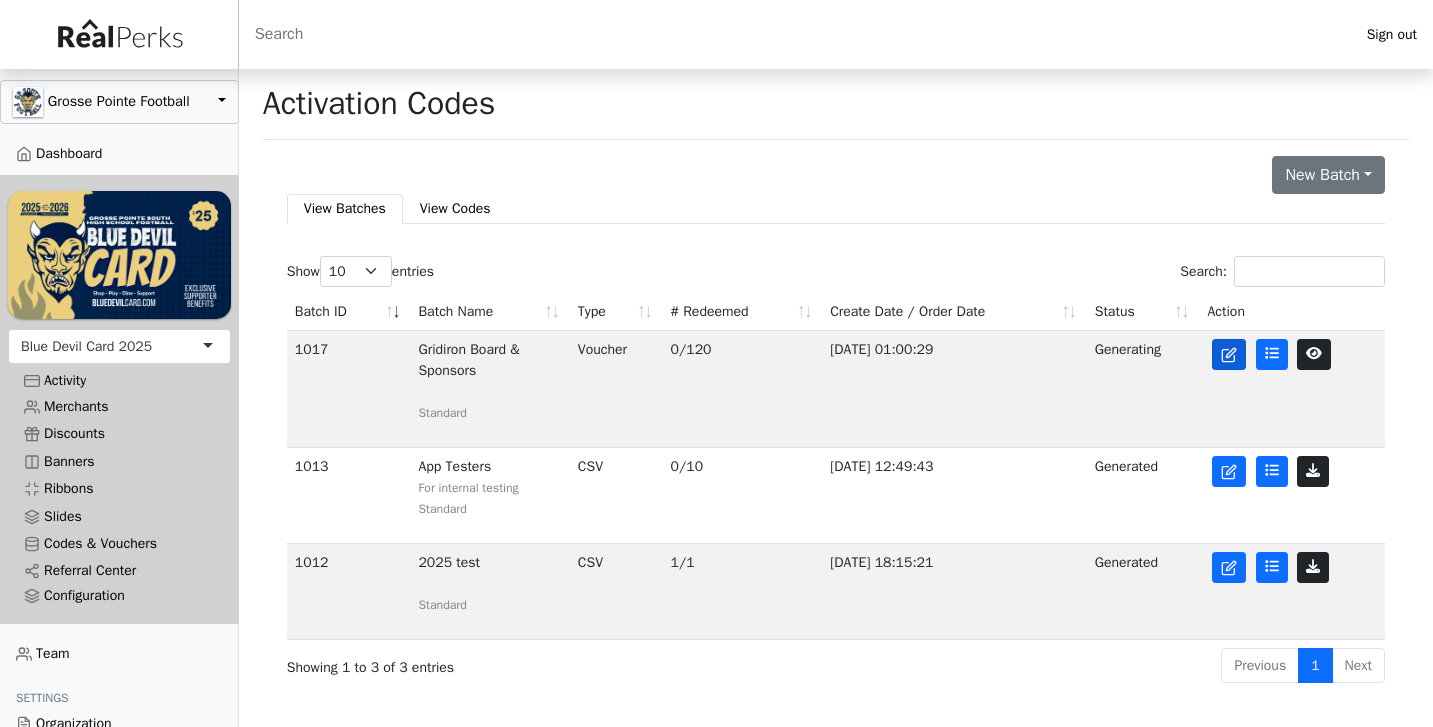 click 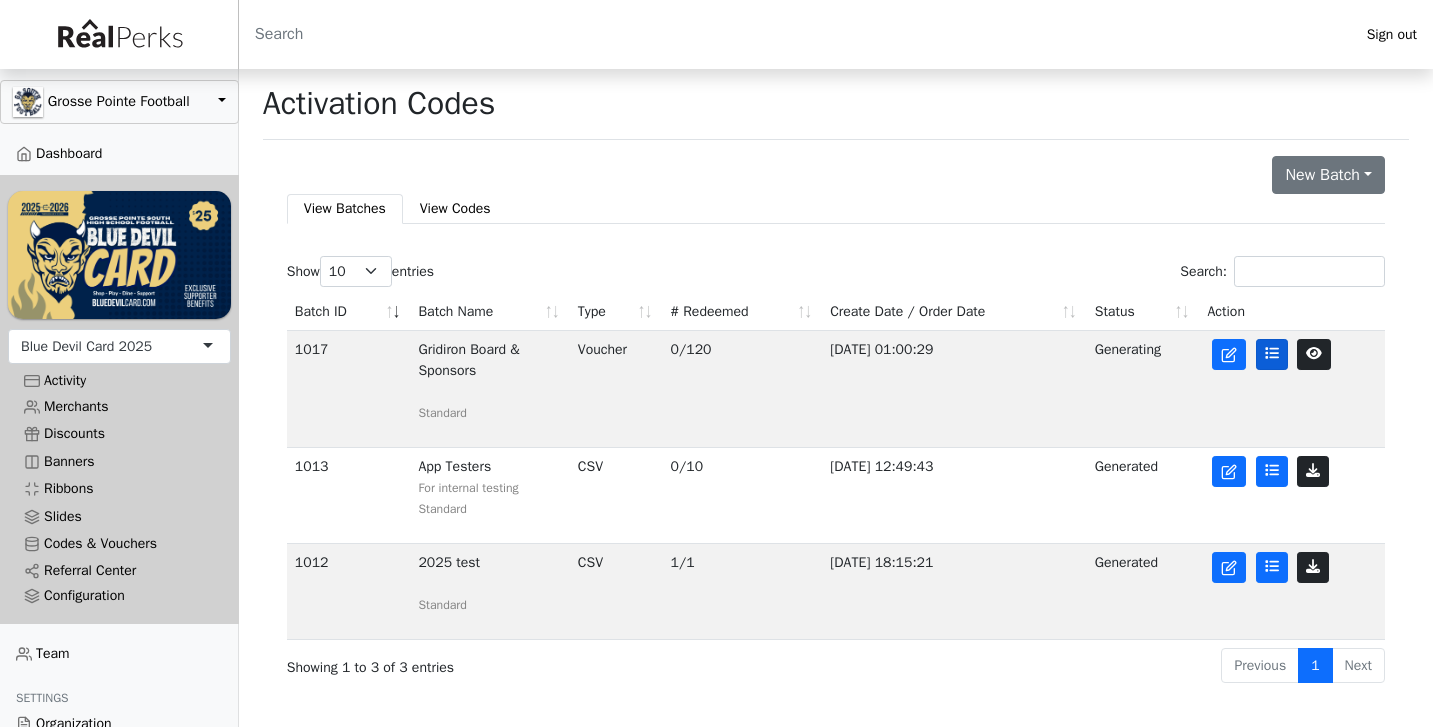 click 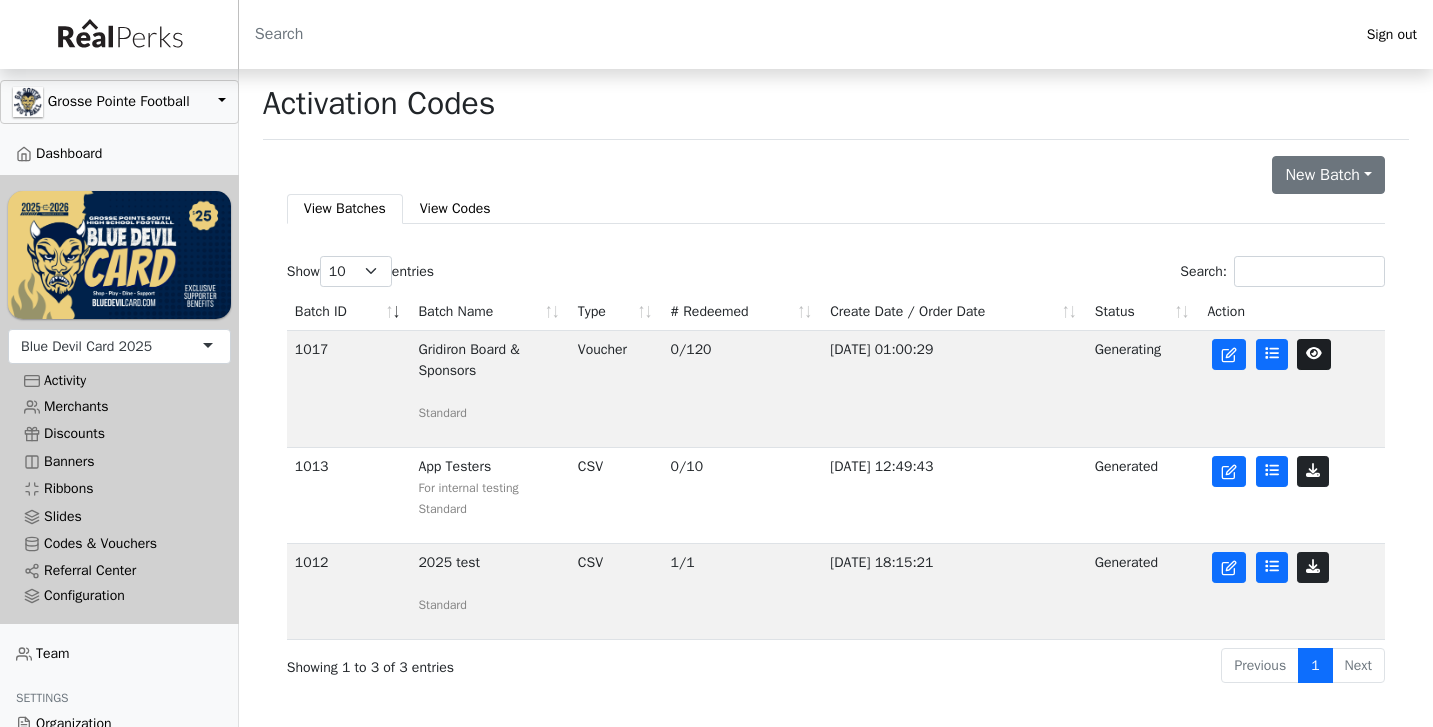 click 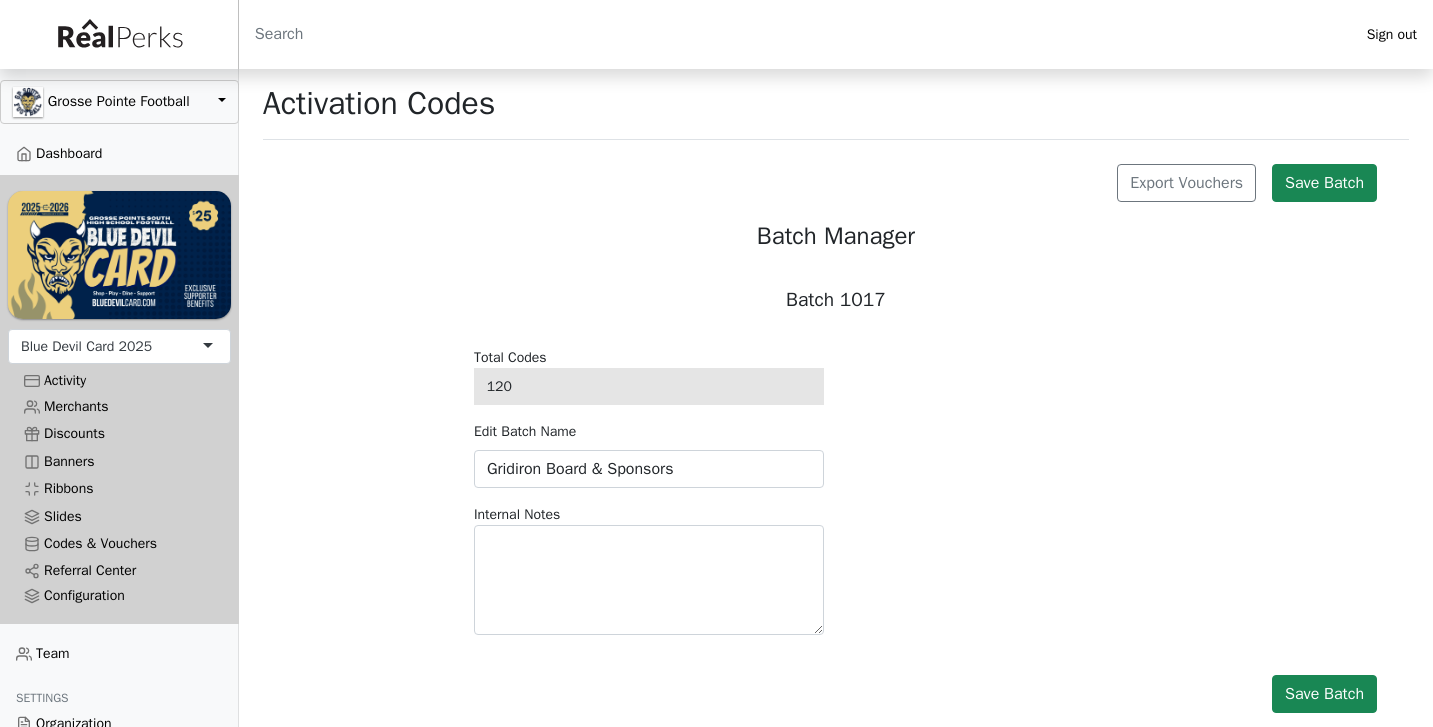 scroll, scrollTop: 0, scrollLeft: 0, axis: both 